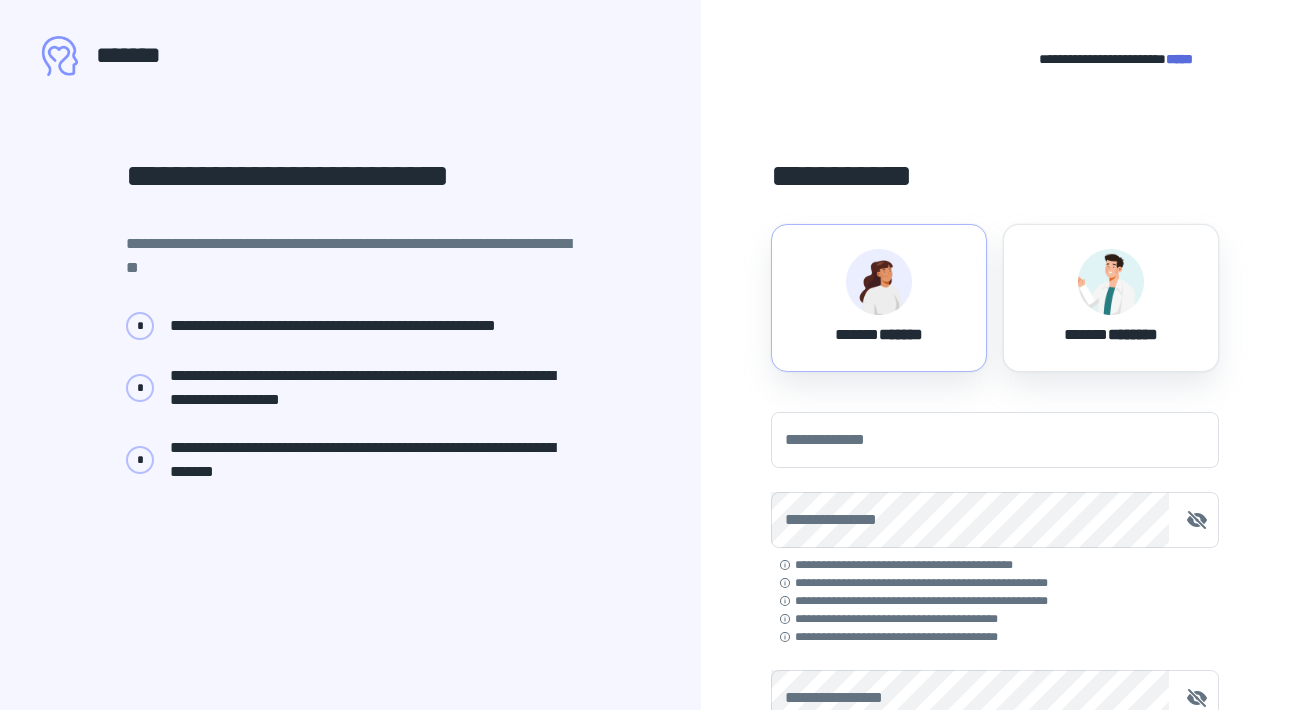 scroll, scrollTop: 0, scrollLeft: 0, axis: both 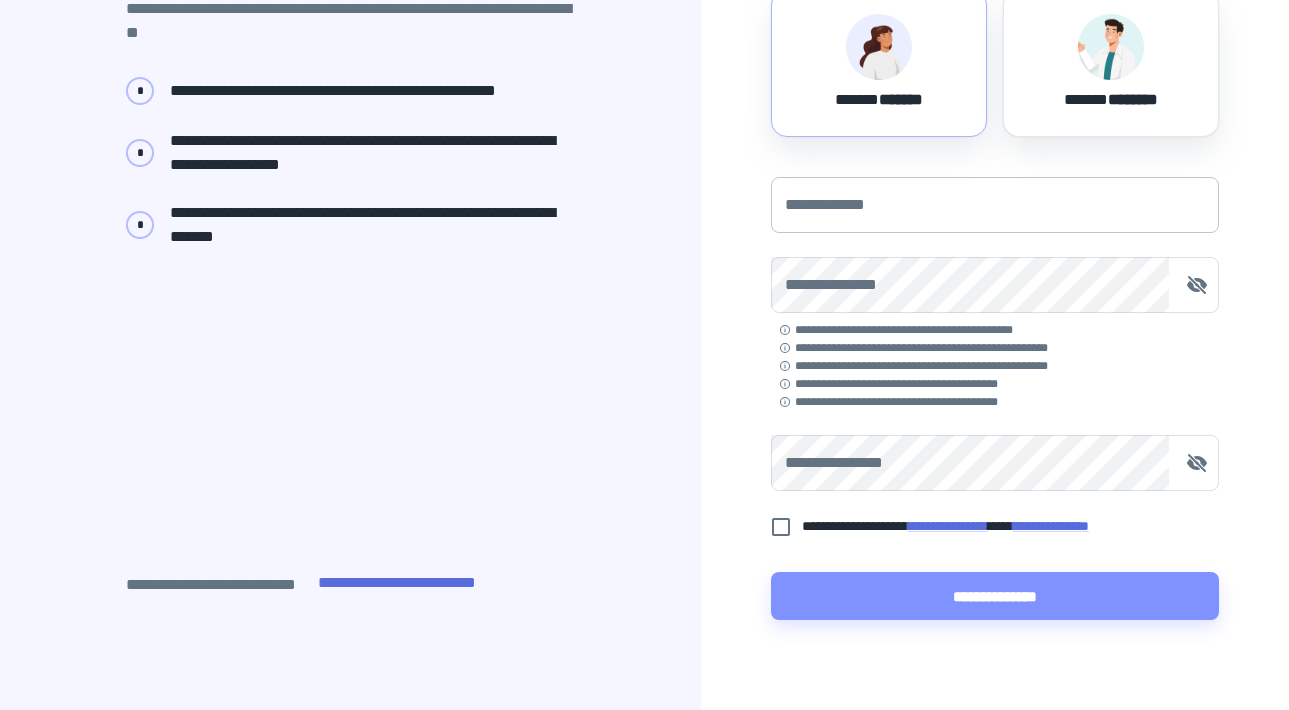 click on "**********" at bounding box center (995, 205) 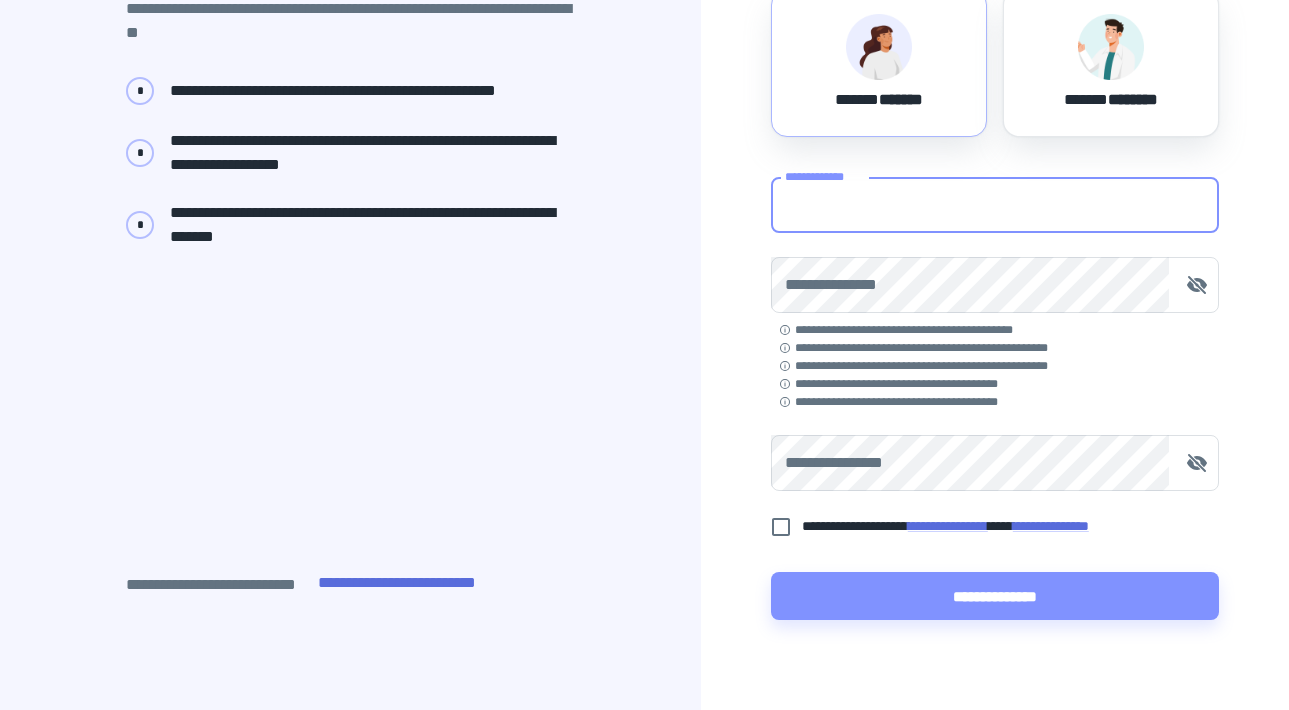 type on "**********" 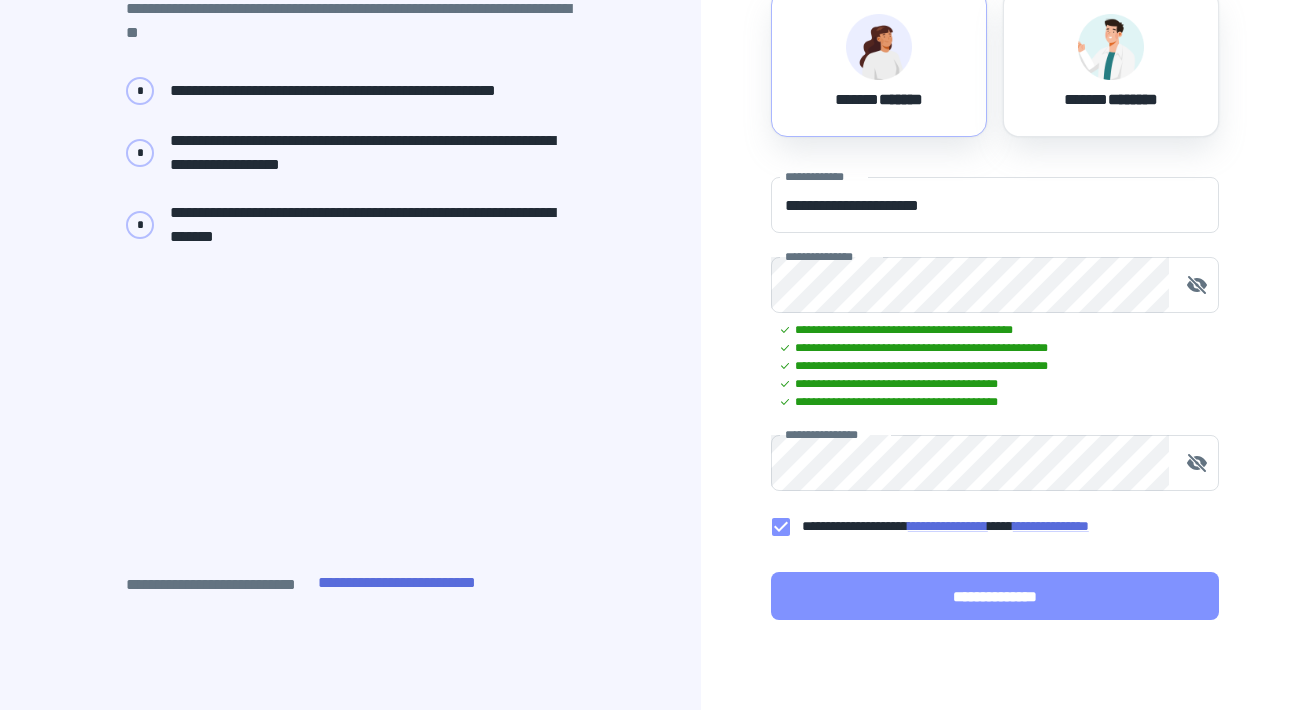 click on "**********" at bounding box center [995, 596] 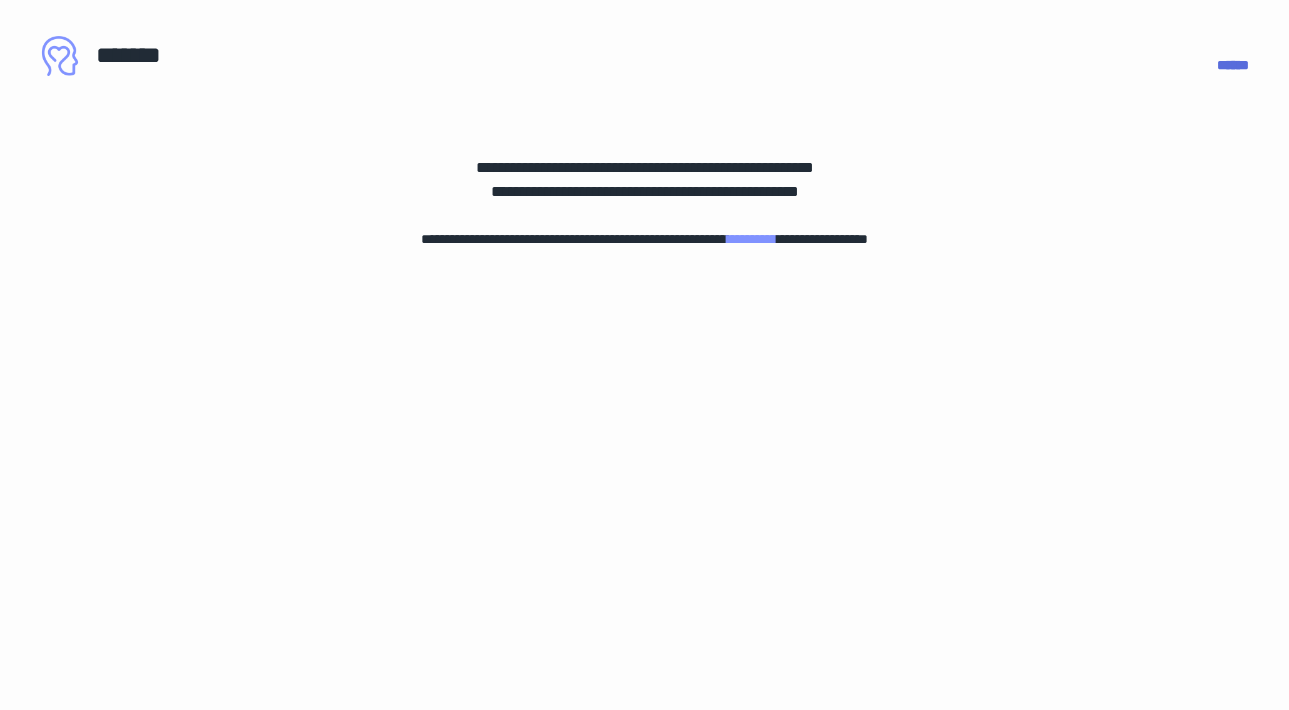 scroll, scrollTop: 0, scrollLeft: 0, axis: both 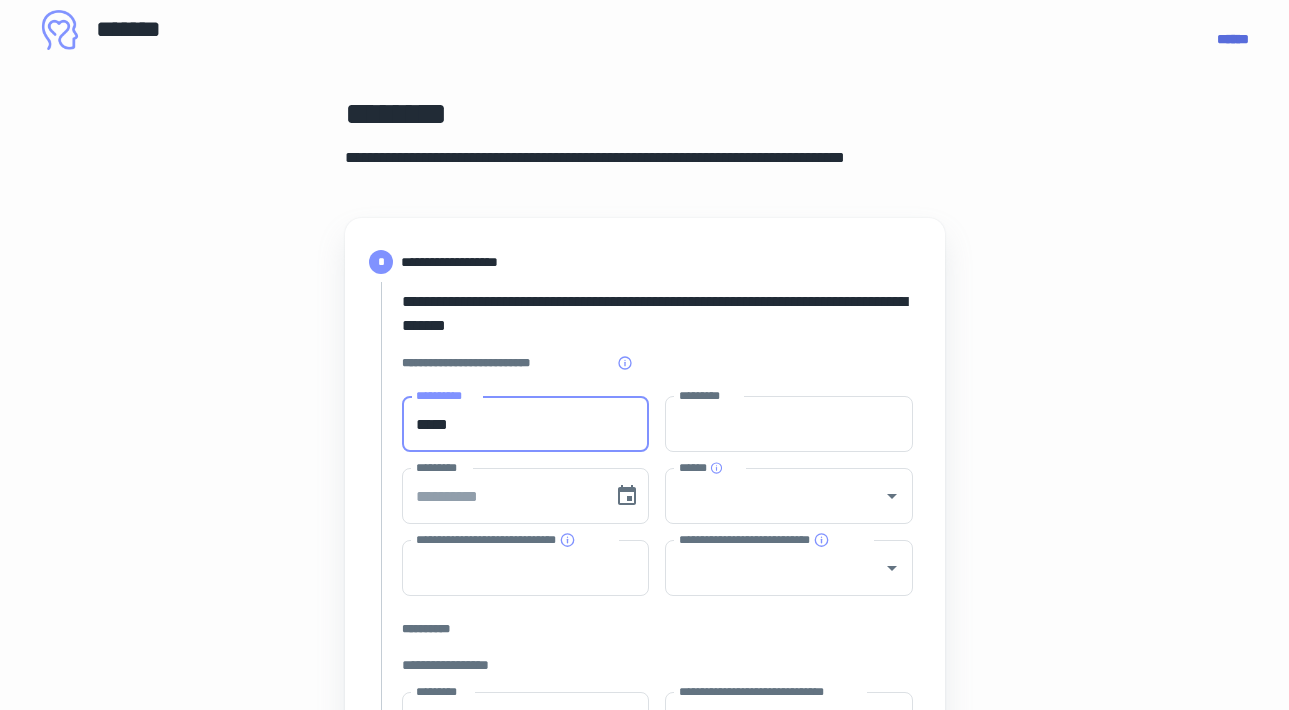 type on "*****" 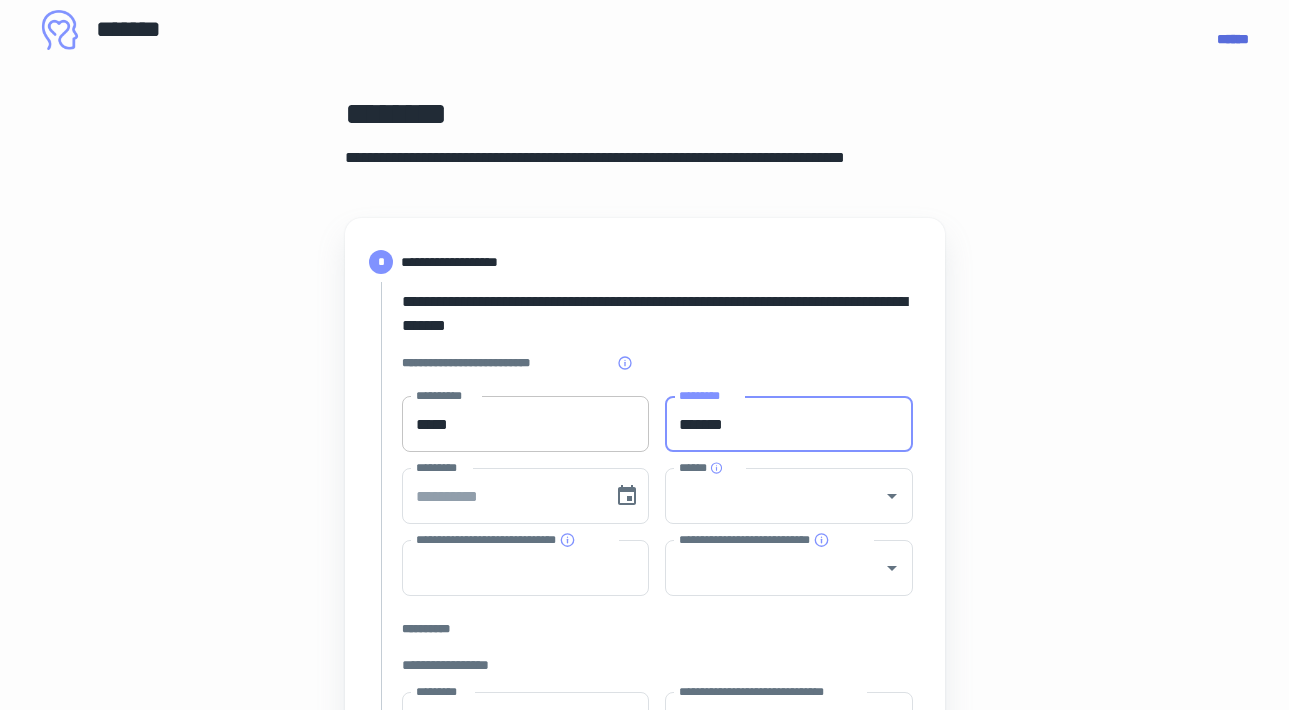 type on "*******" 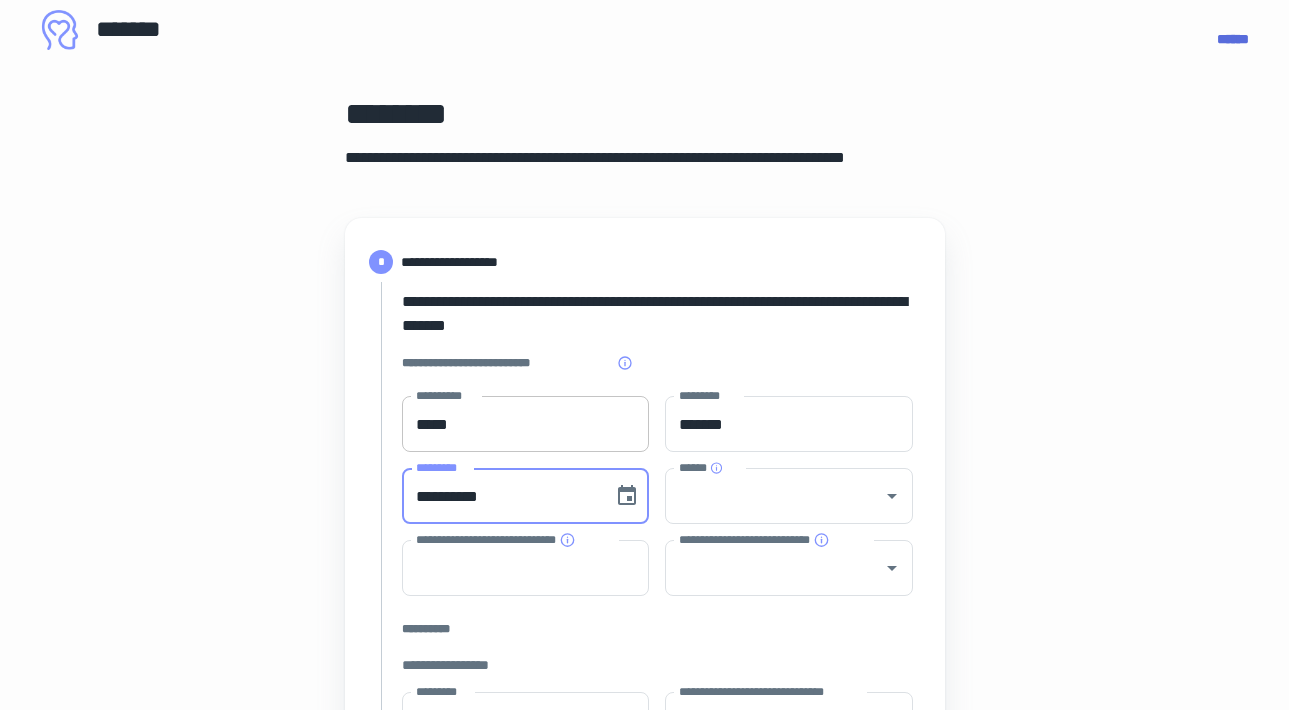 type on "**********" 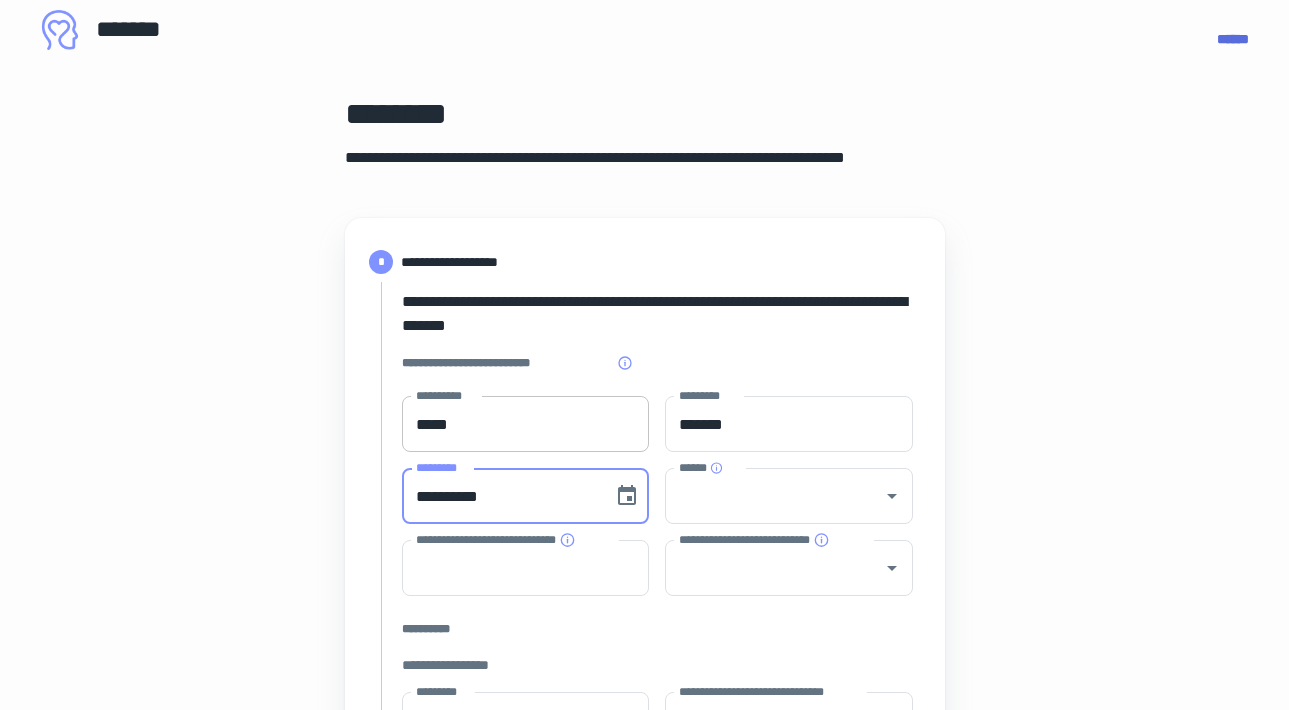 type 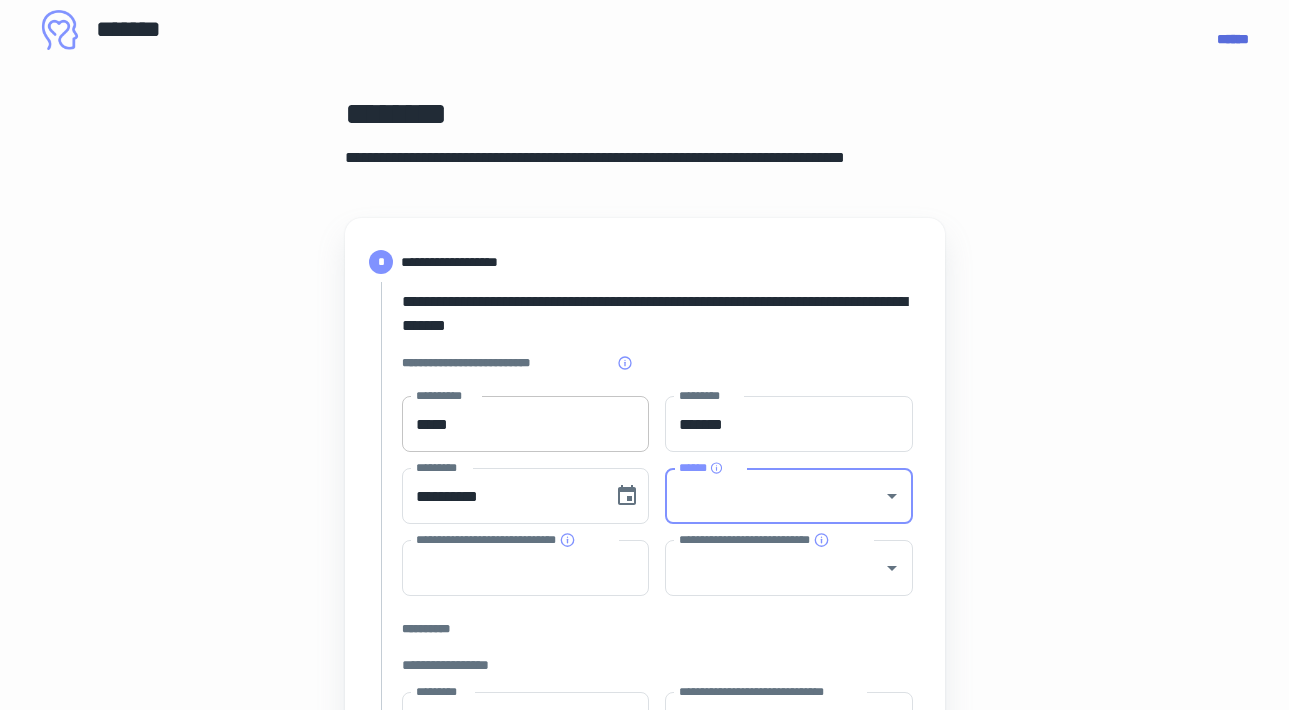 type on "*" 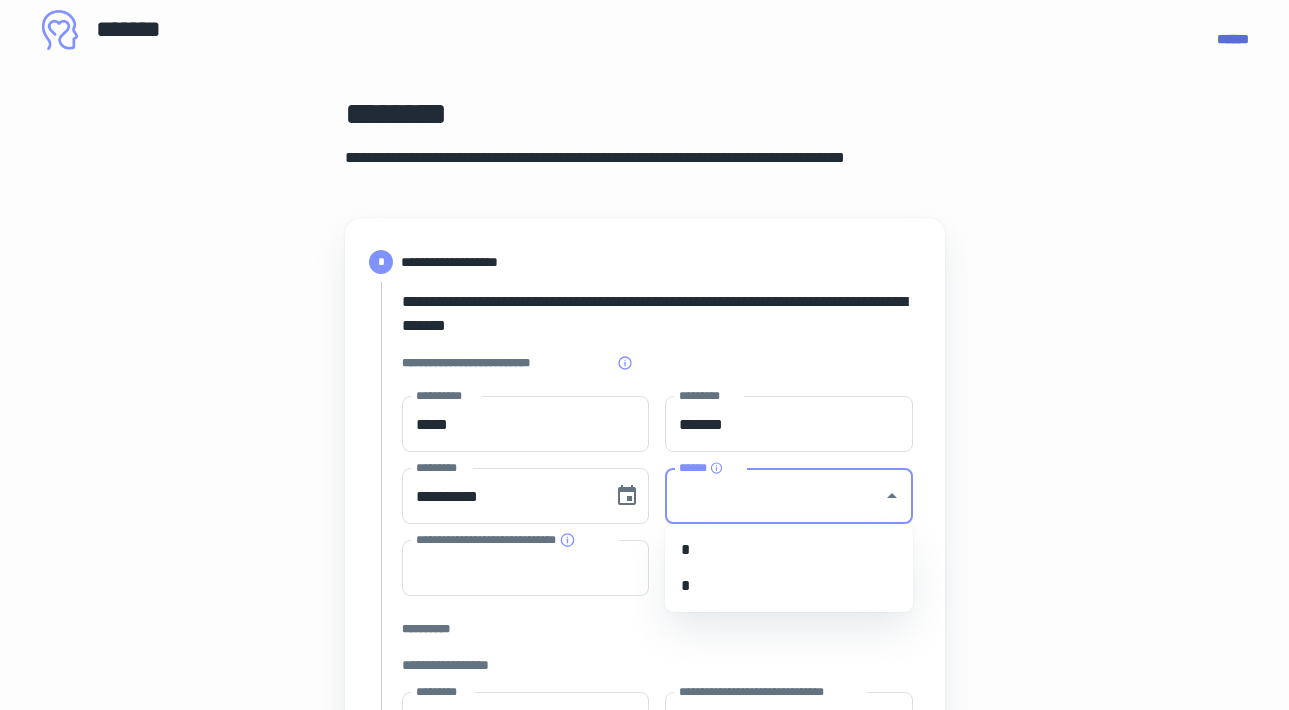 click on "*" at bounding box center [789, 586] 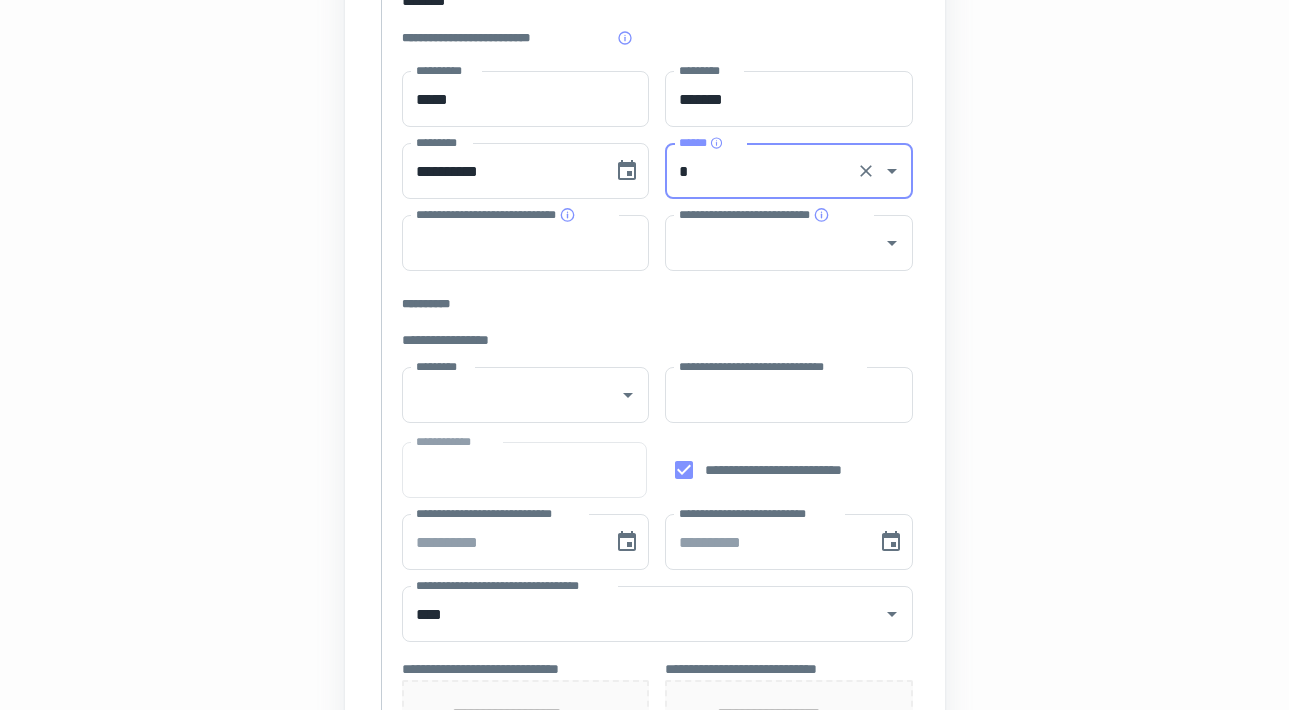 scroll, scrollTop: 367, scrollLeft: 0, axis: vertical 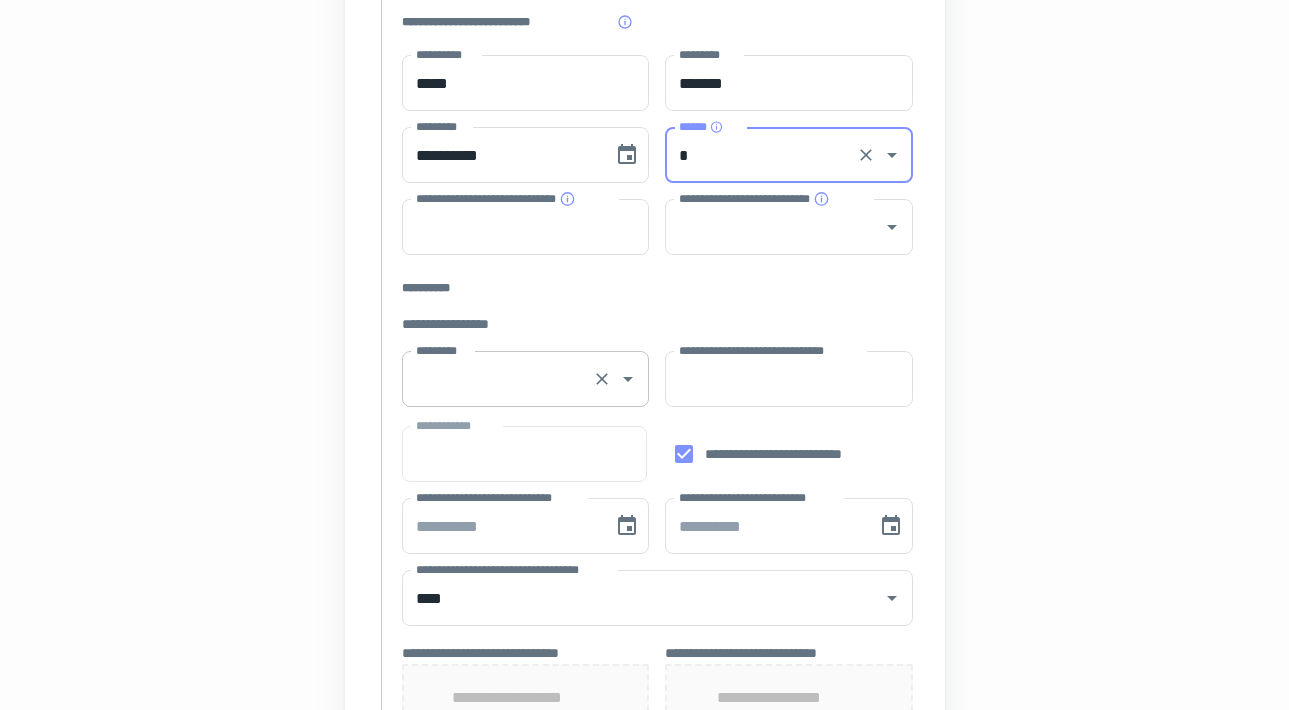 click on "*********" at bounding box center (526, 379) 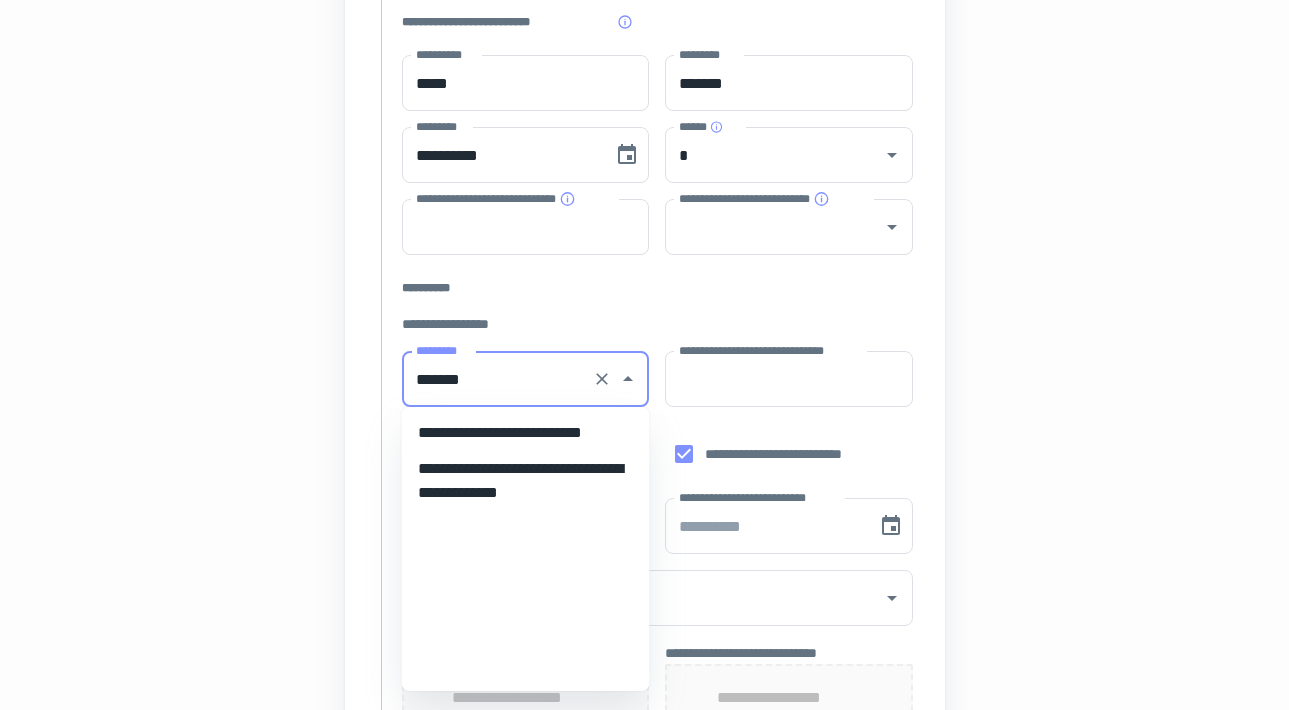 scroll, scrollTop: 0, scrollLeft: 0, axis: both 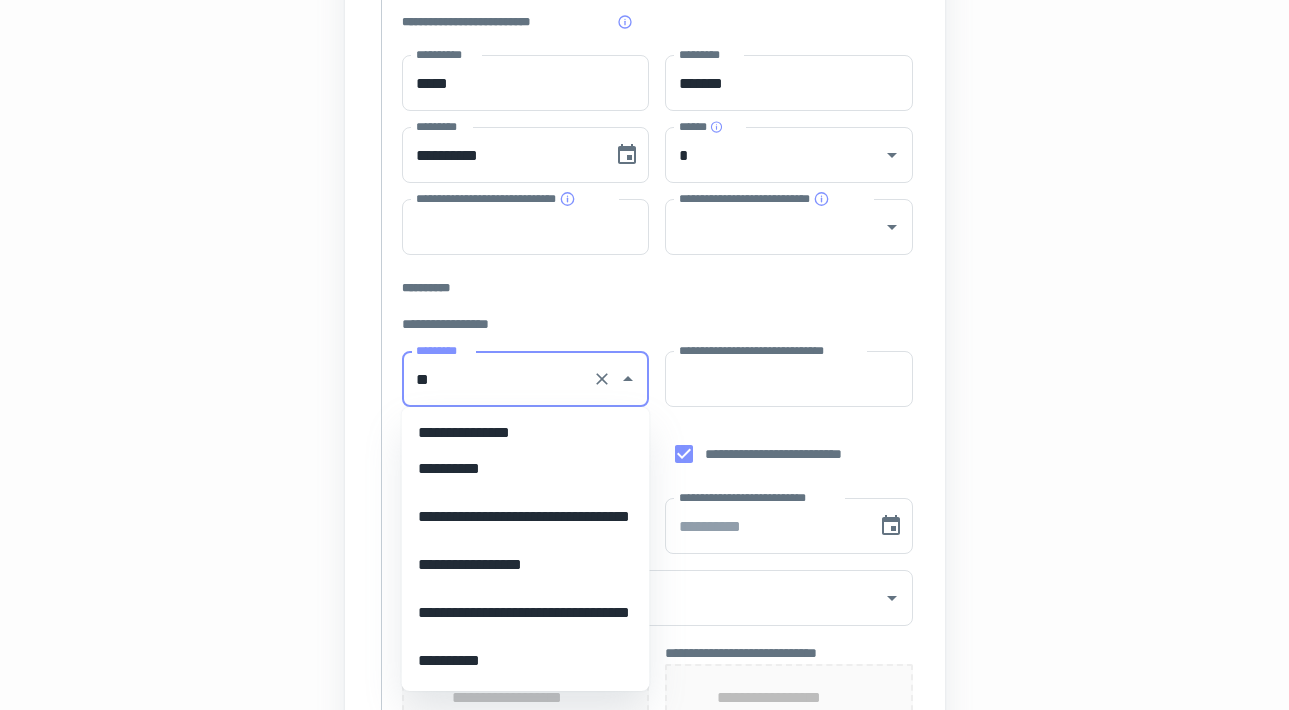 type on "*" 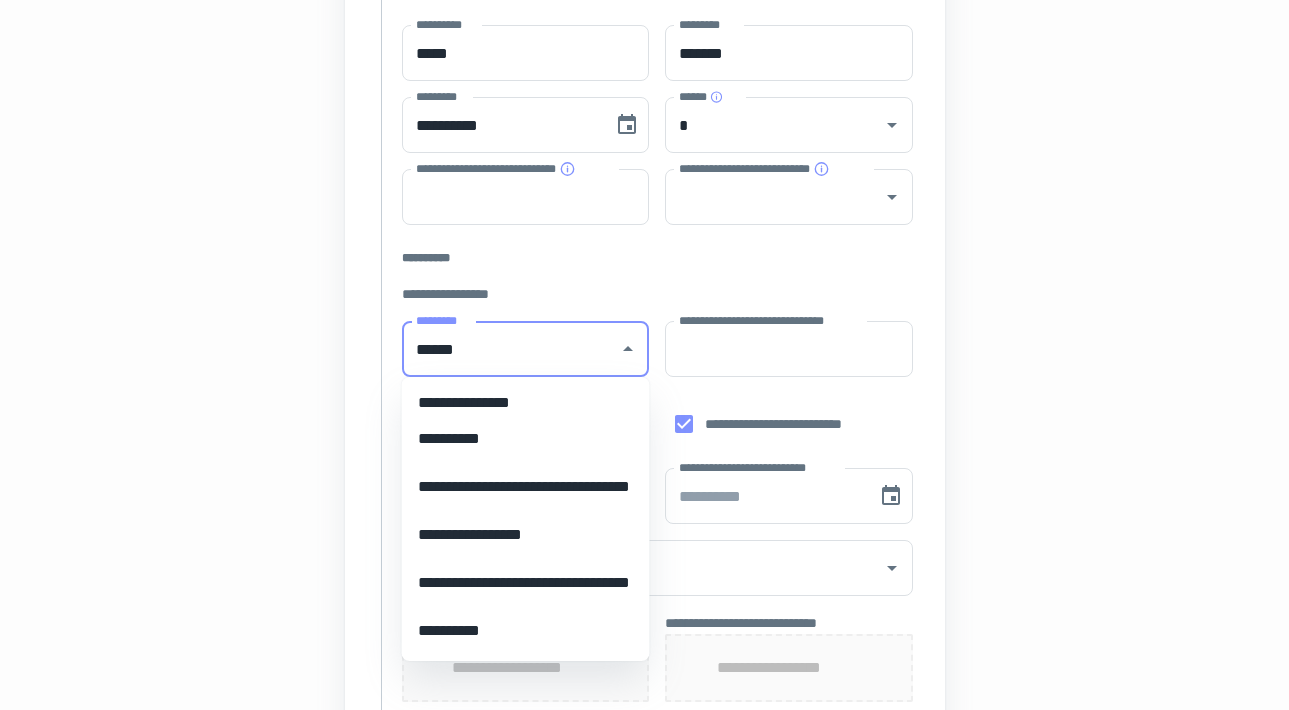 scroll, scrollTop: 404, scrollLeft: 0, axis: vertical 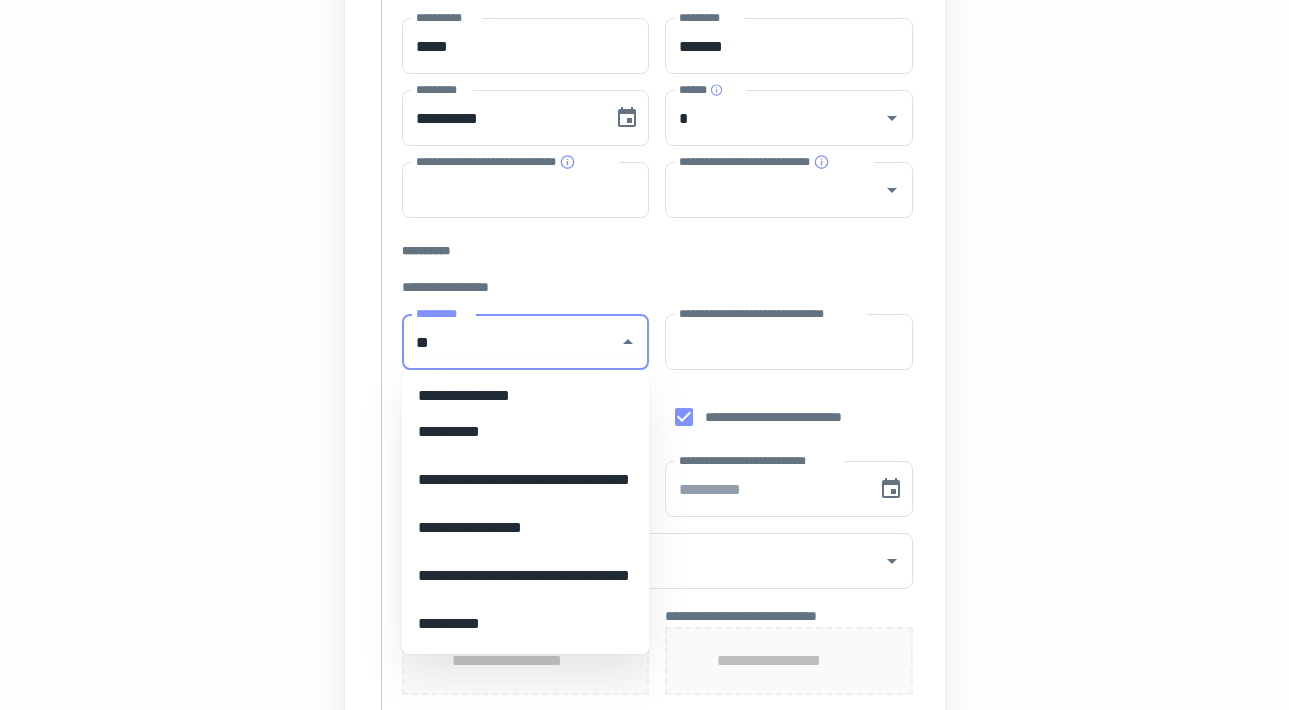 type on "*" 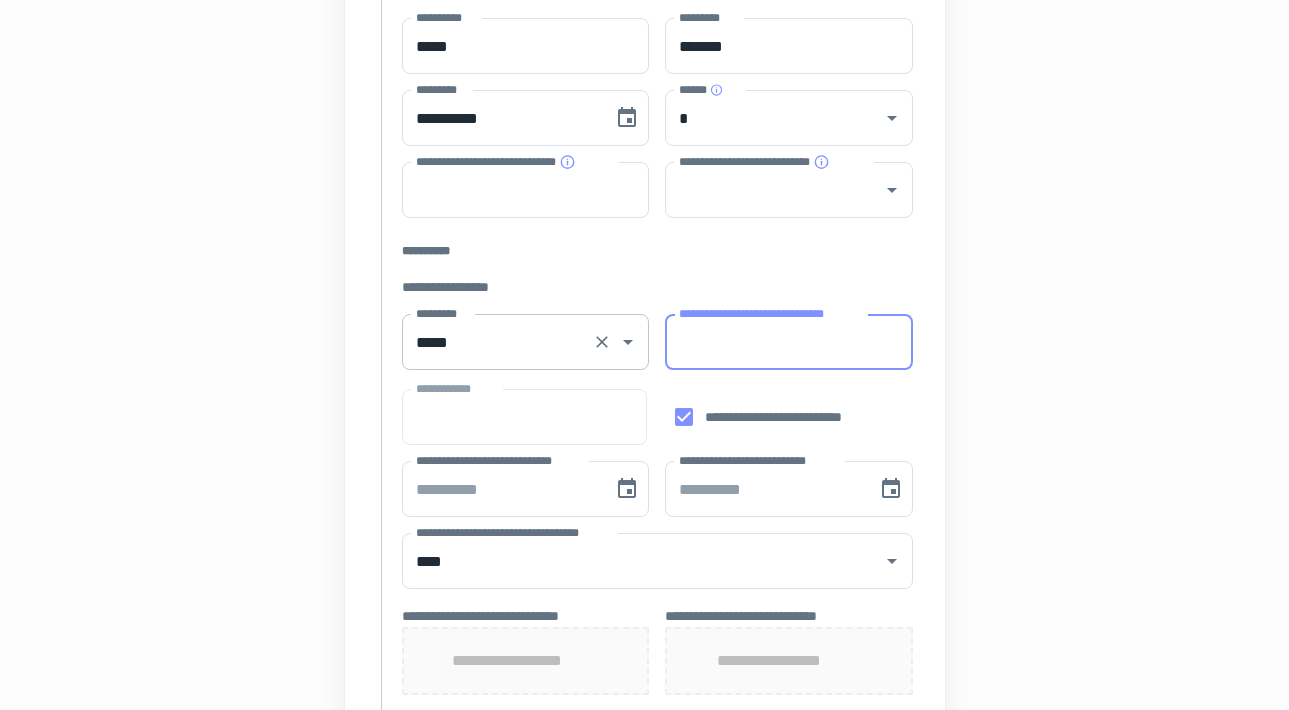 click on "*****" at bounding box center (498, 342) 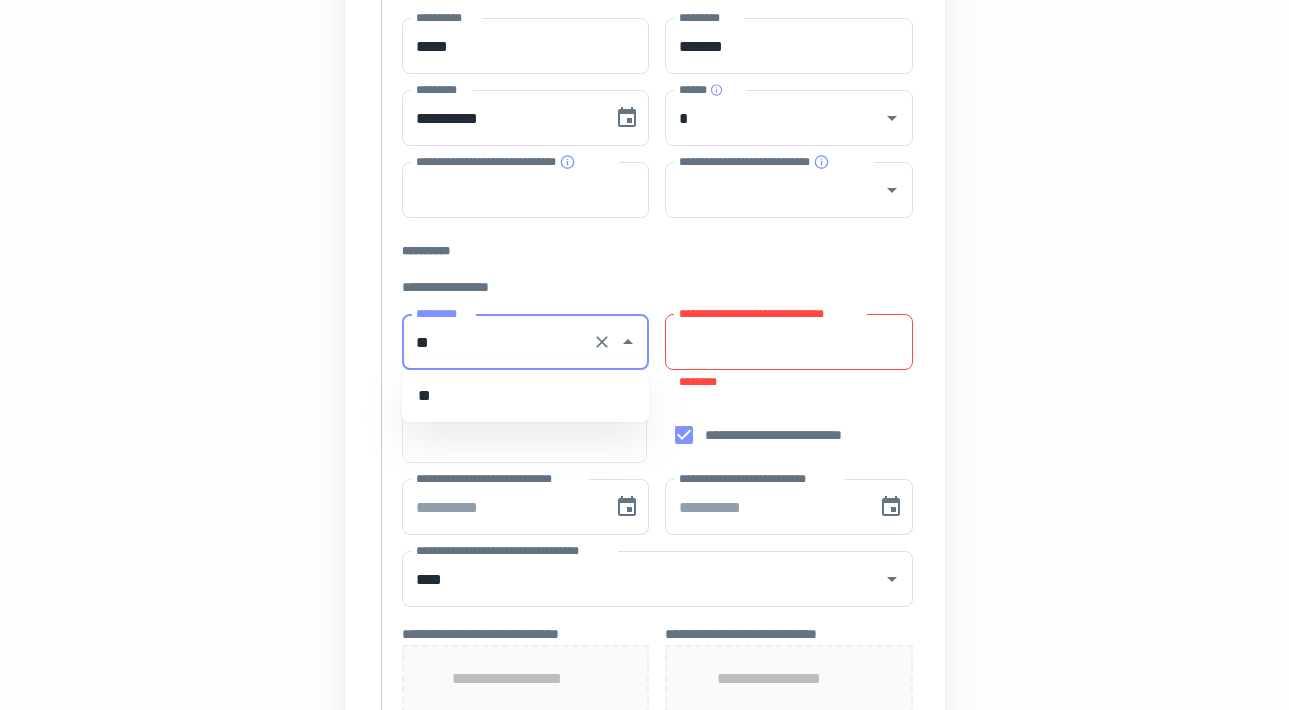type on "*" 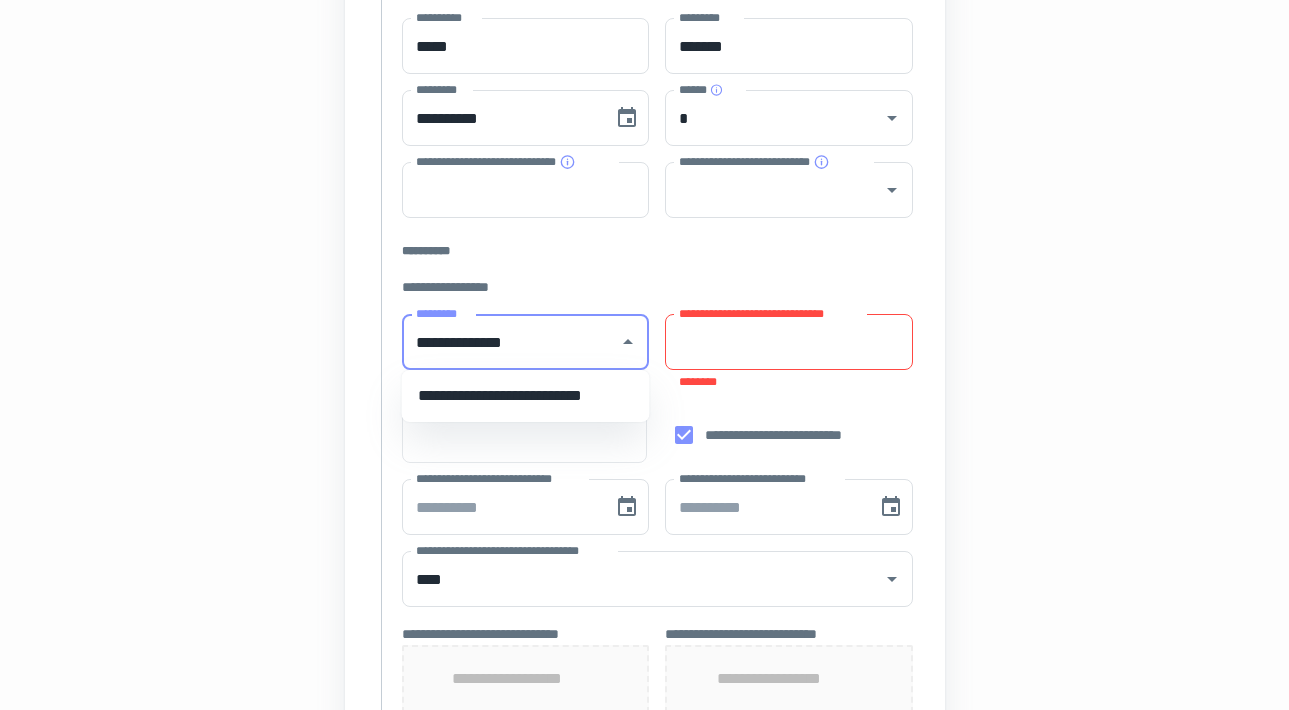 type on "**********" 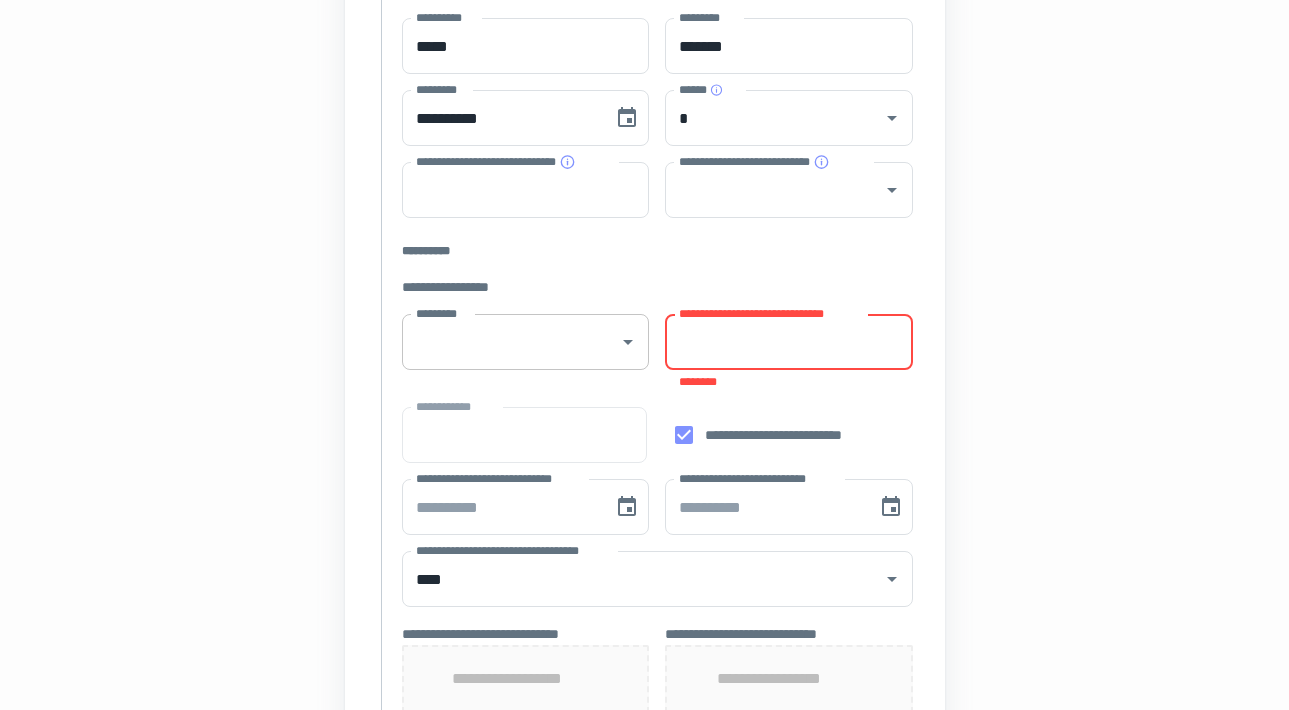 click on "*********" at bounding box center (511, 342) 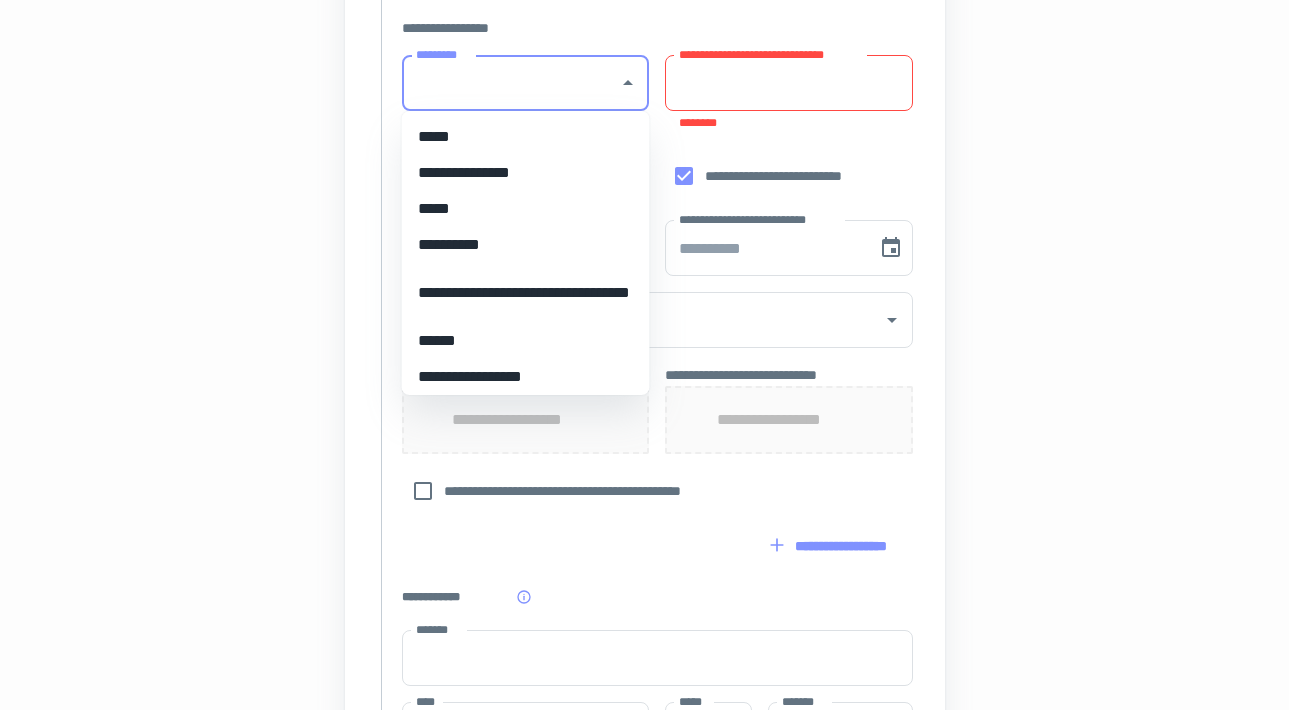 scroll, scrollTop: 671, scrollLeft: 0, axis: vertical 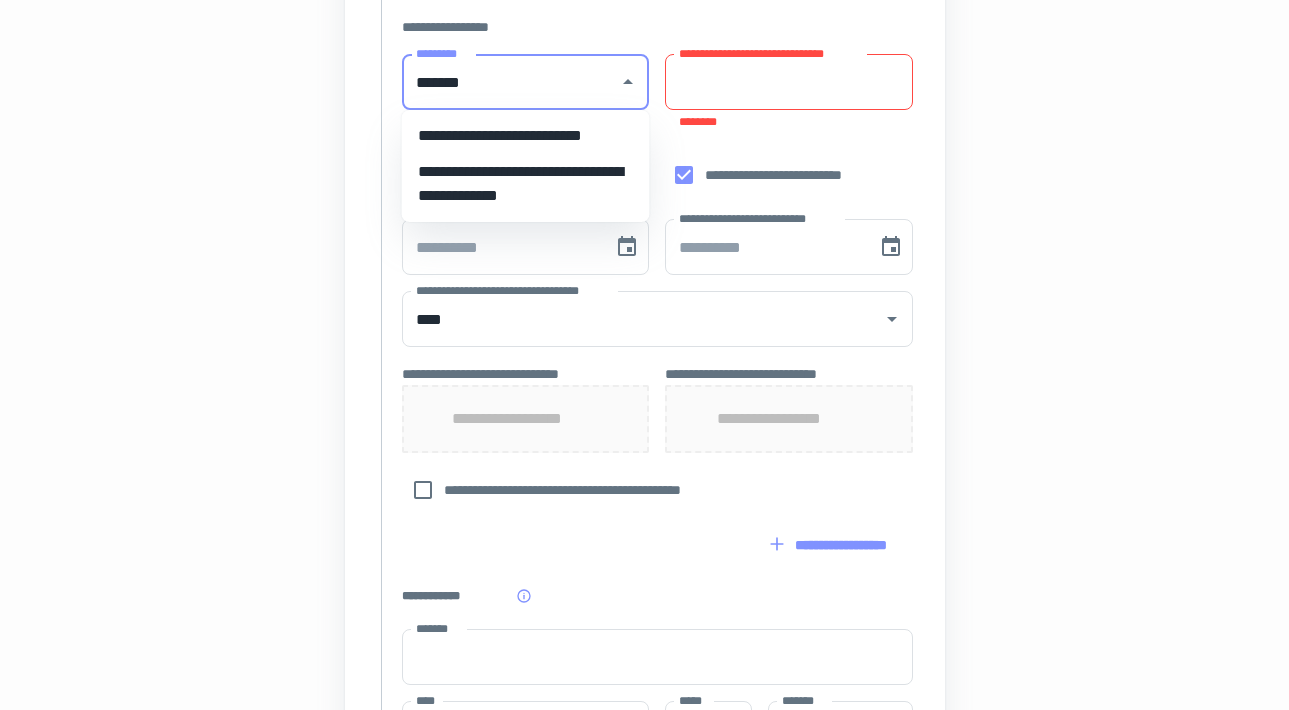 click on "**********" at bounding box center [526, 136] 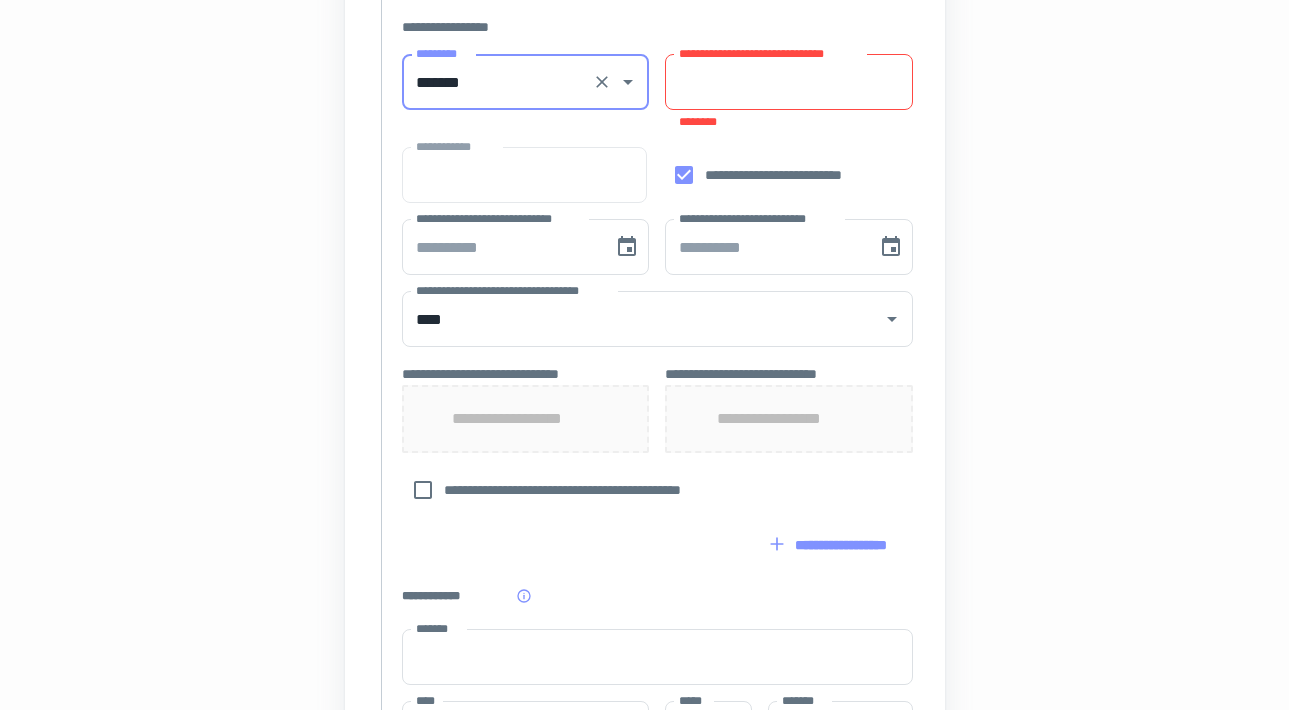 type on "**********" 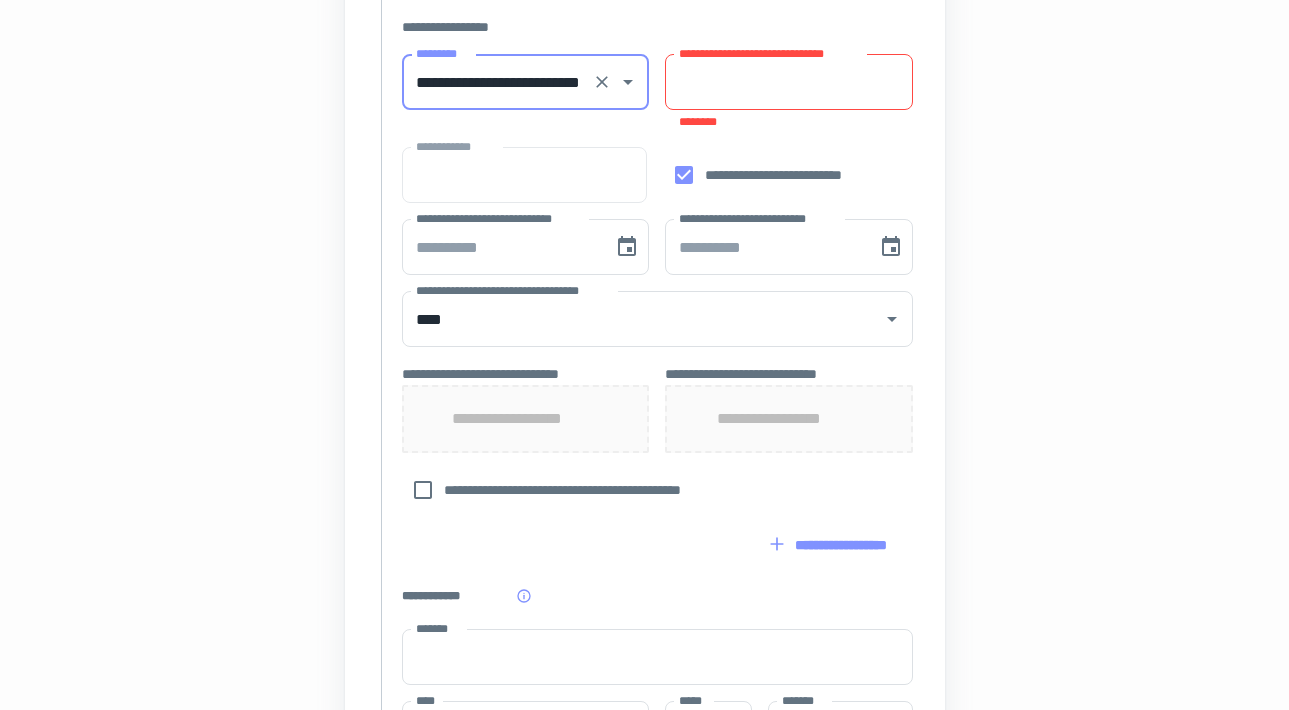 click on "**********" at bounding box center [789, 82] 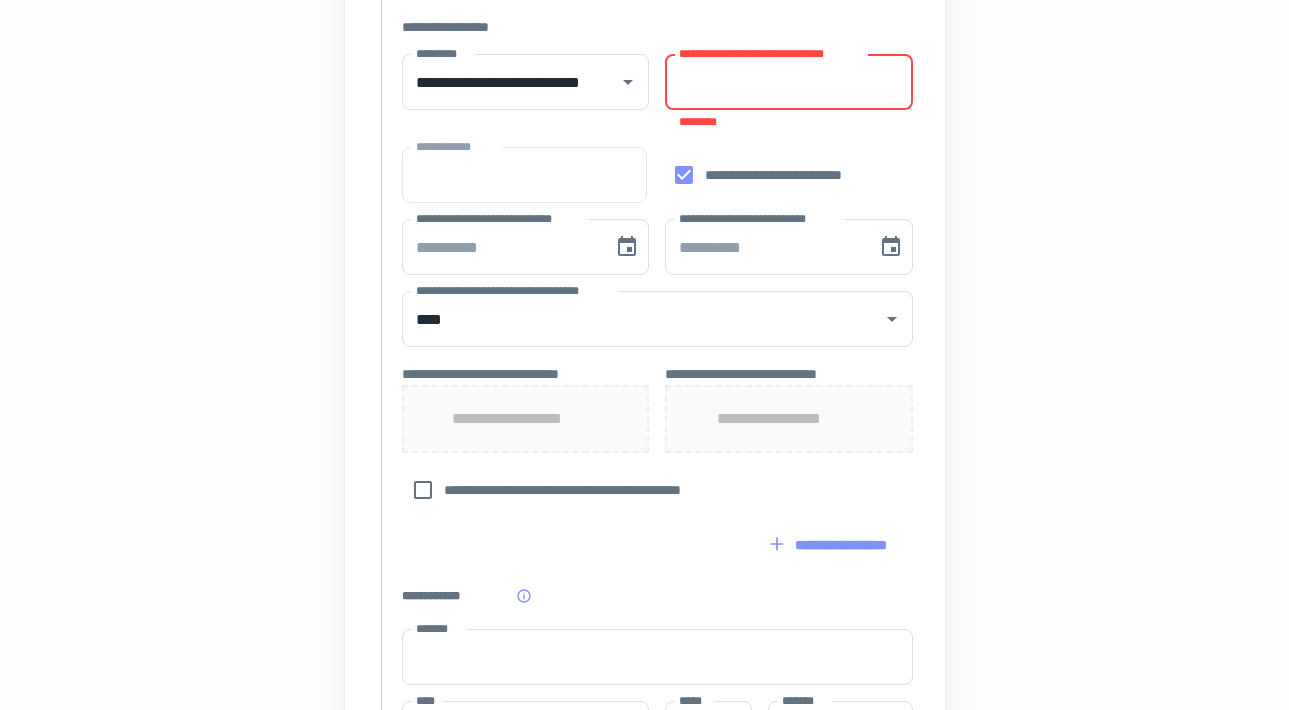 paste on "********" 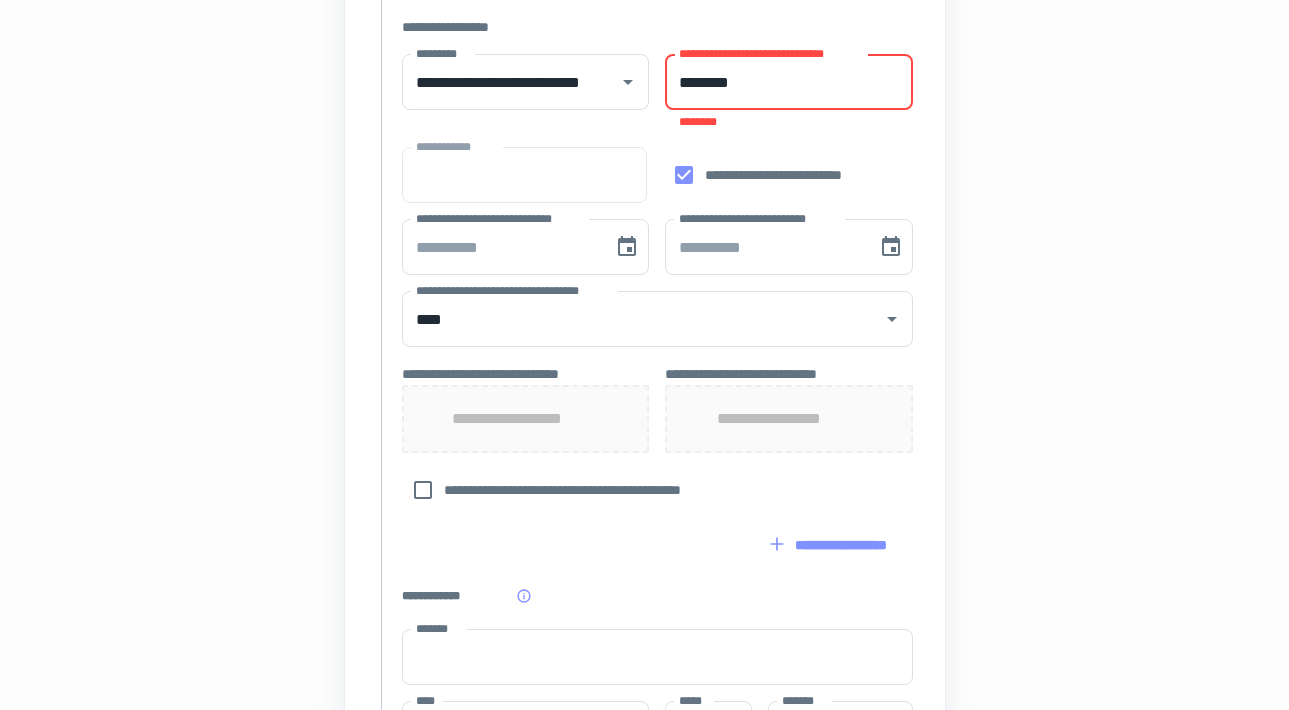 type on "********" 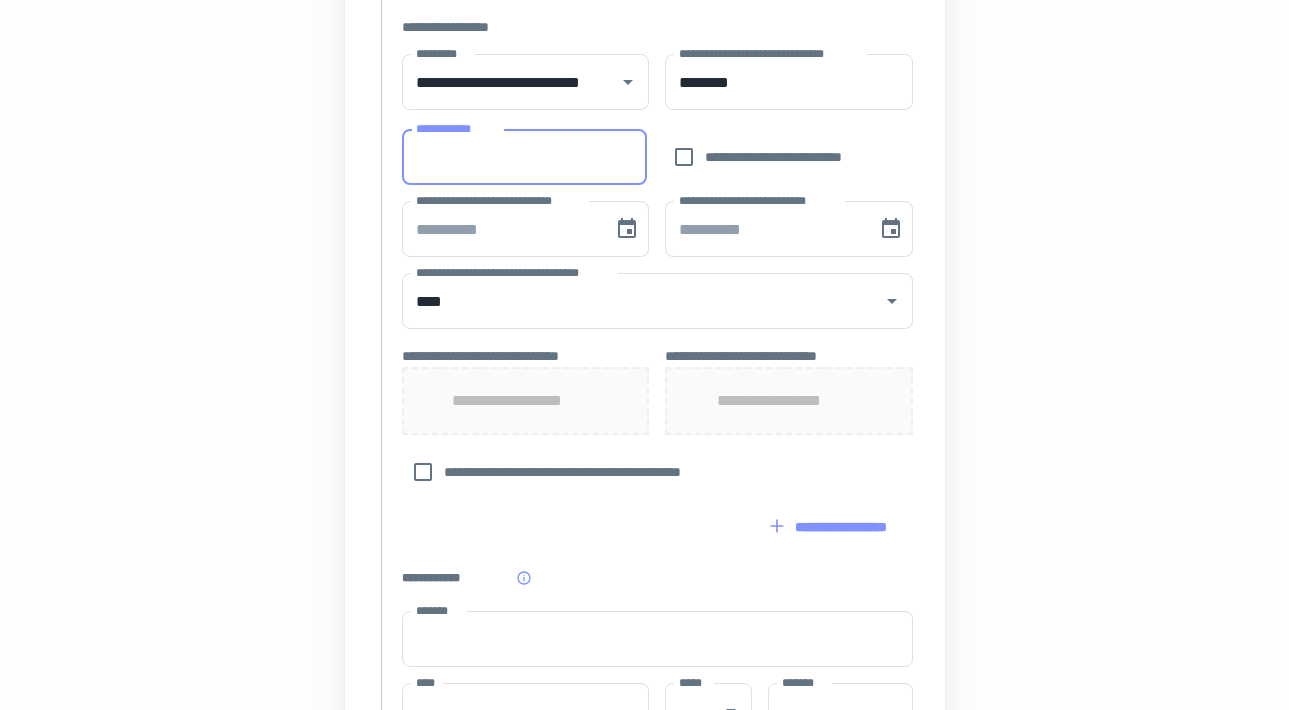 click on "**********" at bounding box center [524, 157] 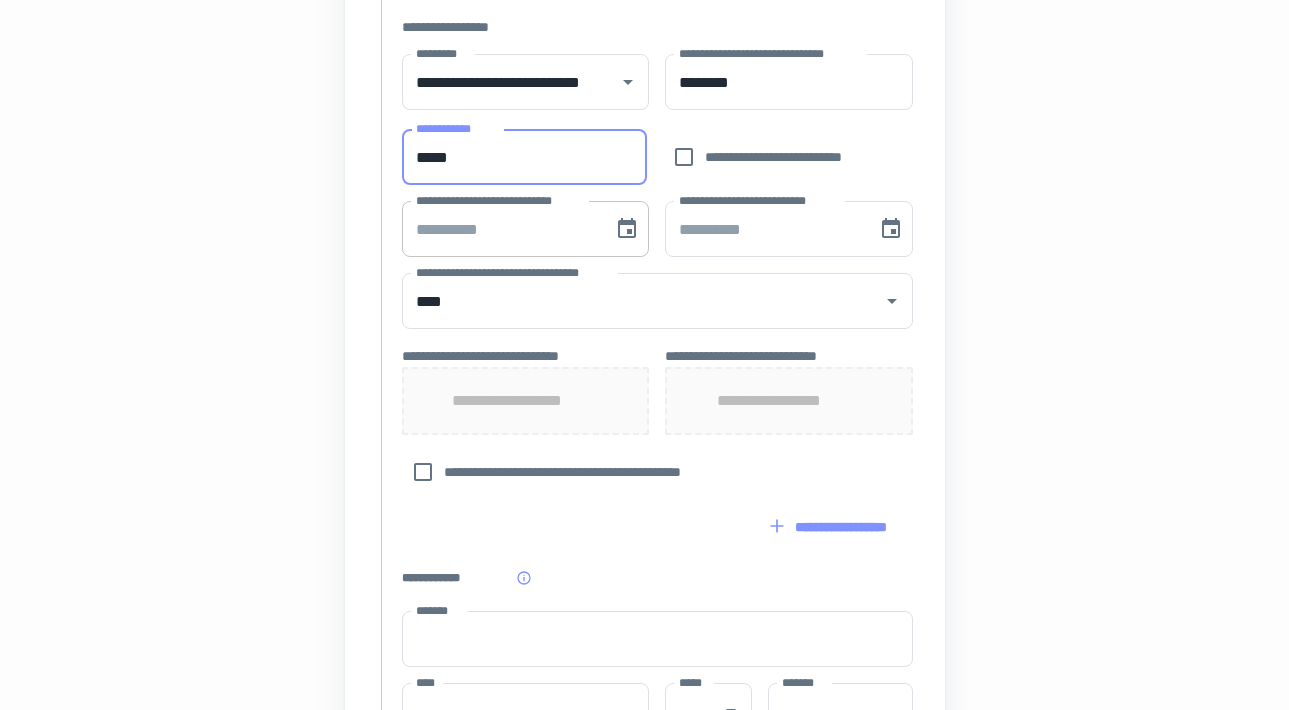 type on "*****" 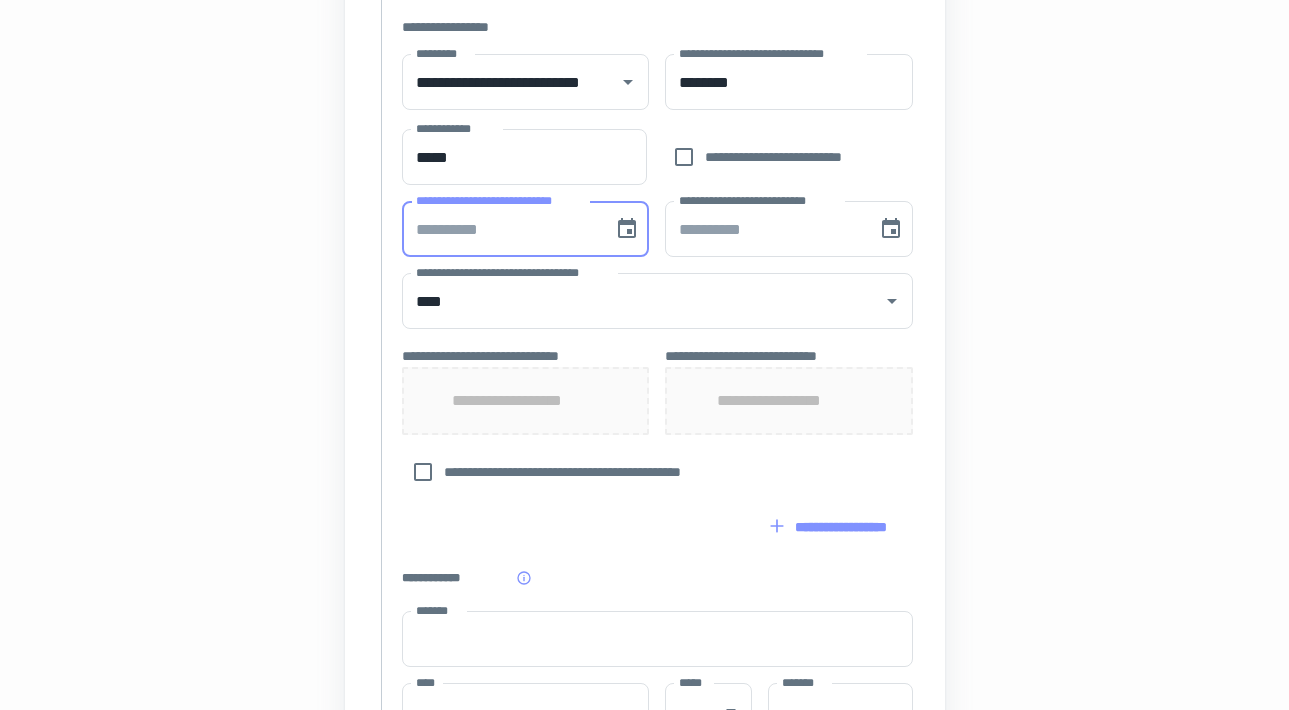 click on "**********" at bounding box center [501, 229] 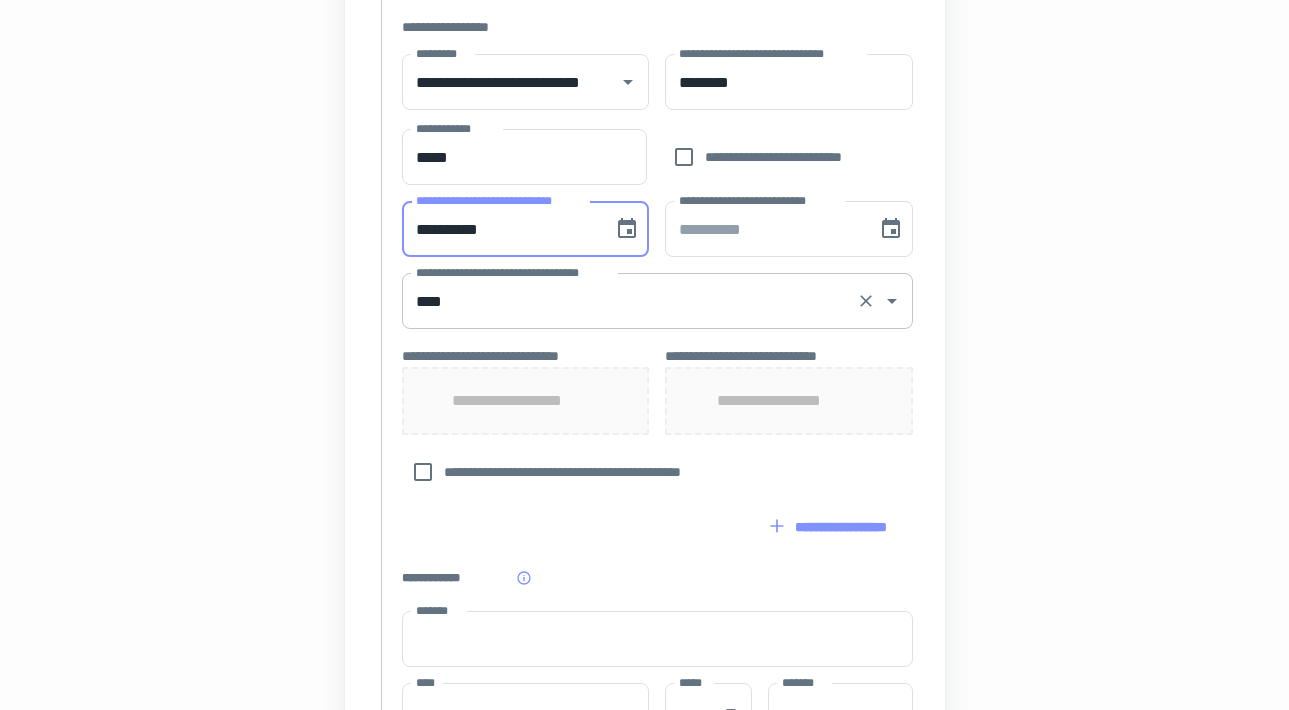 type 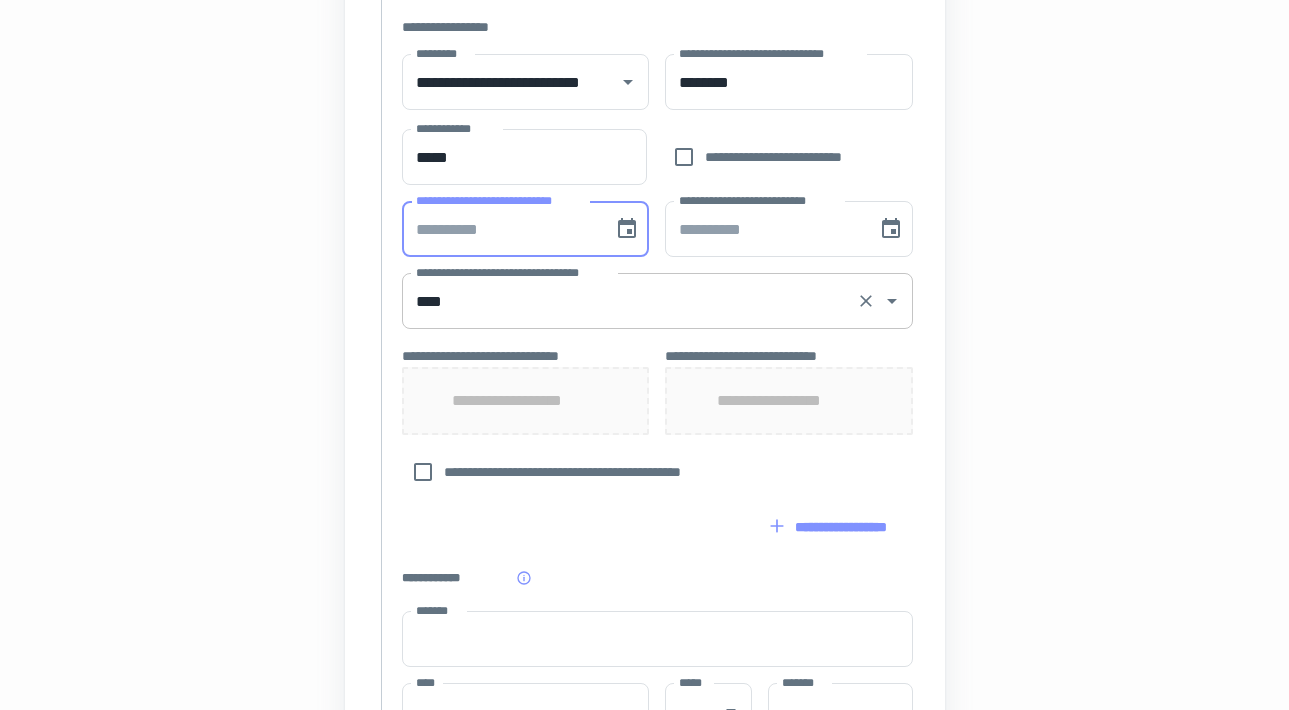 click on "****" at bounding box center [629, 301] 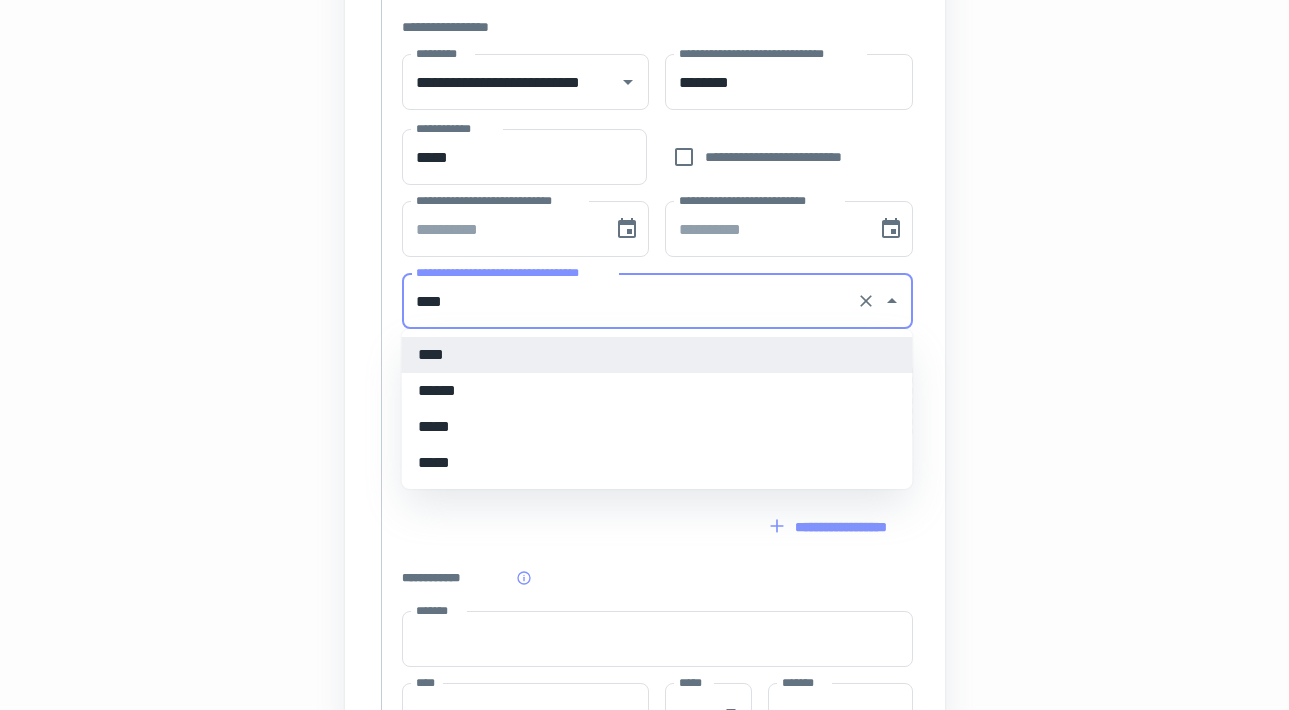 click on "[FIRST] [LAST] [STREET] [CITY], [STATE] [ZIP] [COUNTRY] [PHONE] [EMAIL] [SSN] [DLN] [CC] [DOB] [AGE] [ADDRESS] [ADDRESS] [ADDRESS] [ADDRESS] [ADDRESS] [ADDRESS] [ADDRESS] [ADDRESS] [ADDRESS] [ADDRESS] [ADDRESS] [ADDRESS] [ADDRESS] [ADDRESS] [ADDRESS] [ADDRESS] [ADDRESS] [ADDRESS] [ADDRESS] [ADDRESS] [ADDRESS] [ADDRESS] [ADDRESS] [ADDRESS] [ADDRESS] [ADDRESS] [ADDRESS] [ADDRESS] [ADDRESS] [ADDRESS] [ADDRESS] [ADDRESS] [ADDRESS] [ADDRESS]" at bounding box center (645, 226) 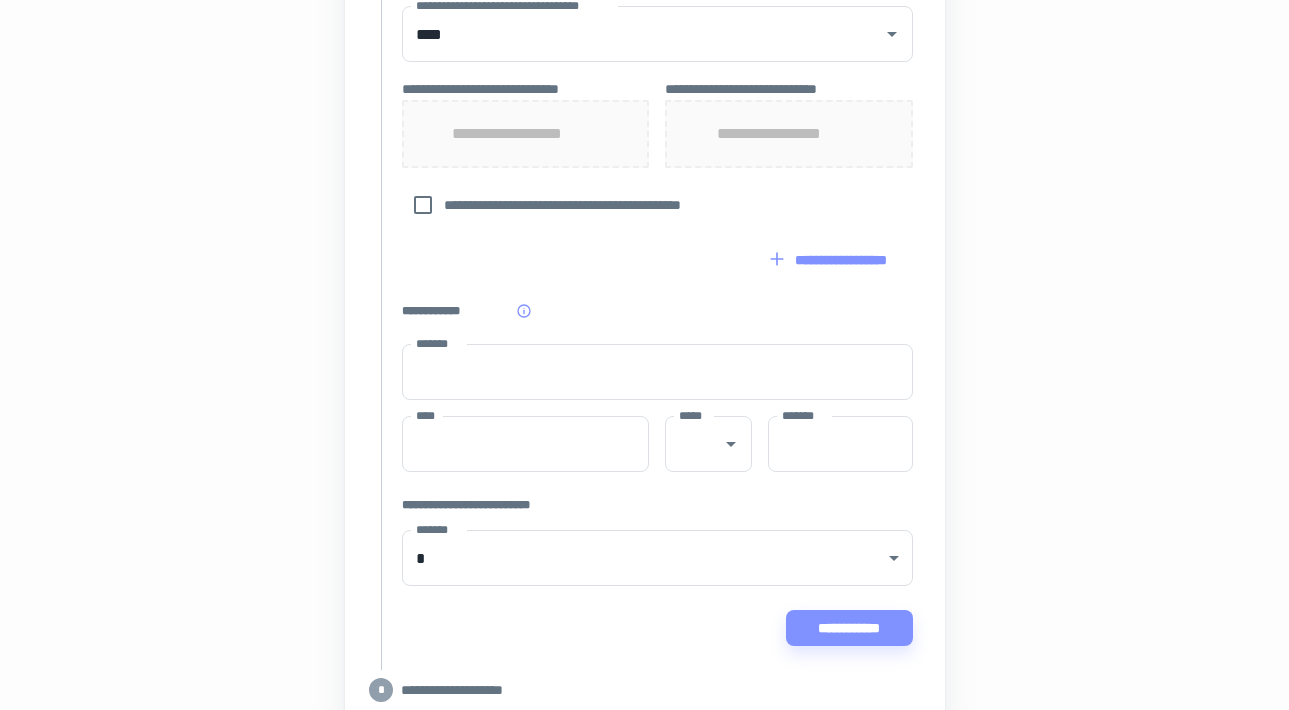 scroll, scrollTop: 966, scrollLeft: 0, axis: vertical 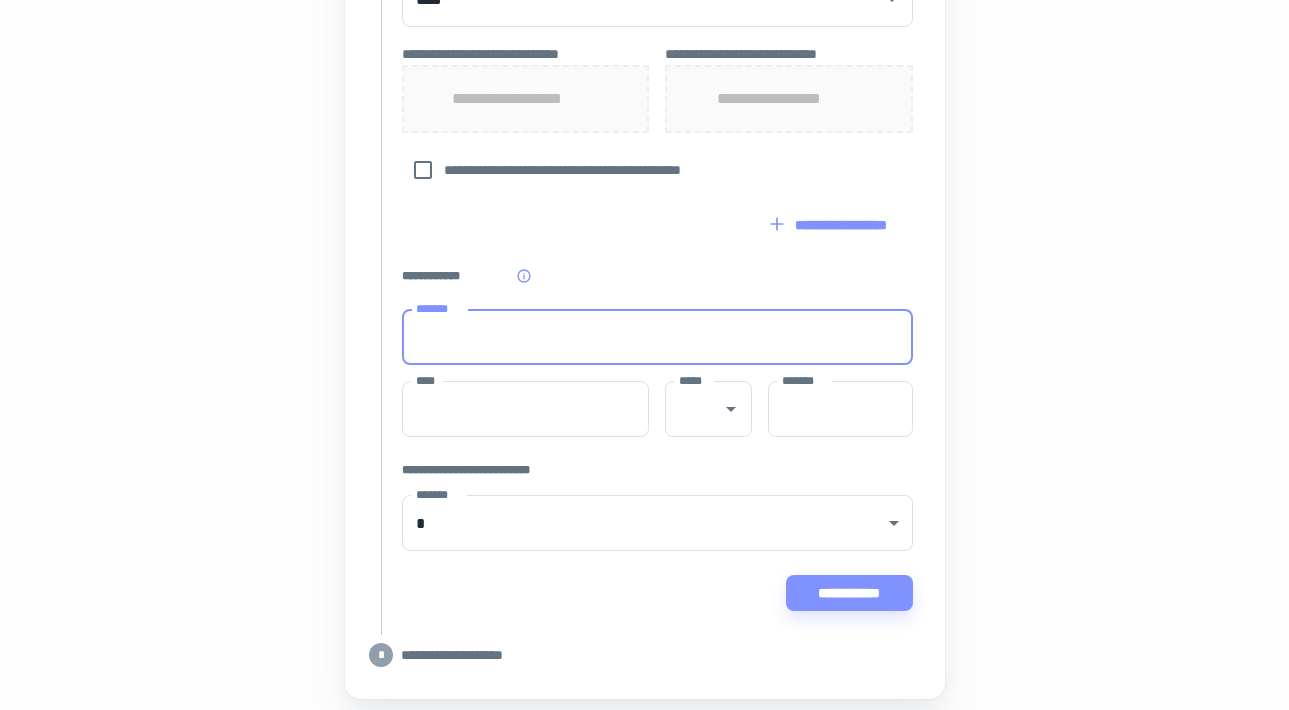 click on "*******" at bounding box center (657, 337) 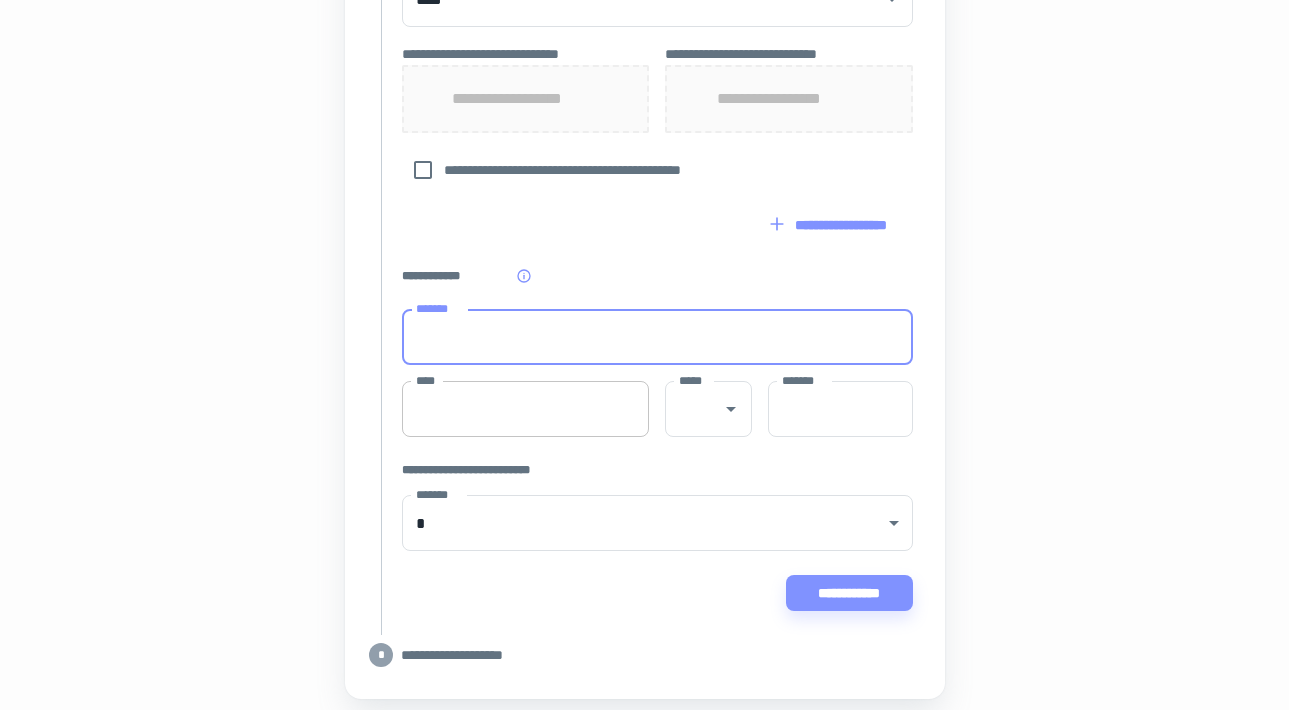type on "*****" 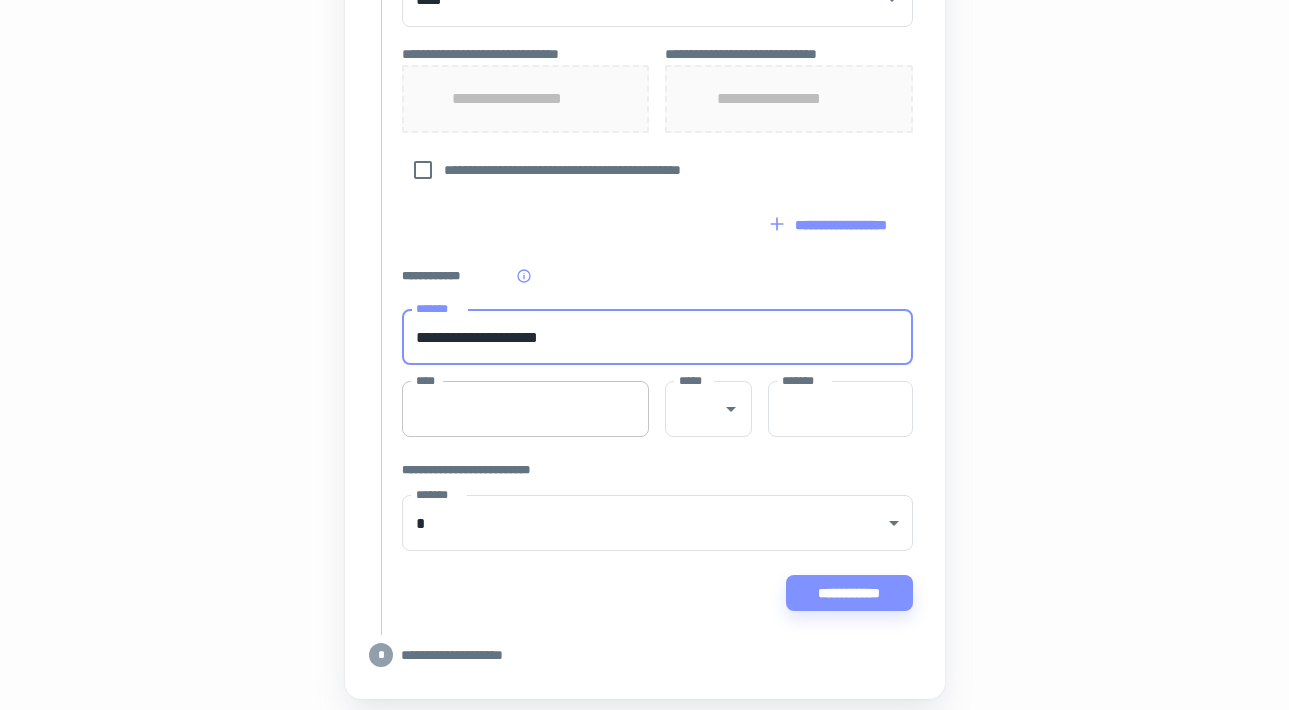 type on "********" 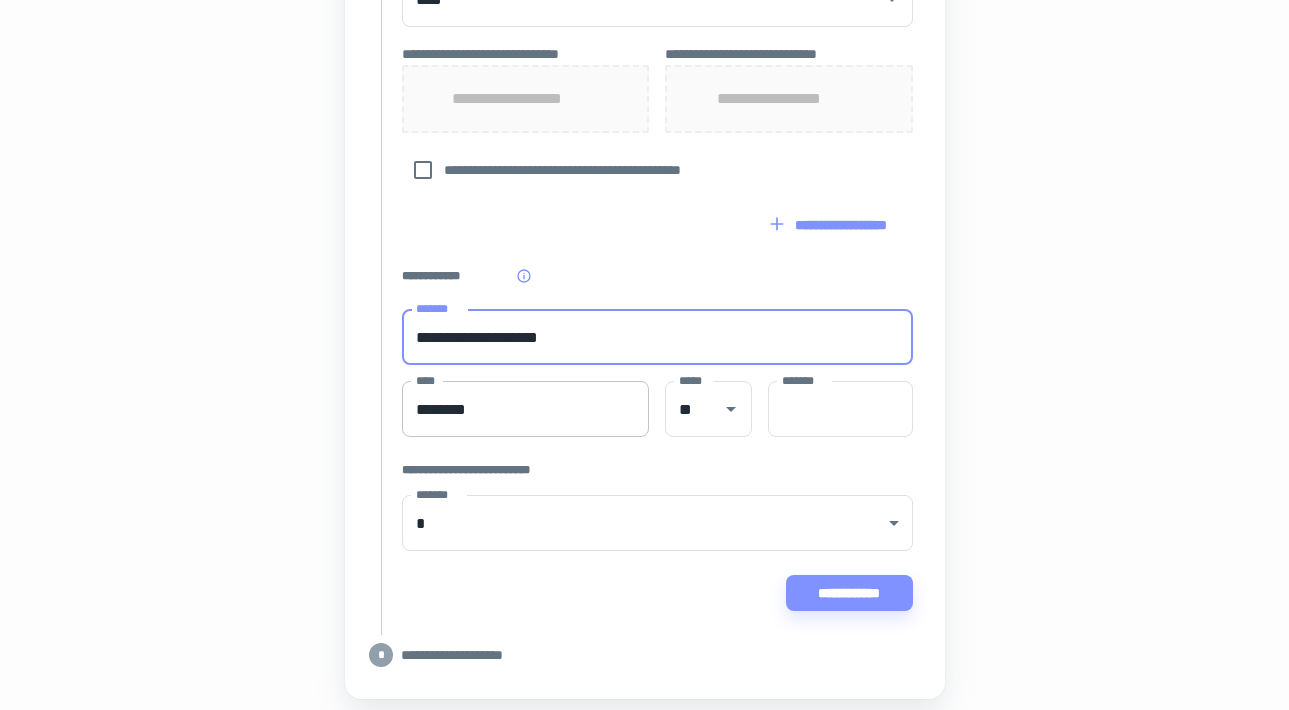 type on "**" 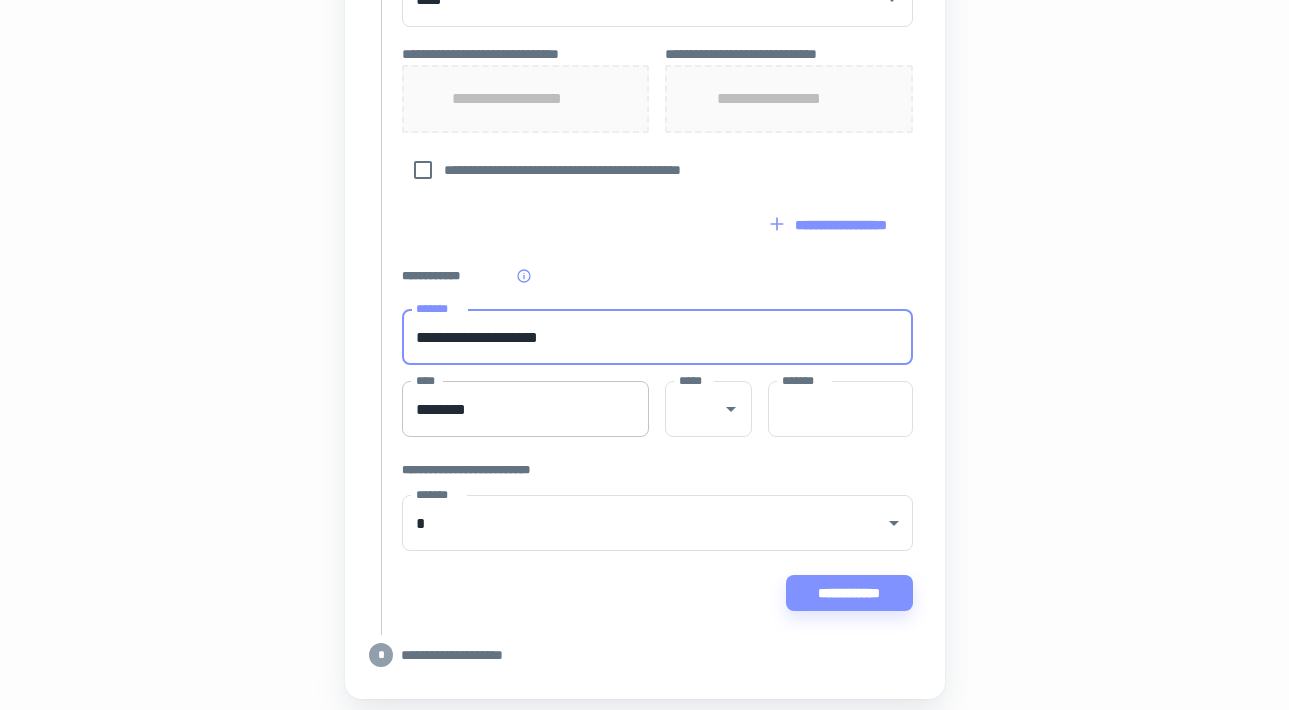 type on "*****" 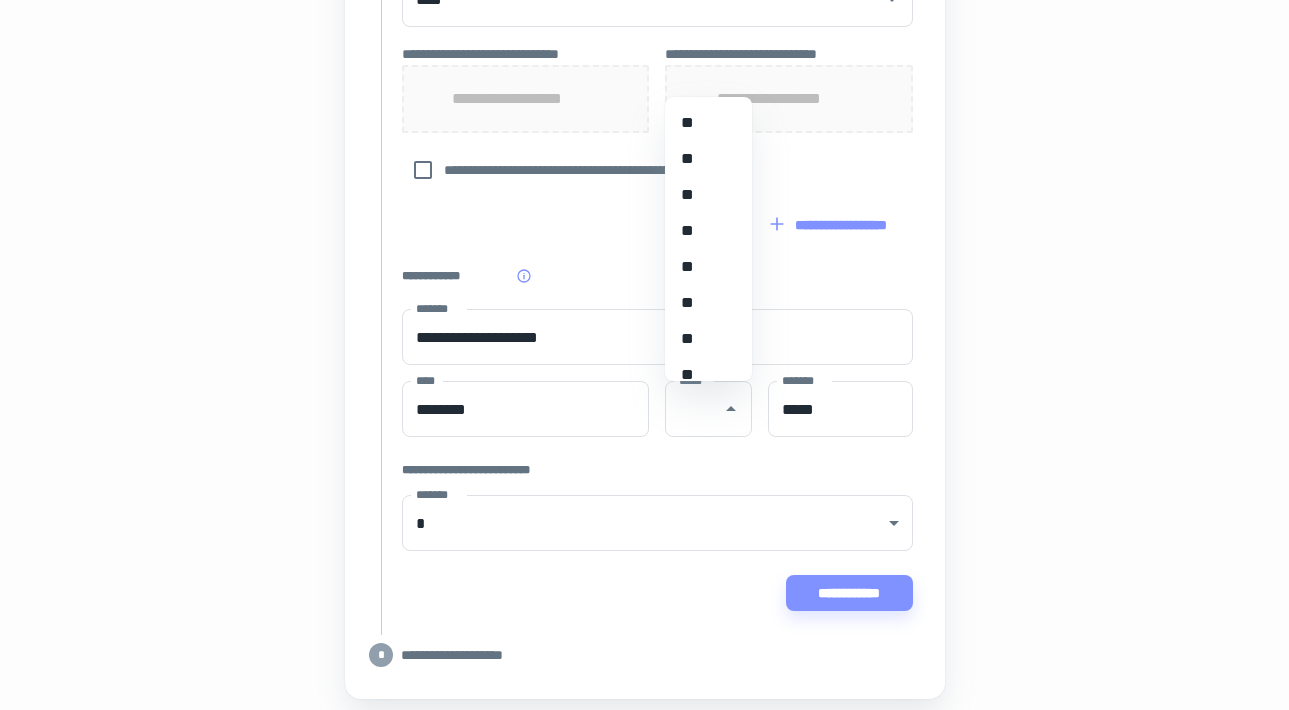 click on "[FIRST] [LAST] [STREET] [CITY], [STATE] [ZIP] [COUNTRY] [PHONE] [EMAIL] [SSN] [DLN] [CC] [DOB] [AGE] [ADDRESS] [ADDRESS] [ADDRESS] [ADDRESS] [ADDRESS] [ADDRESS] [ADDRESS] [ADDRESS] [ADDRESS] [ADDRESS] [ADDRESS] [ADDRESS] [ADDRESS] [ADDRESS] [ADDRESS] [ADDRESS] [ADDRESS] [ADDRESS] [ADDRESS] [ADDRESS] [ADDRESS] [ADDRESS] [ADDRESS] [ADDRESS] [ADDRESS] [ADDRESS] [ADDRESS] [ADDRESS] [ADDRESS] [ADDRESS] [ADDRESS] [ADDRESS] [ADDRESS] [ADDRESS]" at bounding box center [645, -76] 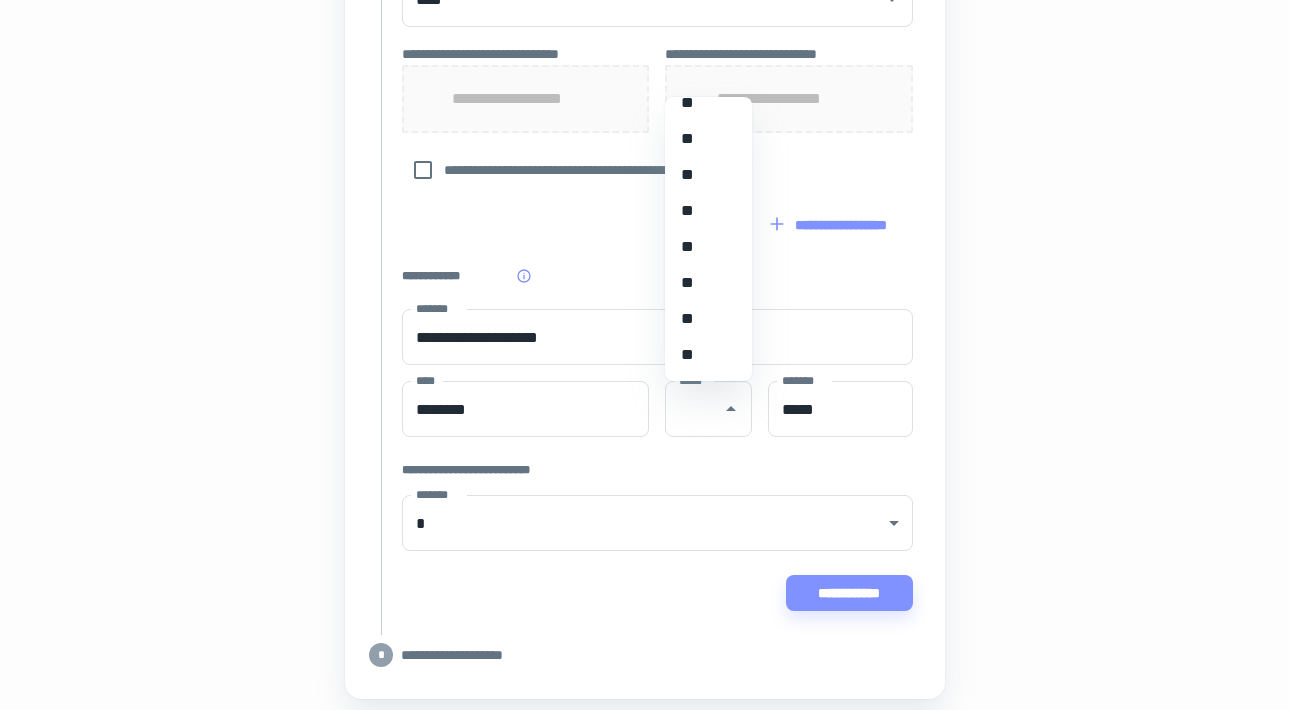 scroll, scrollTop: 1856, scrollLeft: 0, axis: vertical 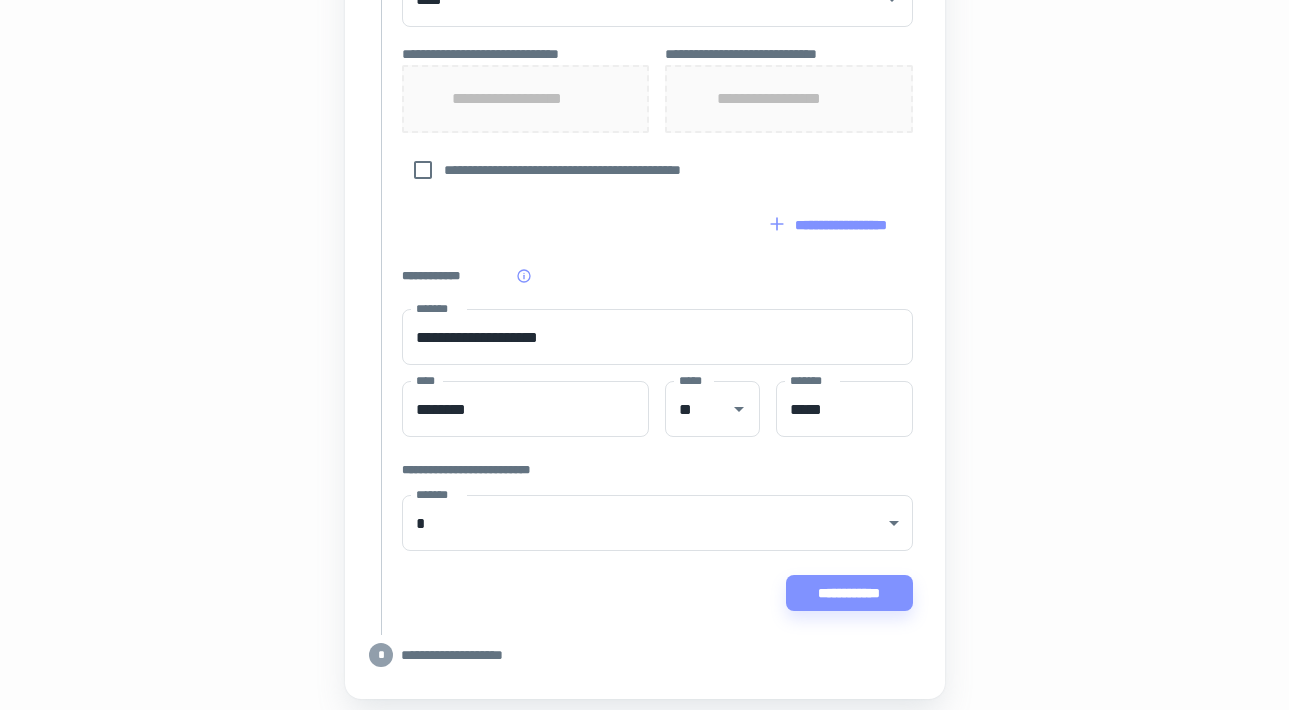 click on "[FIRST] [LAST] [STREET] [CITY], [STATE] [ZIP] [COUNTRY] [PHONE] [EMAIL] [SSN] [DLN] [CC] [DOB] [AGE] [ADDRESS] [ADDRESS] [ADDRESS] [ADDRESS] [ADDRESS] [ADDRESS] [ADDRESS] [ADDRESS] [ADDRESS] [ADDRESS] [ADDRESS] [ADDRESS] [ADDRESS] [ADDRESS] [ADDRESS] [ADDRESS] [ADDRESS] [ADDRESS] [ADDRESS] [ADDRESS] [ADDRESS] [ADDRESS] [ADDRESS] [ADDRESS] [ADDRESS] [ADDRESS] [ADDRESS] [ADDRESS] [ADDRESS] [ADDRESS] [ADDRESS] [ADDRESS] [ADDRESS] [ADDRESS]" at bounding box center [645, -76] 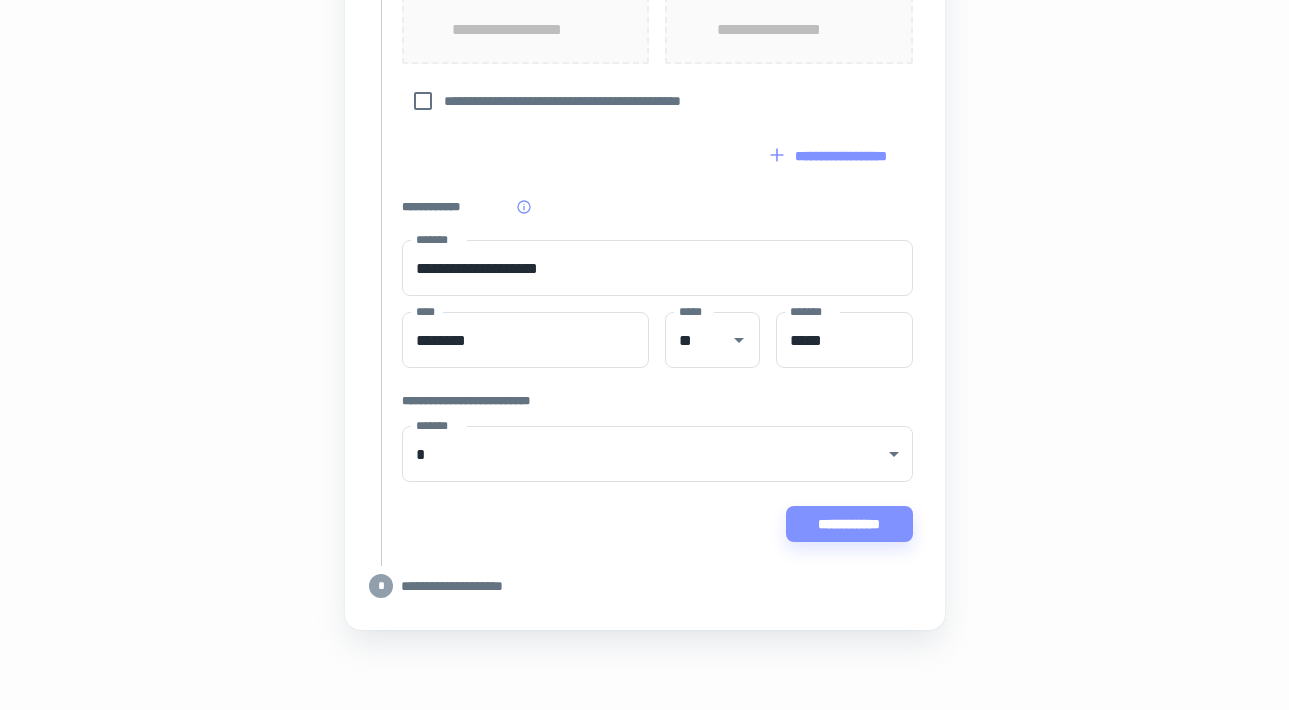 scroll, scrollTop: 1035, scrollLeft: 0, axis: vertical 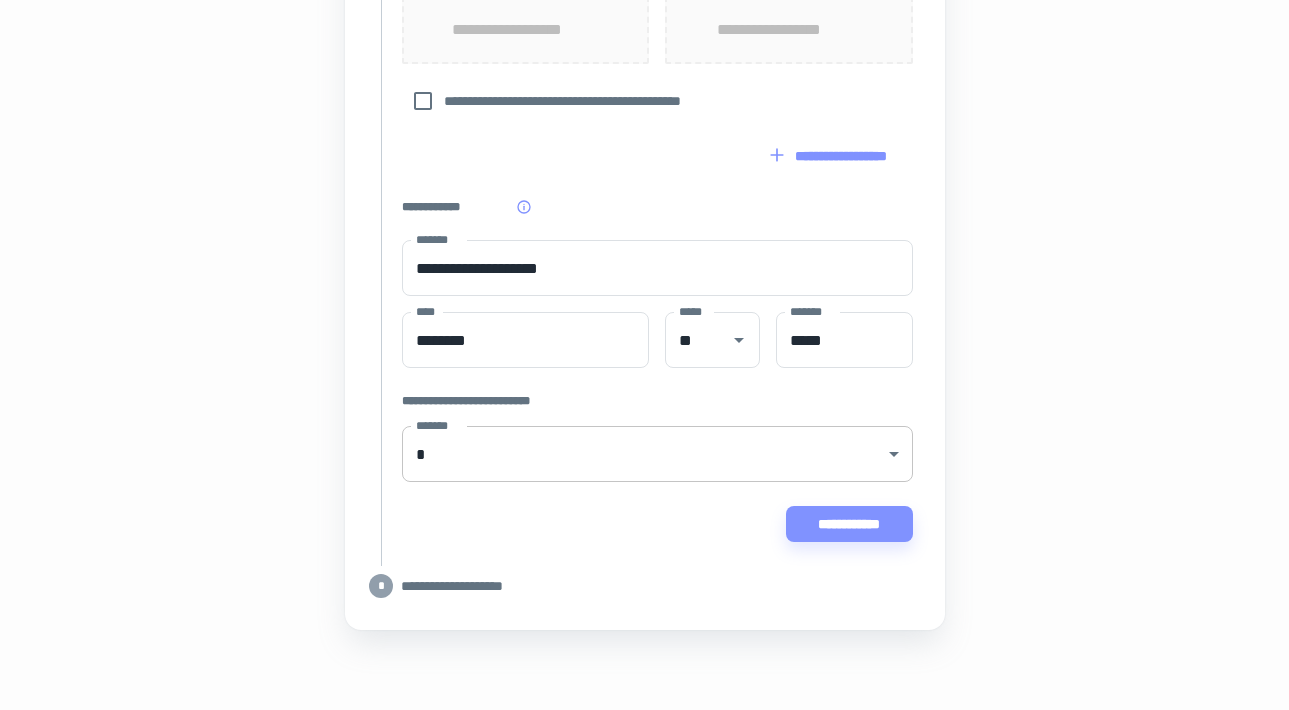 click on "**********" at bounding box center [644, -680] 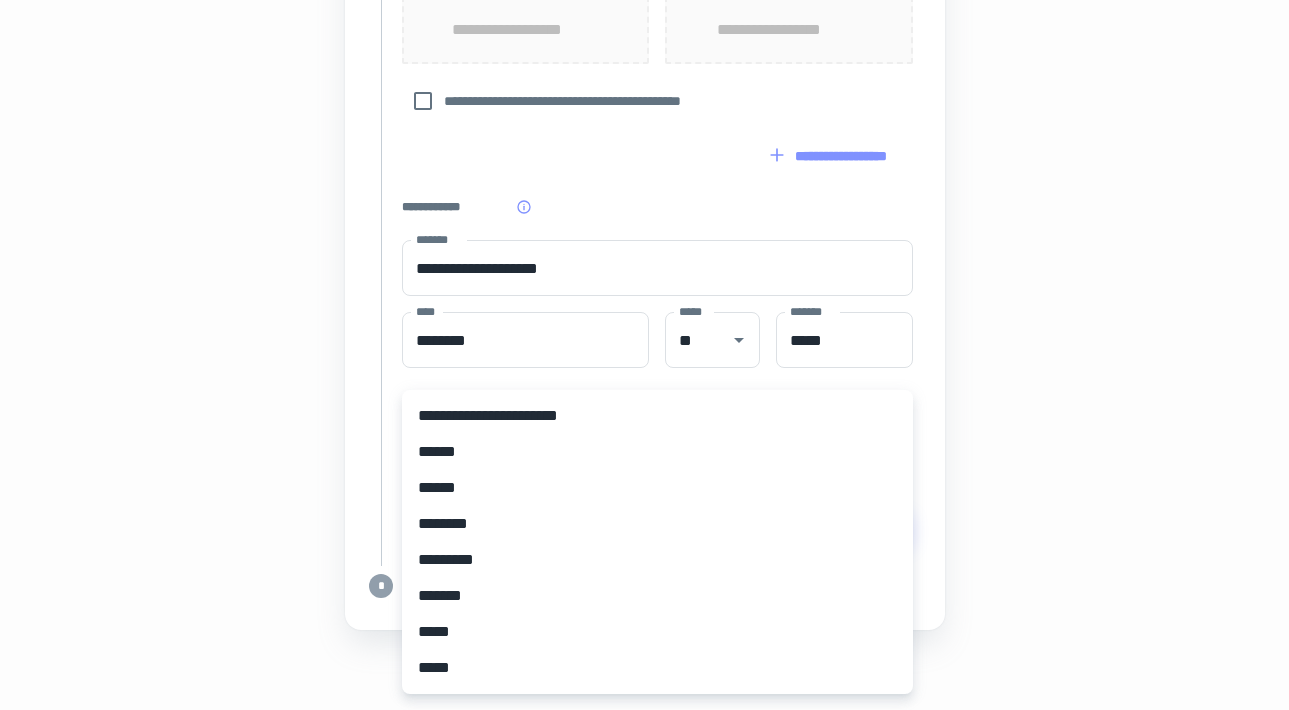 click on "**********" at bounding box center (657, 416) 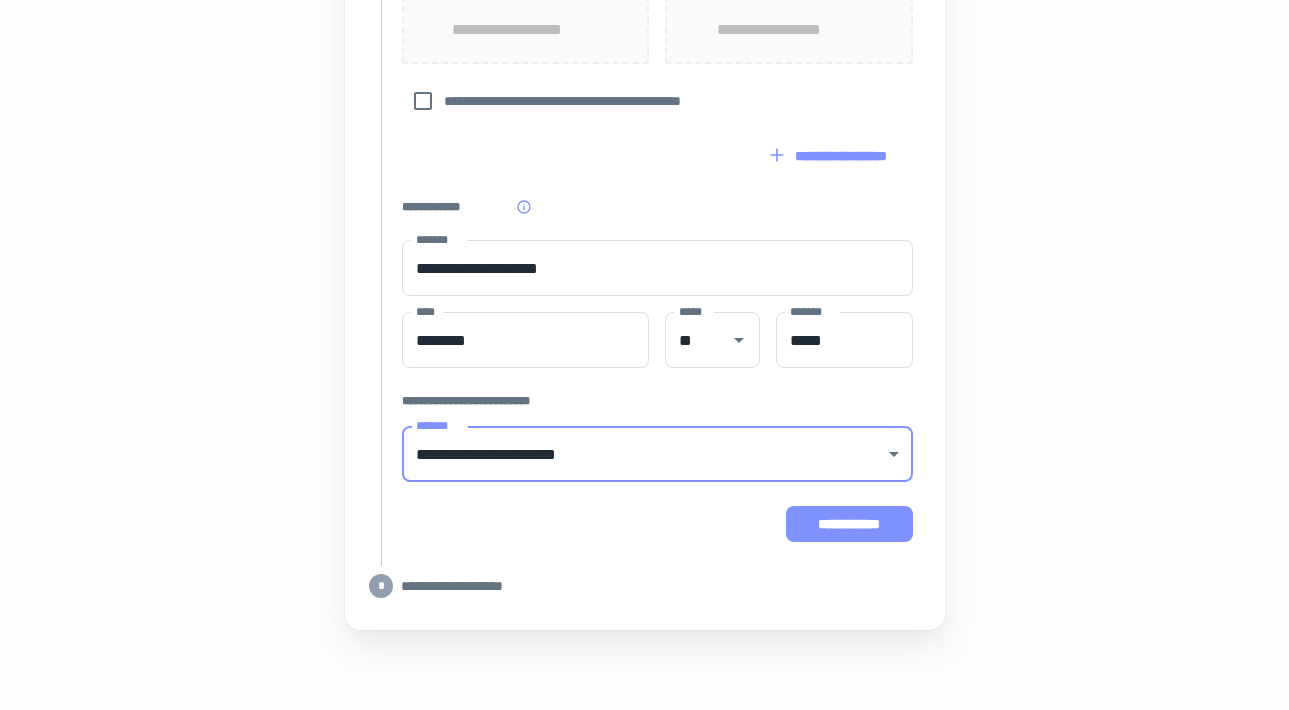 scroll, scrollTop: 1035, scrollLeft: 0, axis: vertical 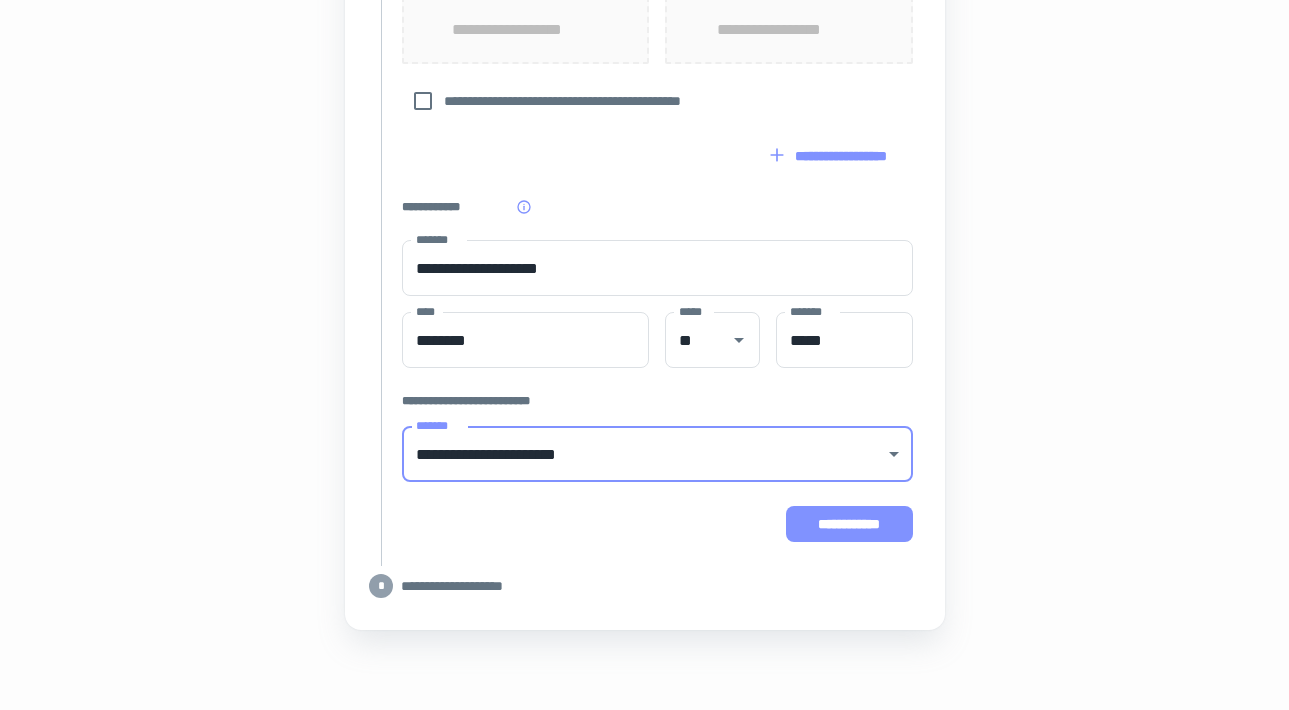 click on "**********" at bounding box center [849, 524] 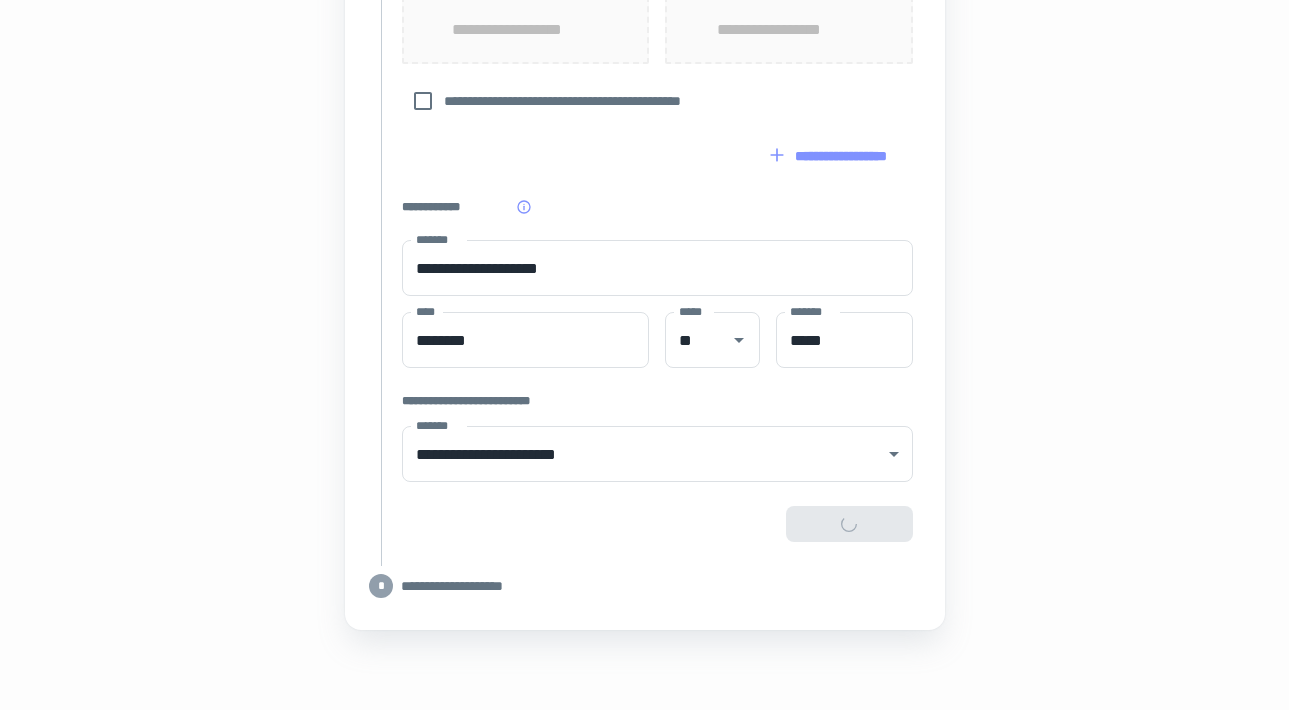 type on "**********" 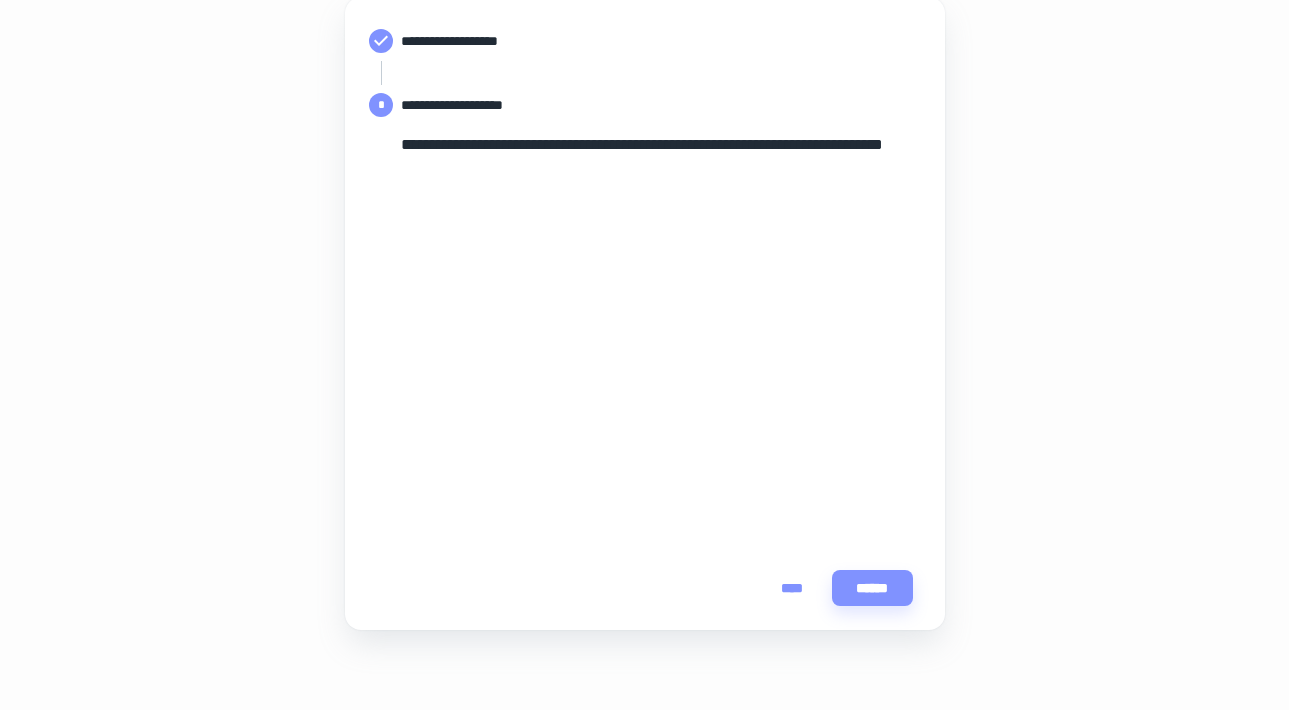 scroll, scrollTop: 247, scrollLeft: 0, axis: vertical 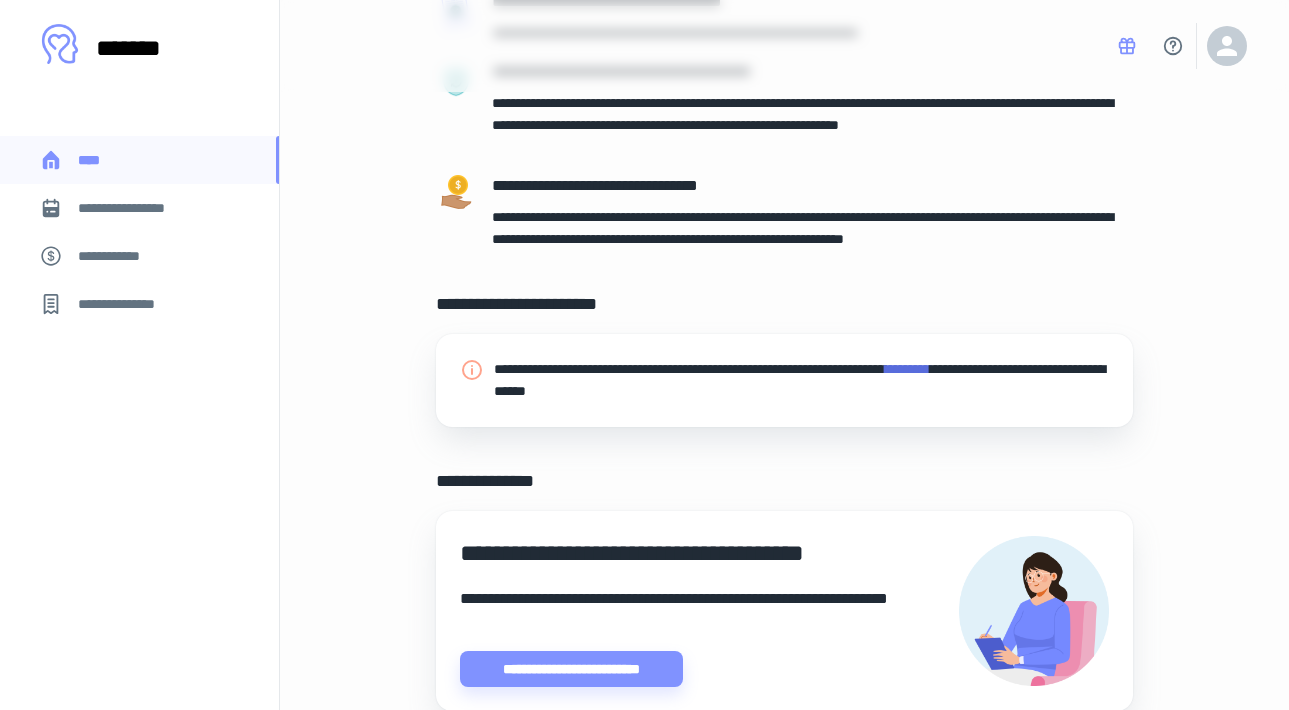 click on "*********" at bounding box center (907, 369) 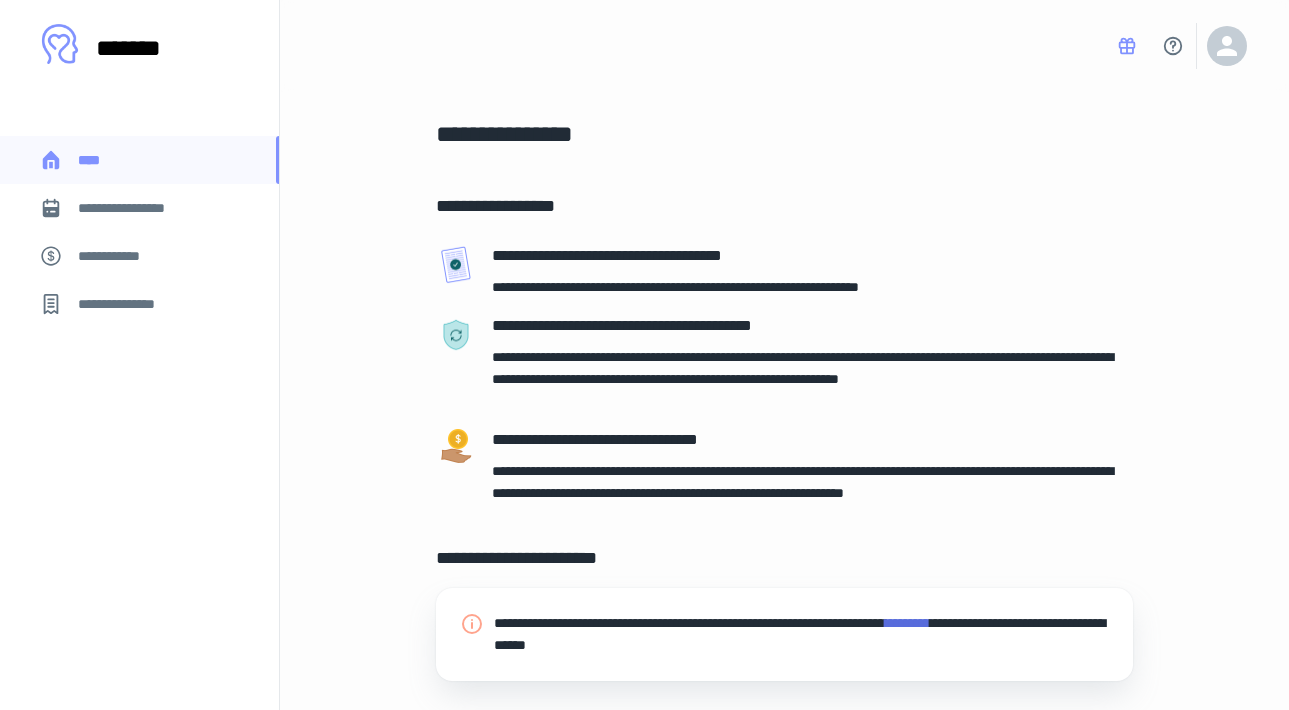 scroll, scrollTop: 0, scrollLeft: 0, axis: both 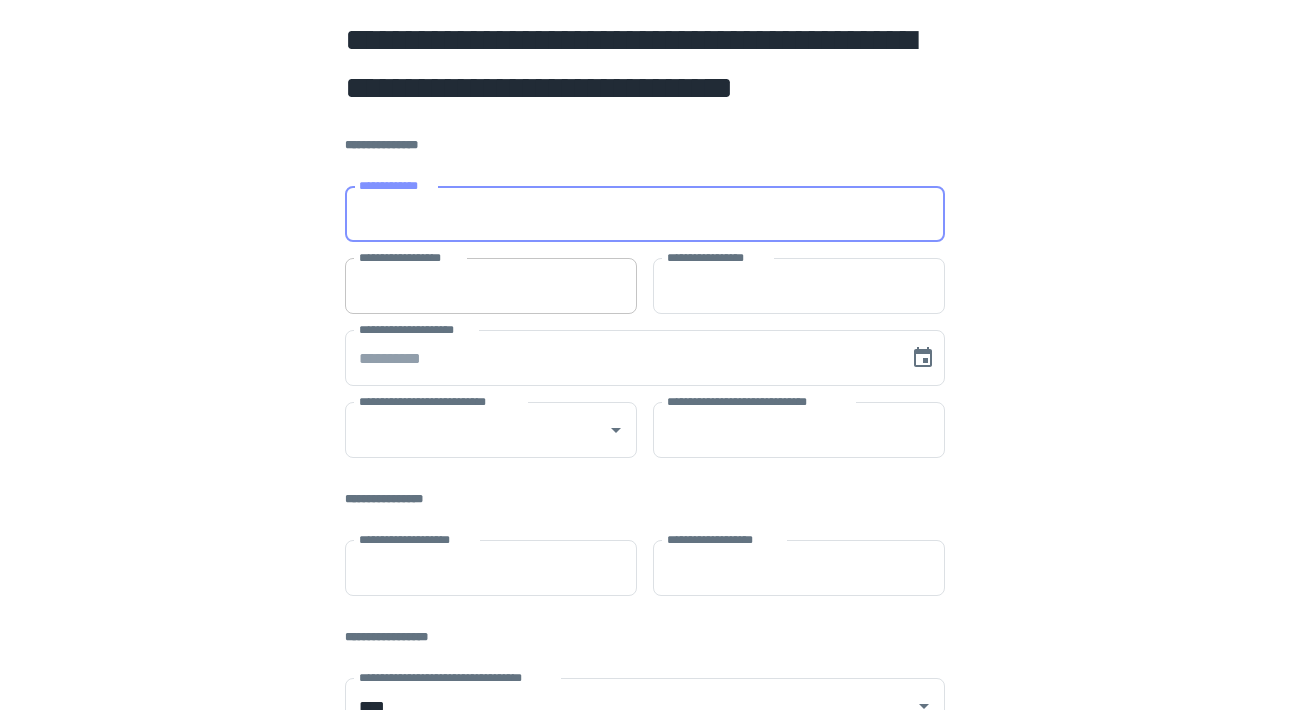 type on "**********" 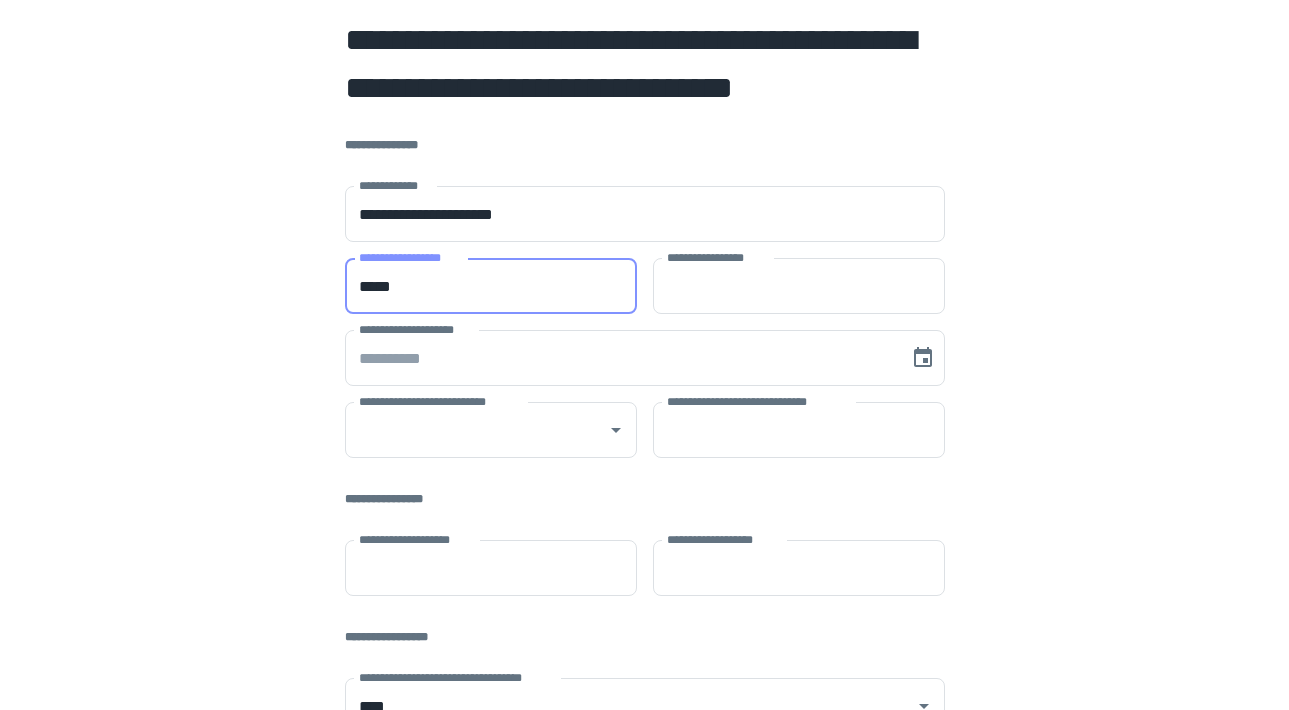 type on "*****" 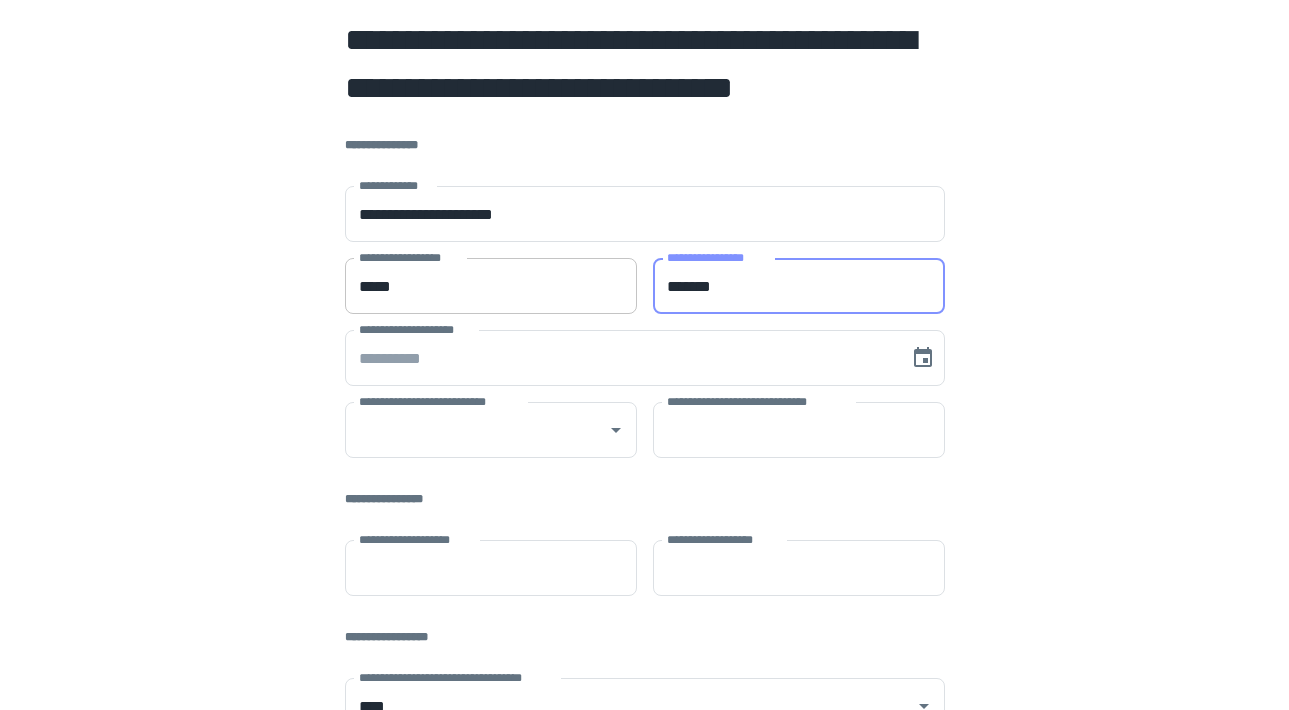 type on "*******" 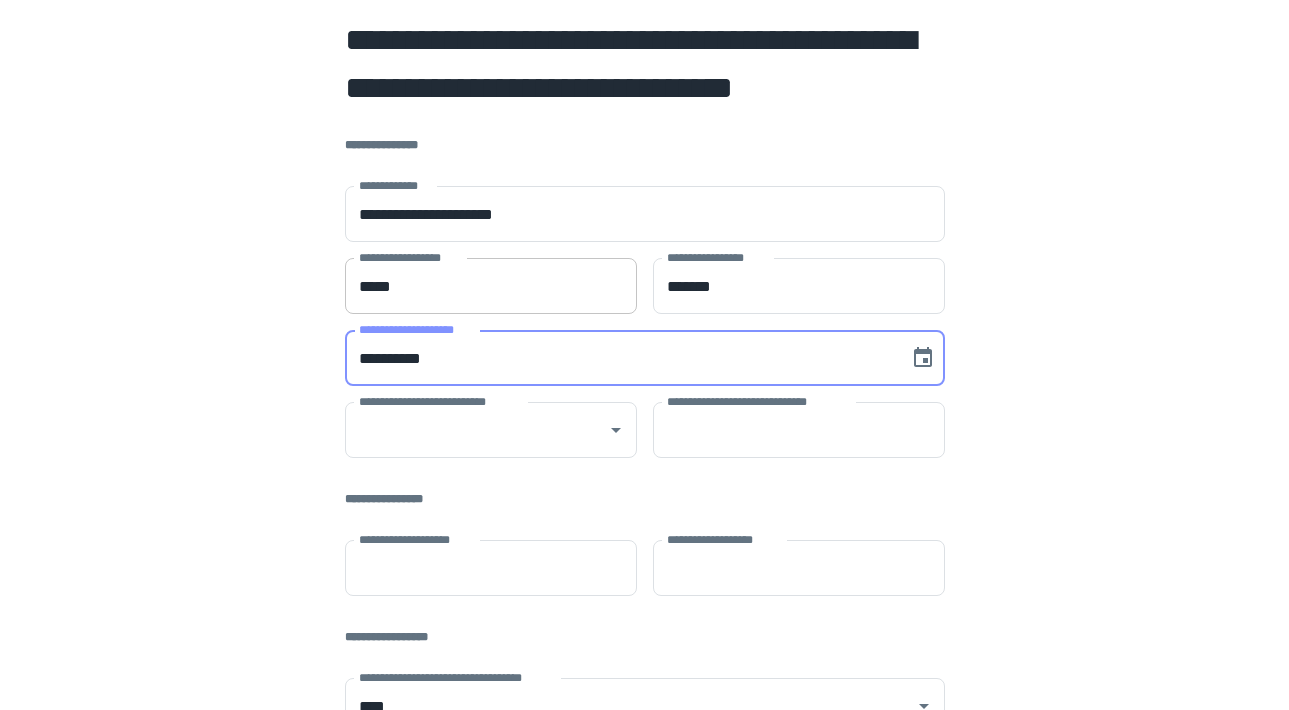 type on "**********" 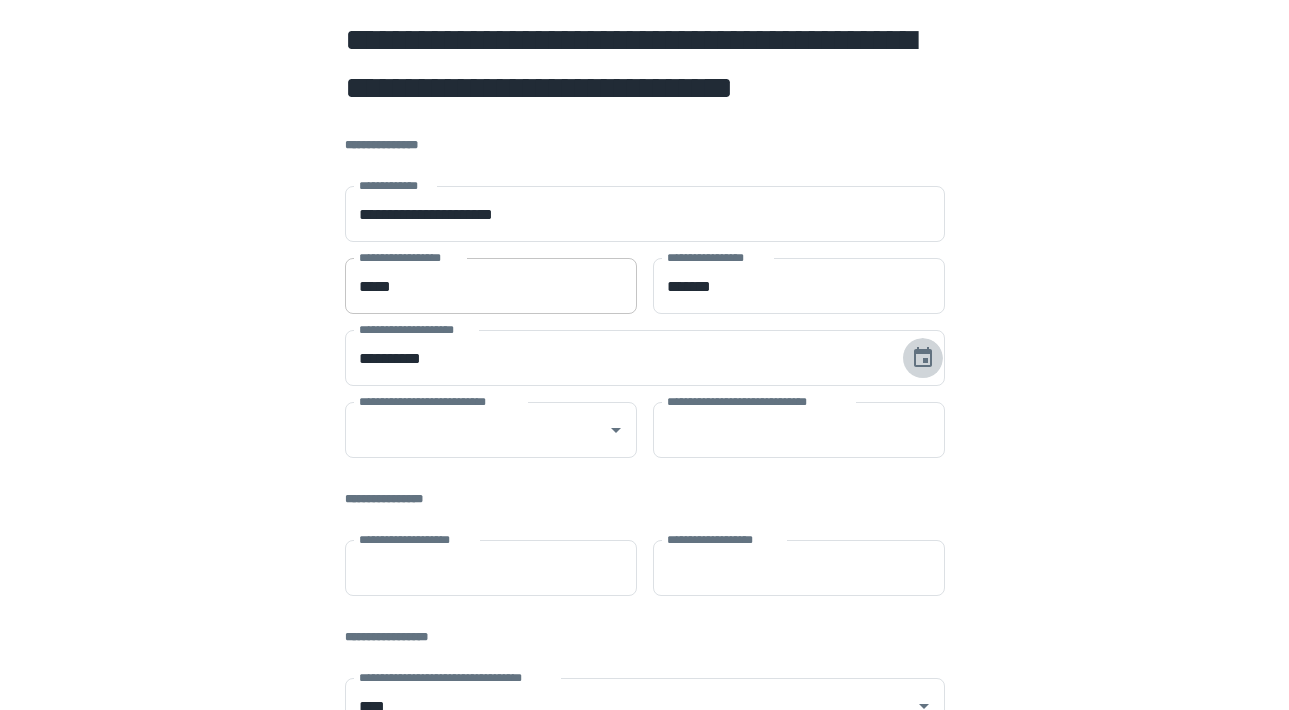type 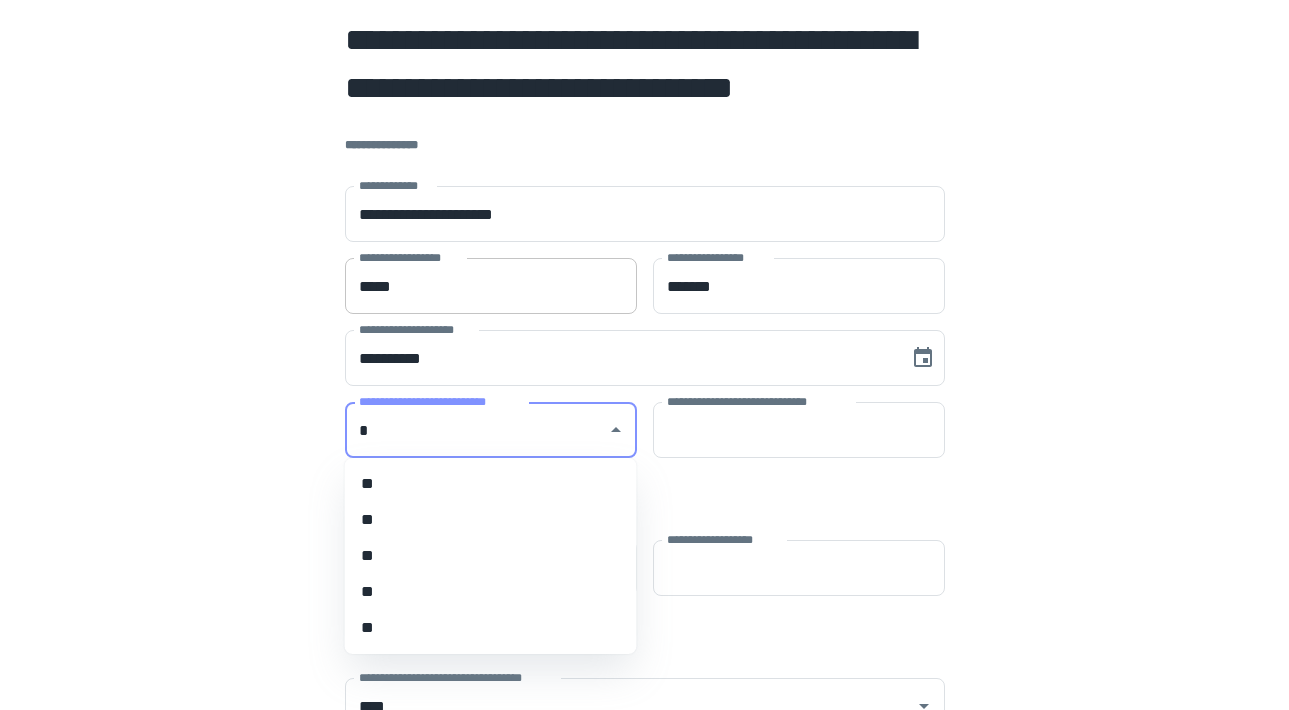 type on "**" 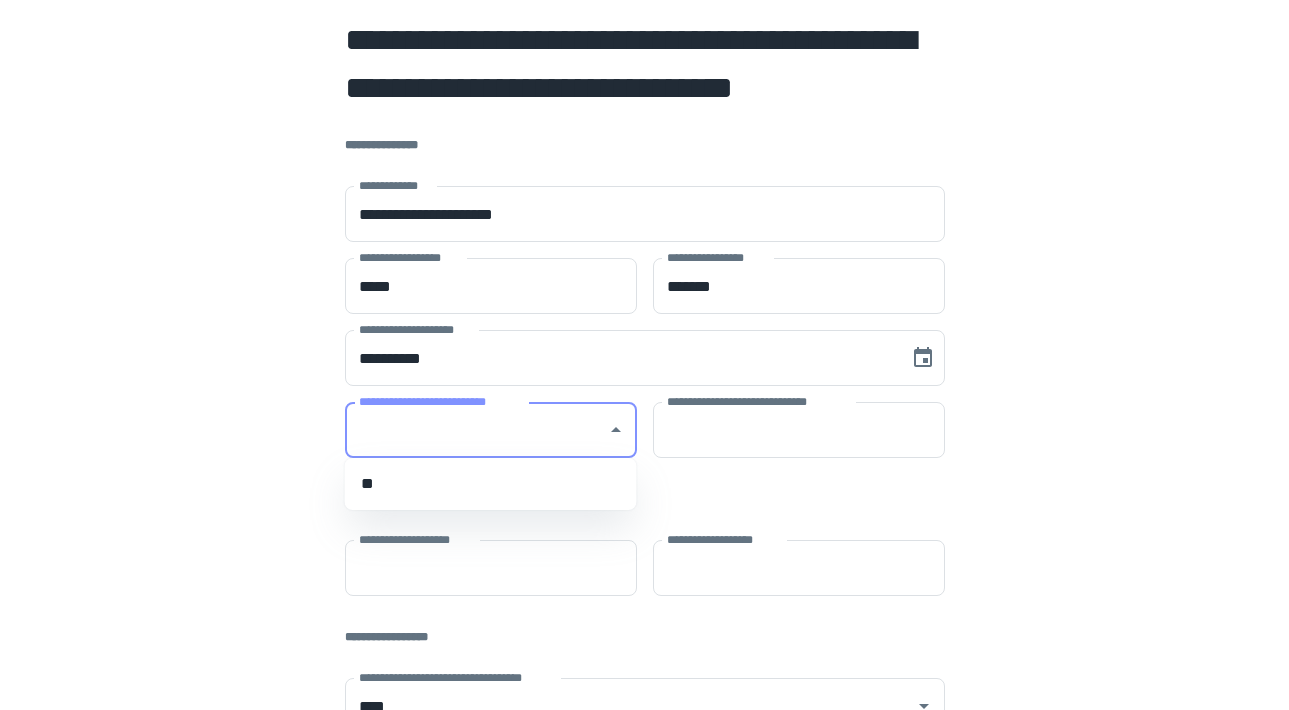 type on "**" 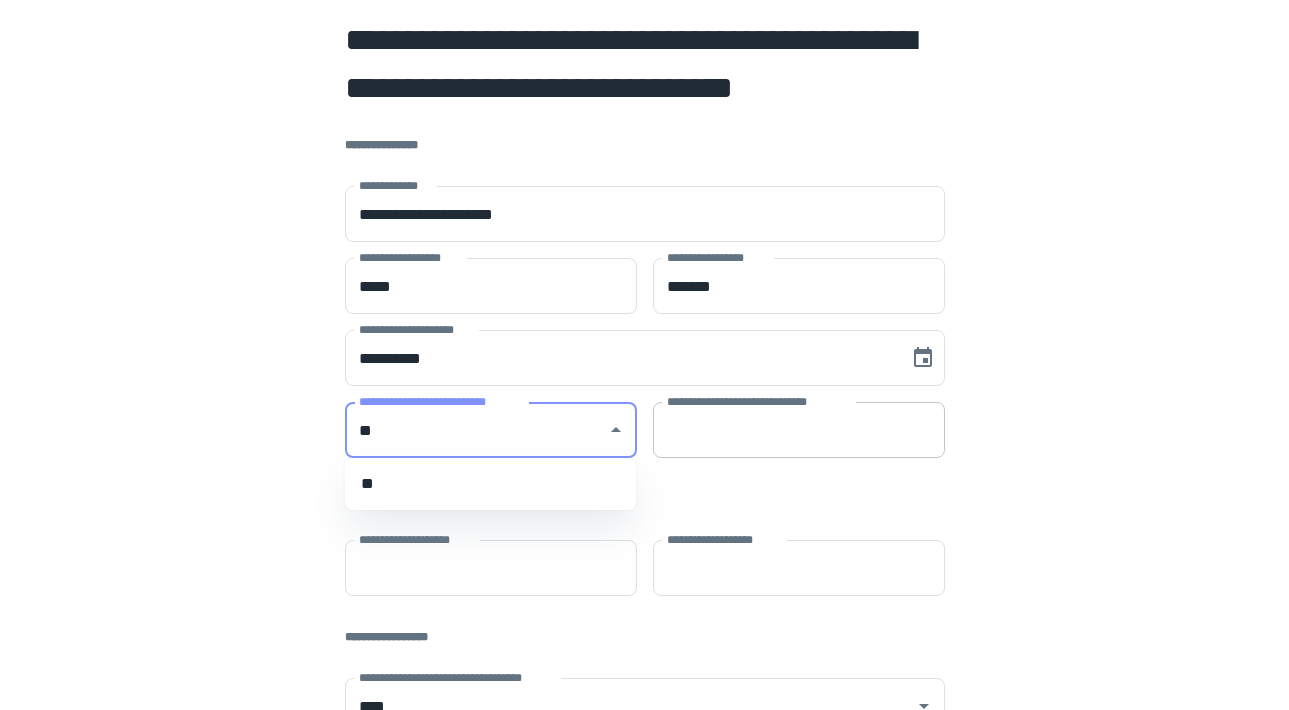 type 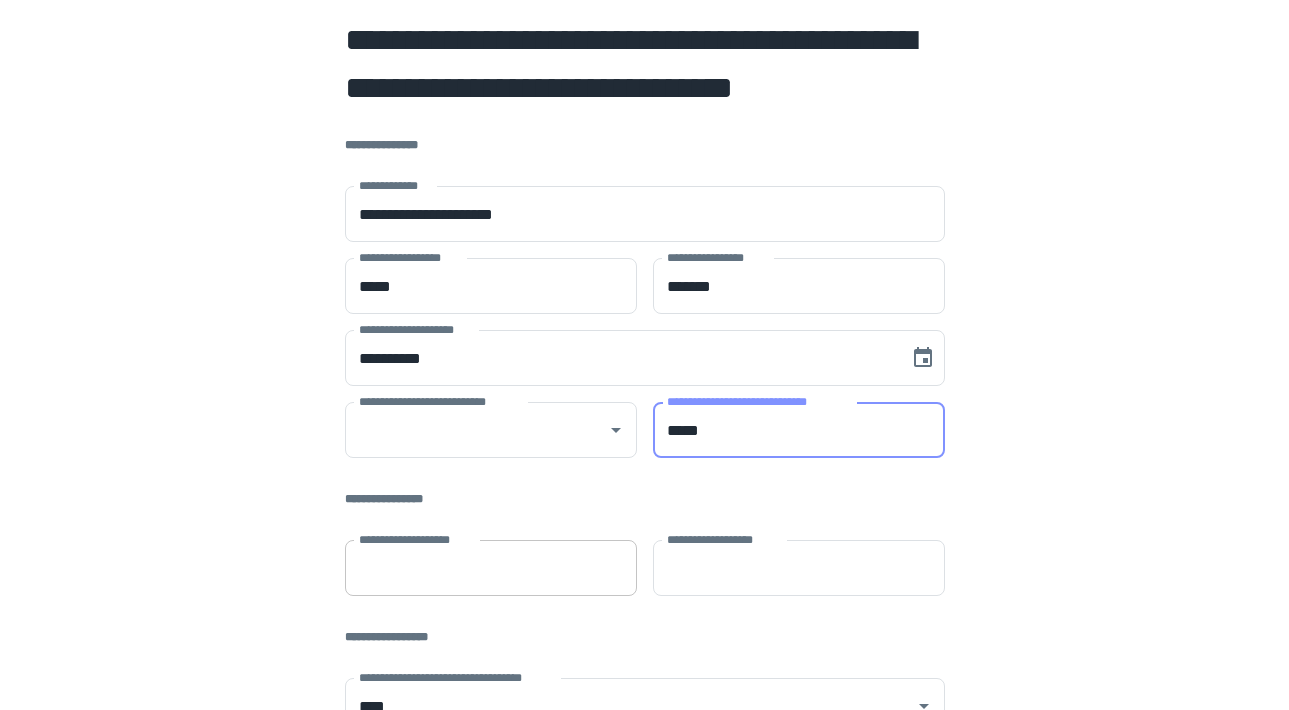 type on "*****" 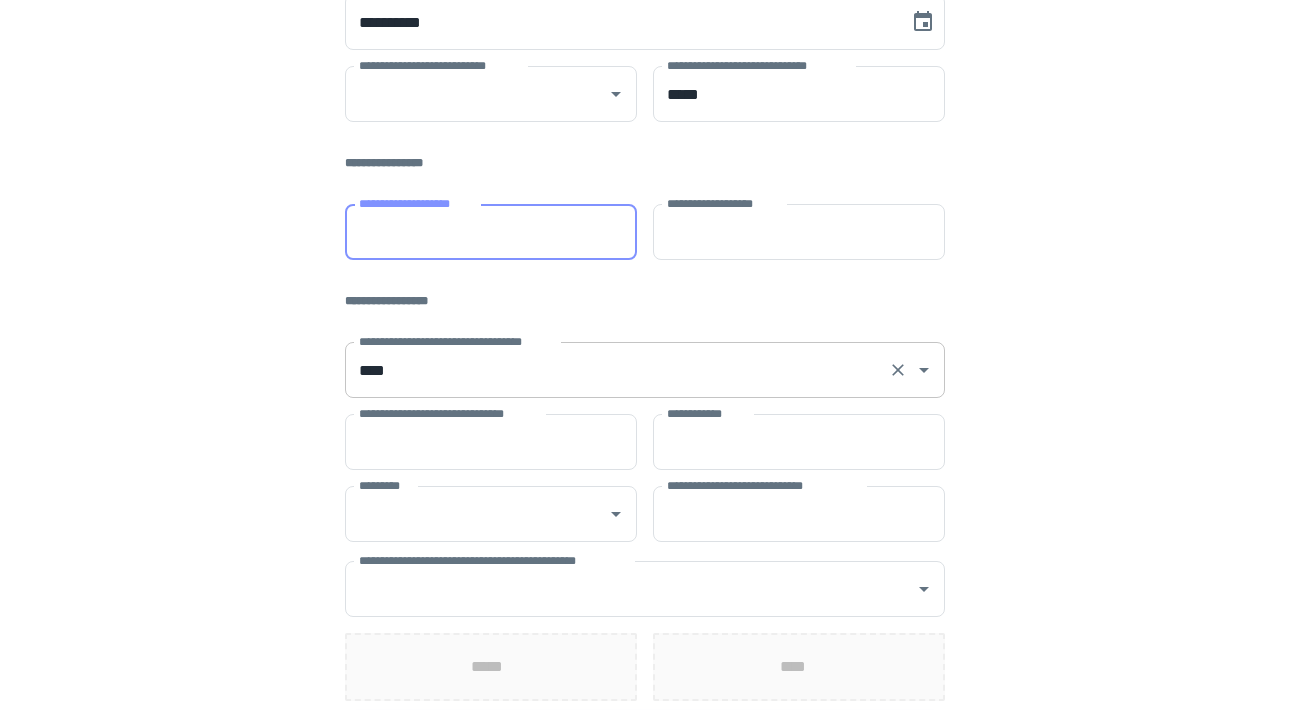 scroll, scrollTop: 372, scrollLeft: 0, axis: vertical 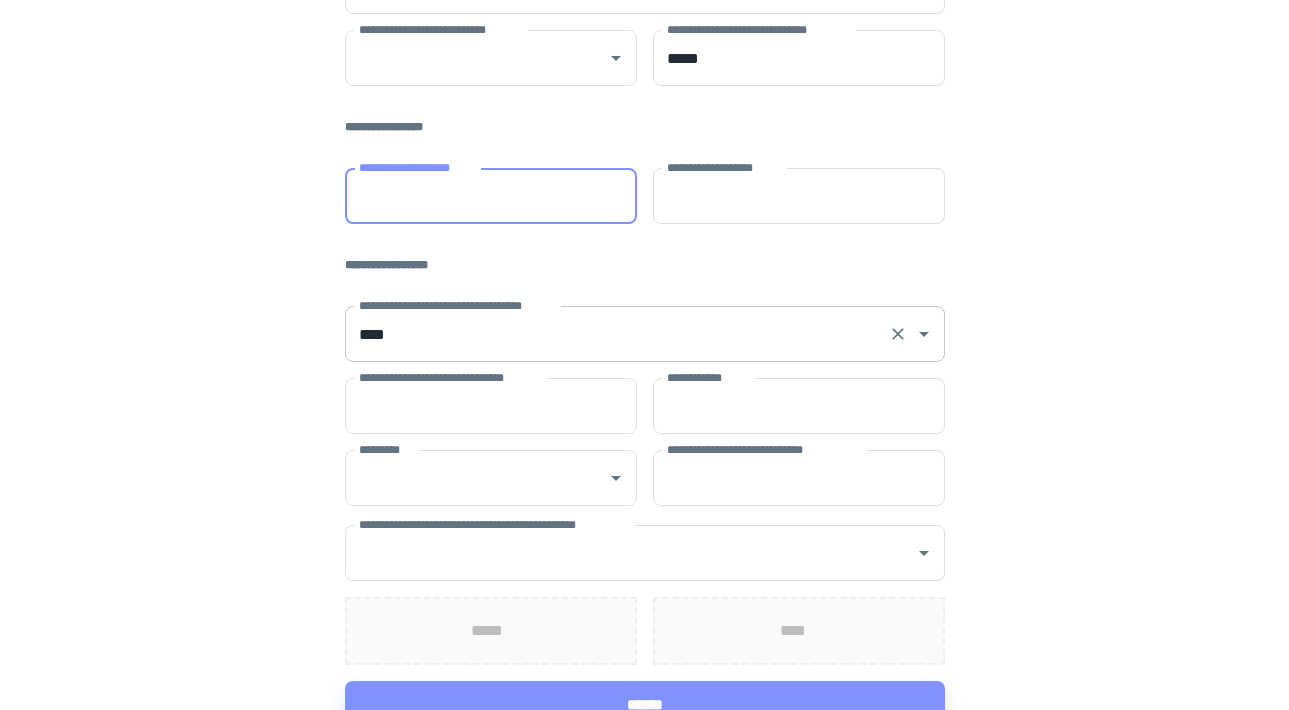 click on "**********" at bounding box center (645, 334) 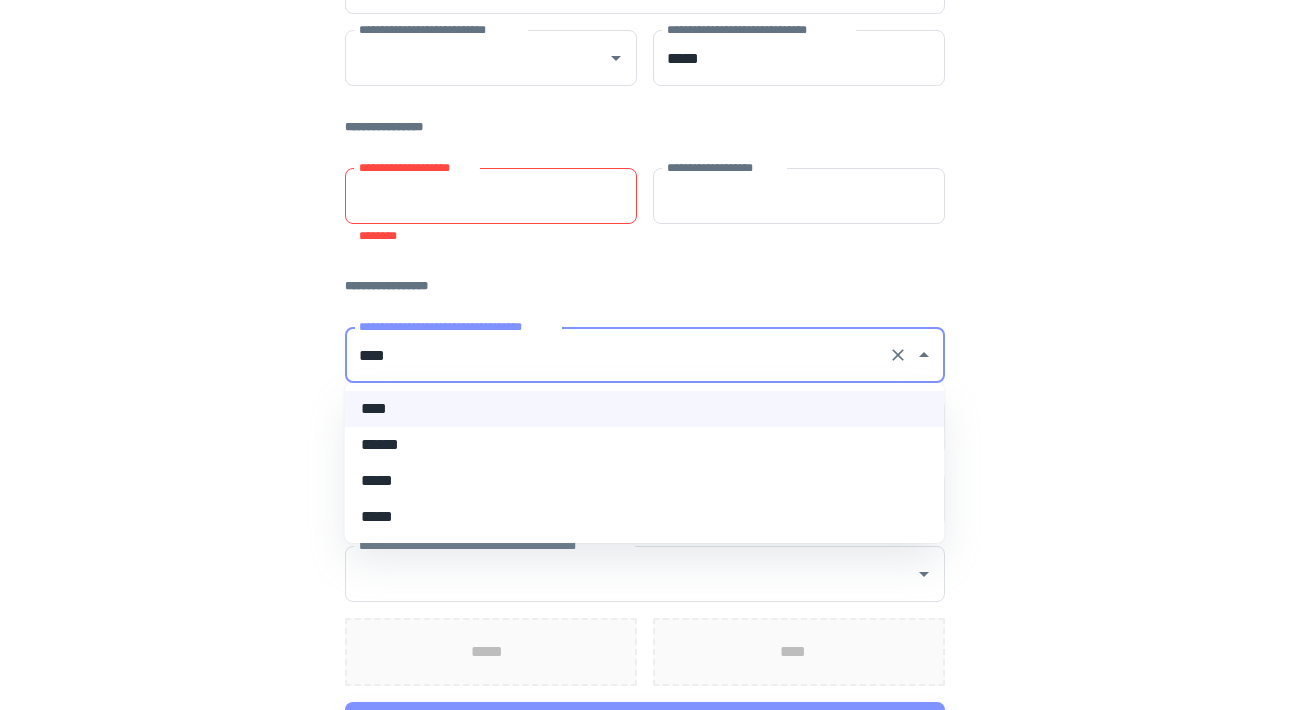 click on "******" at bounding box center (645, 445) 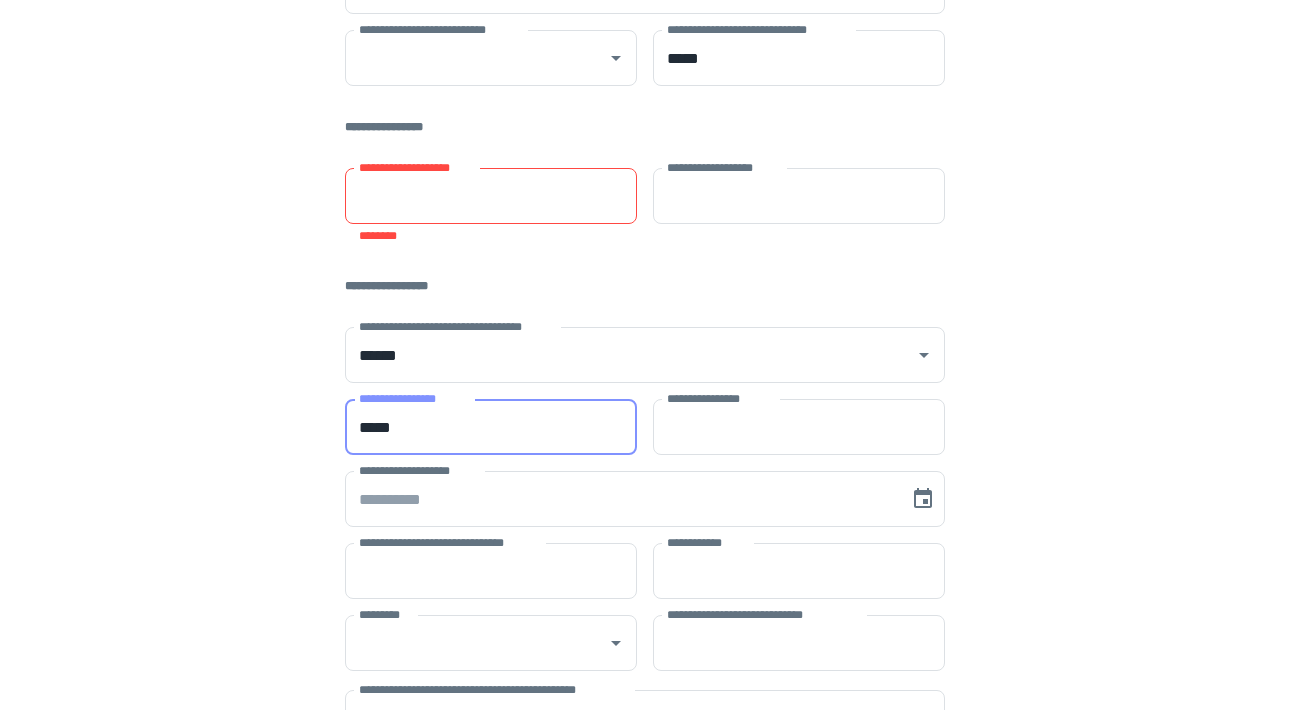 type on "*****" 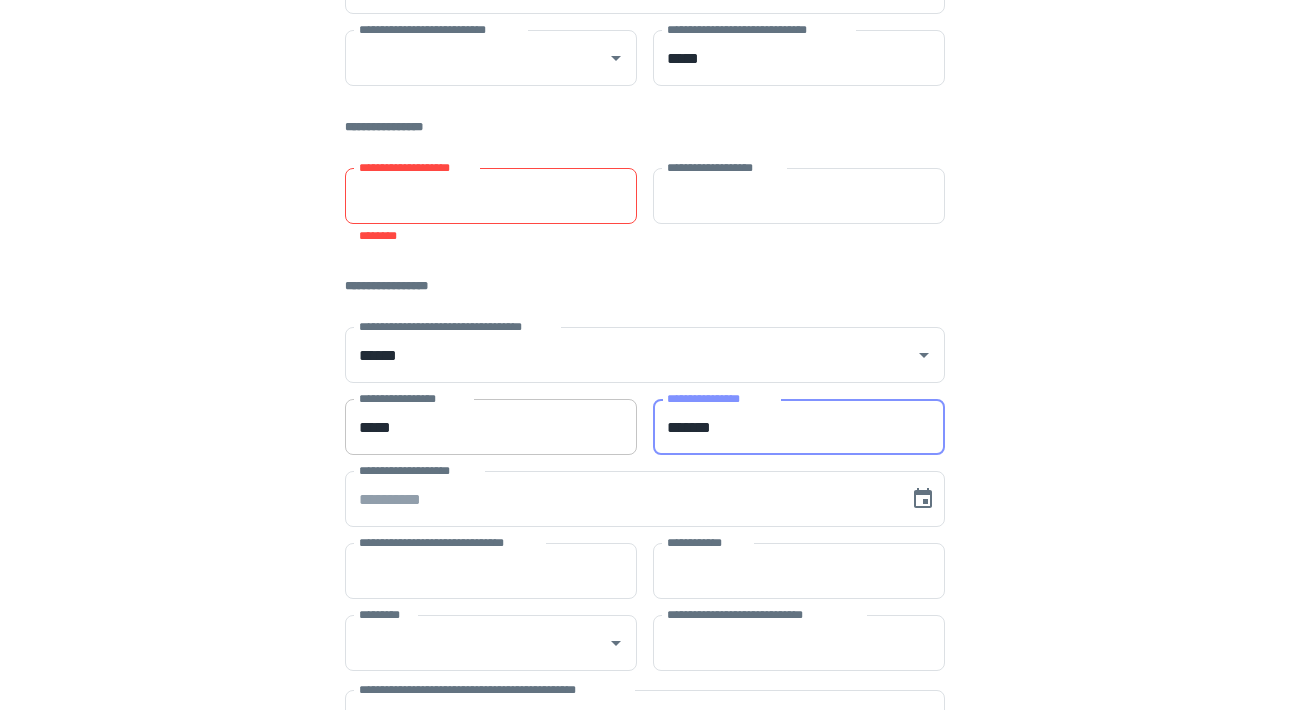 type on "*******" 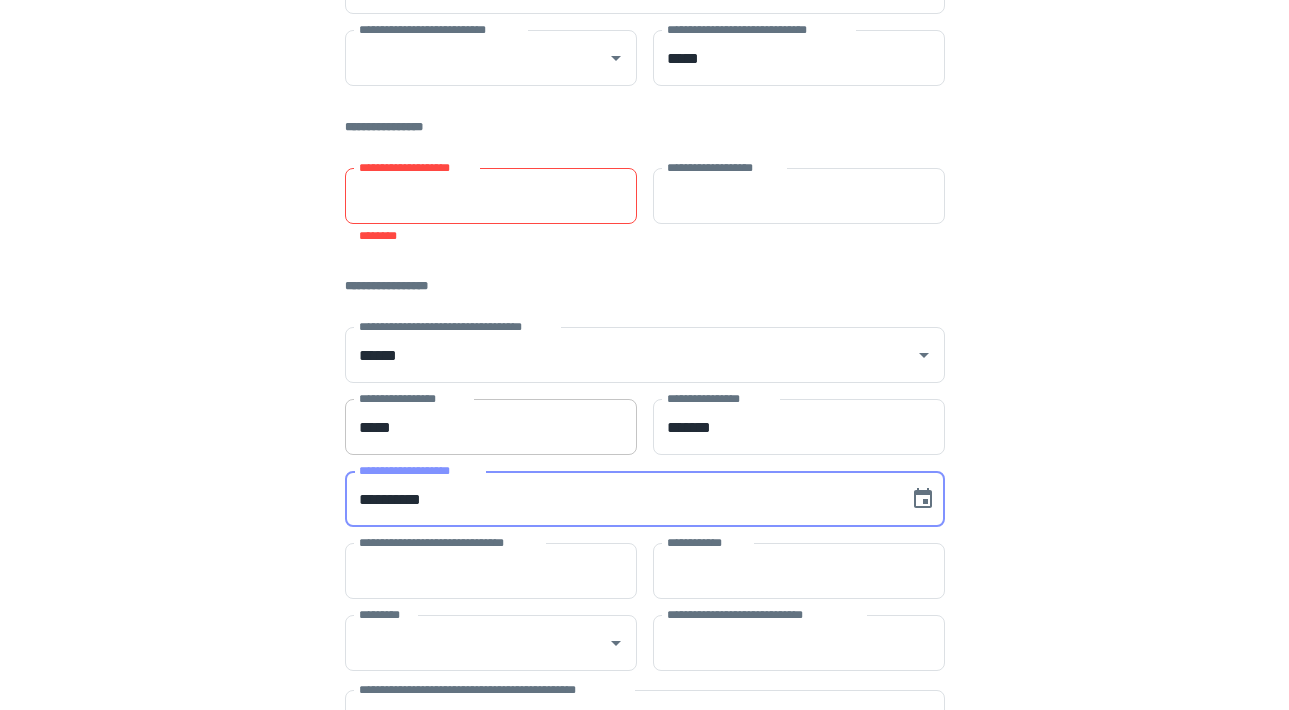 type on "**********" 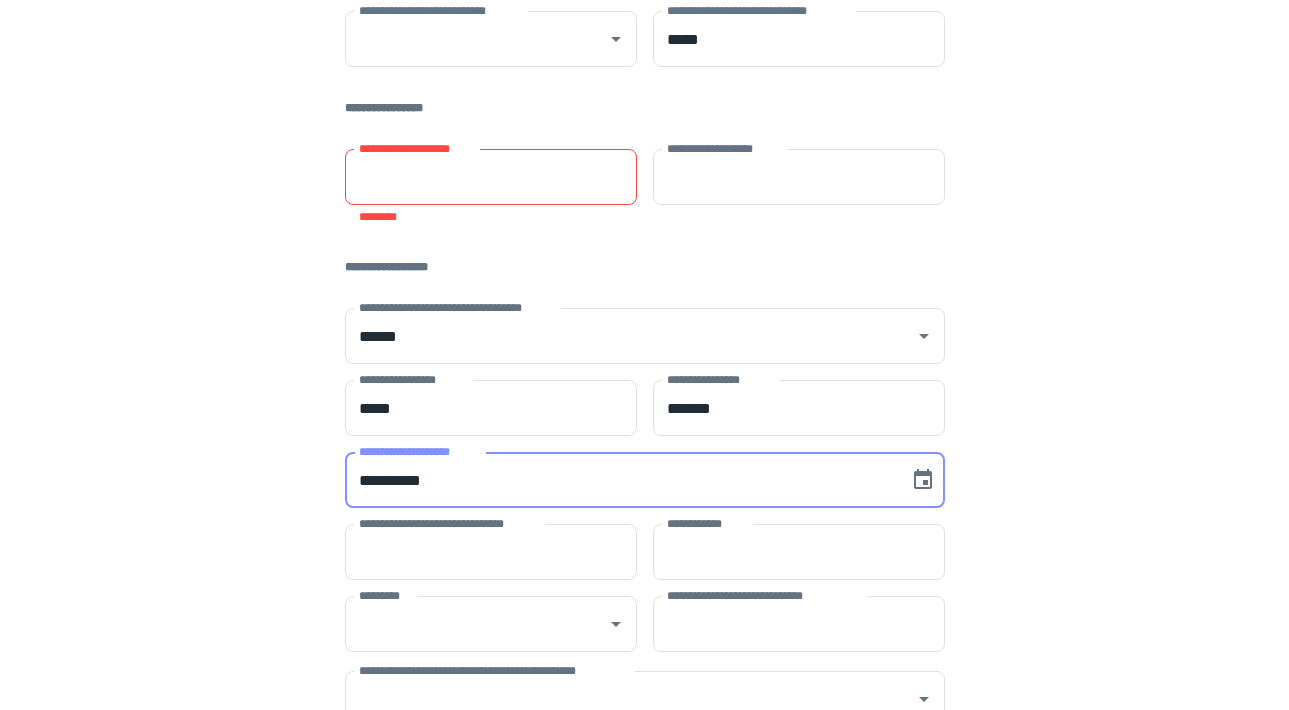 scroll, scrollTop: 400, scrollLeft: 0, axis: vertical 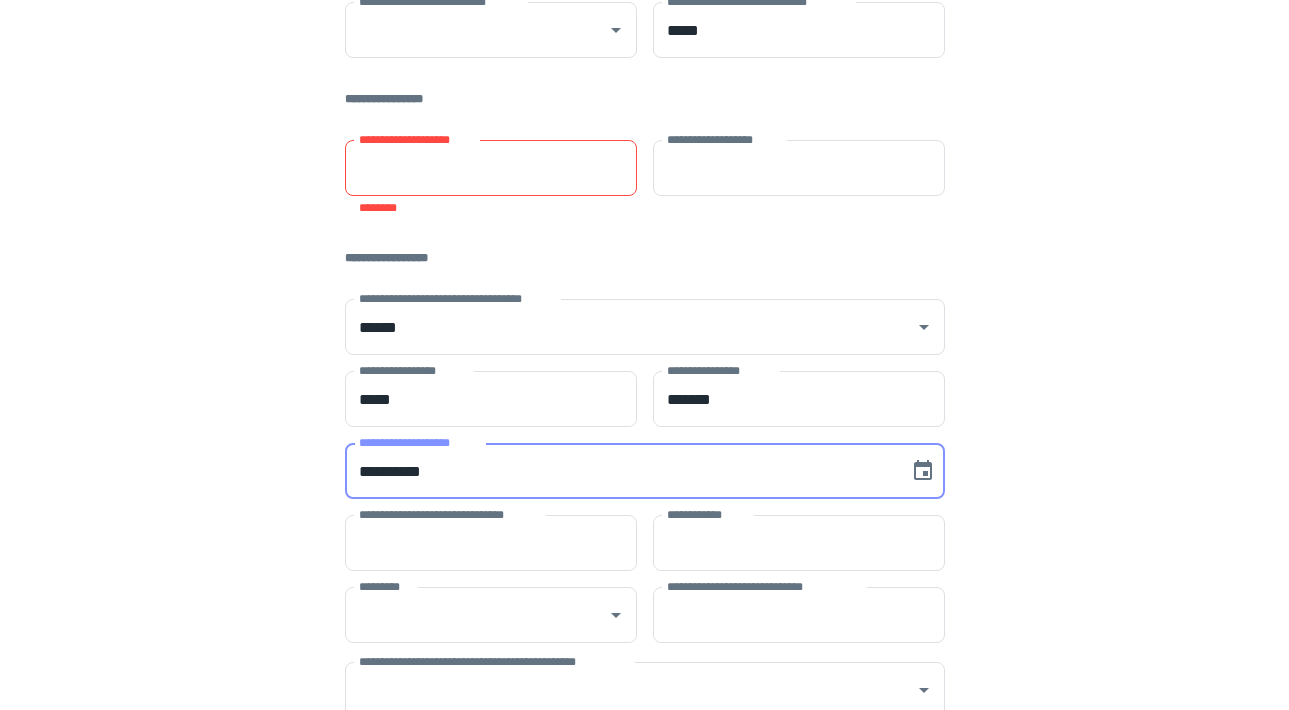 click on "**********" at bounding box center [645, 233] 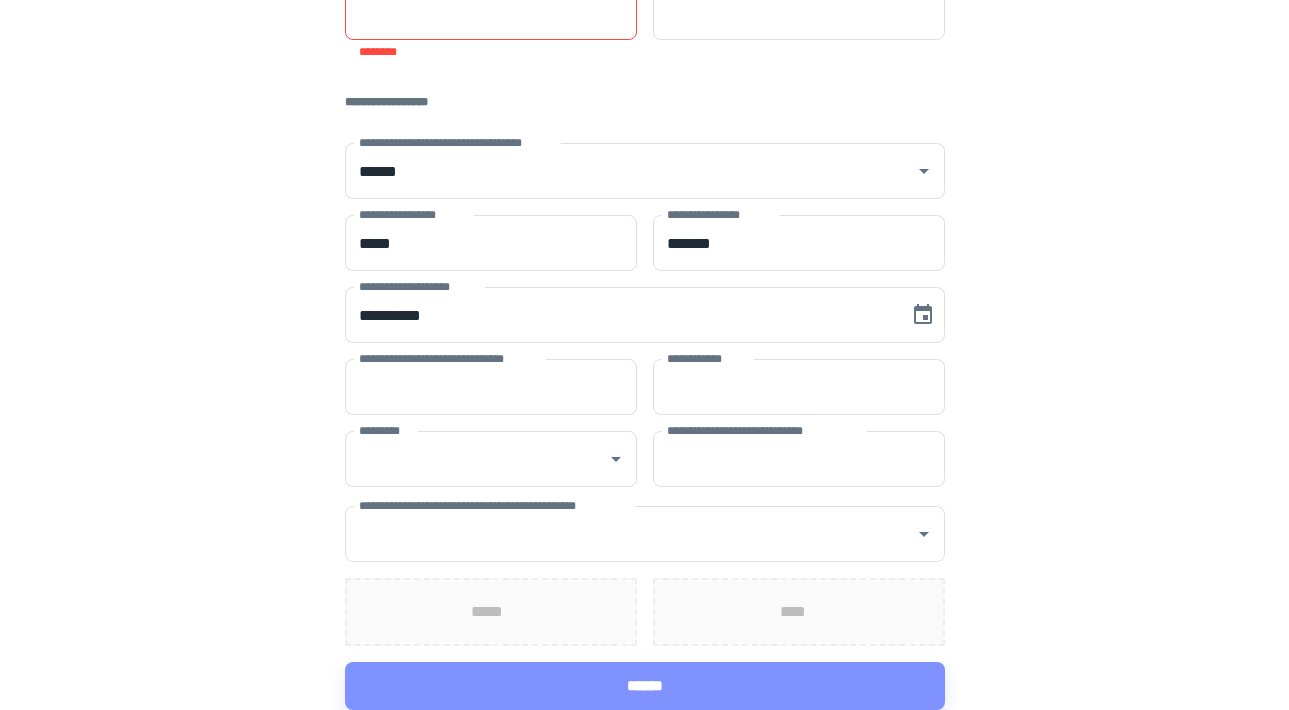 scroll, scrollTop: 556, scrollLeft: 0, axis: vertical 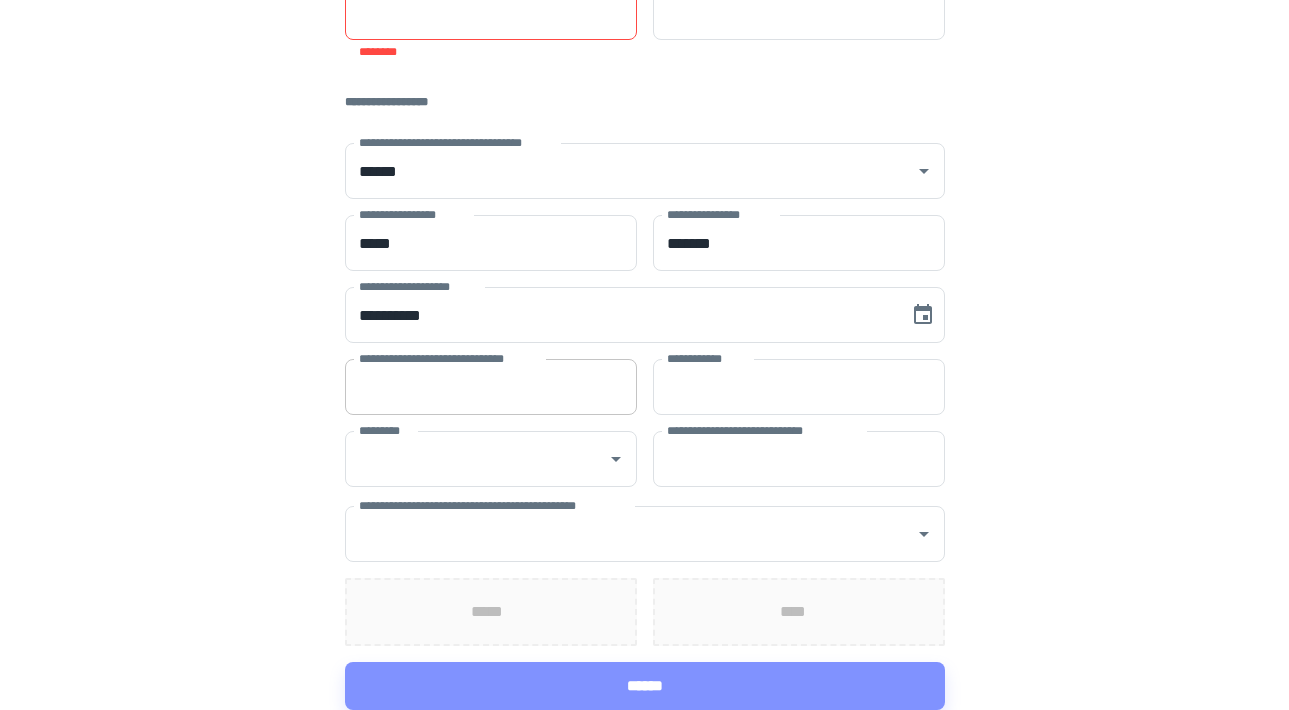 click on "**********" at bounding box center [491, 387] 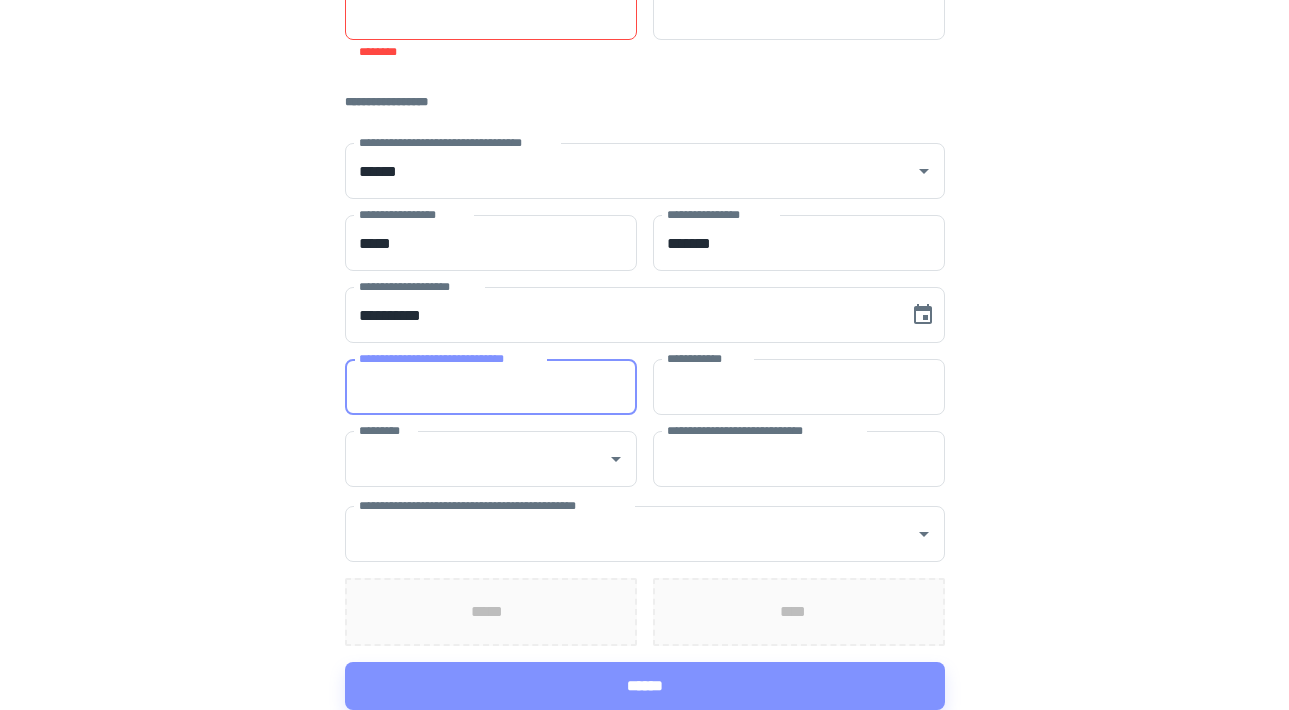 paste on "********" 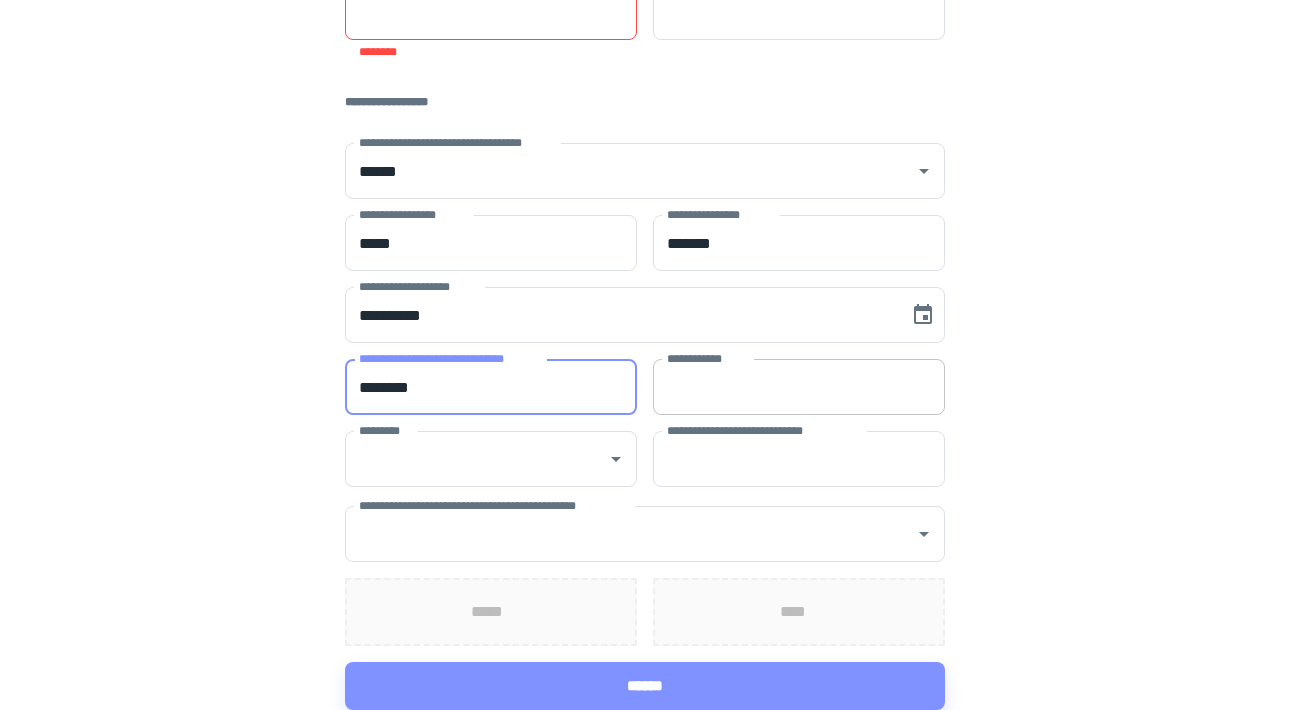 type on "********" 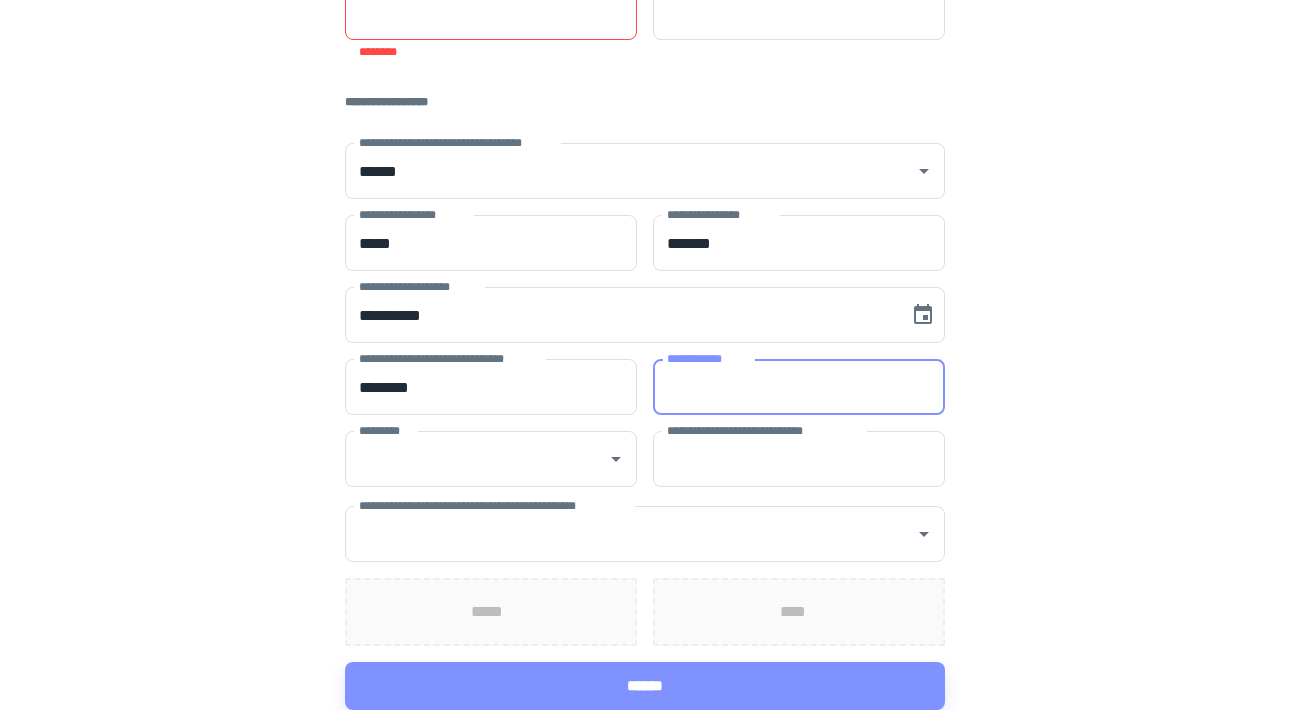 paste on "*****" 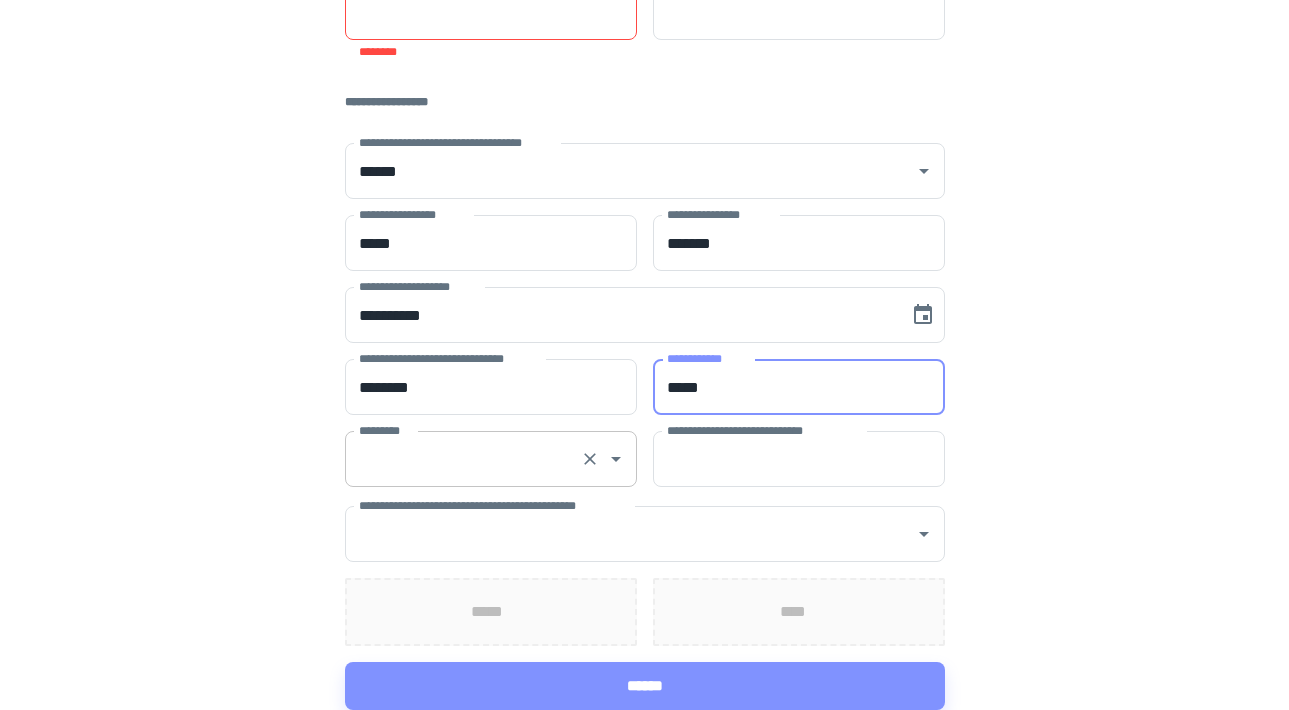 click at bounding box center [602, 459] 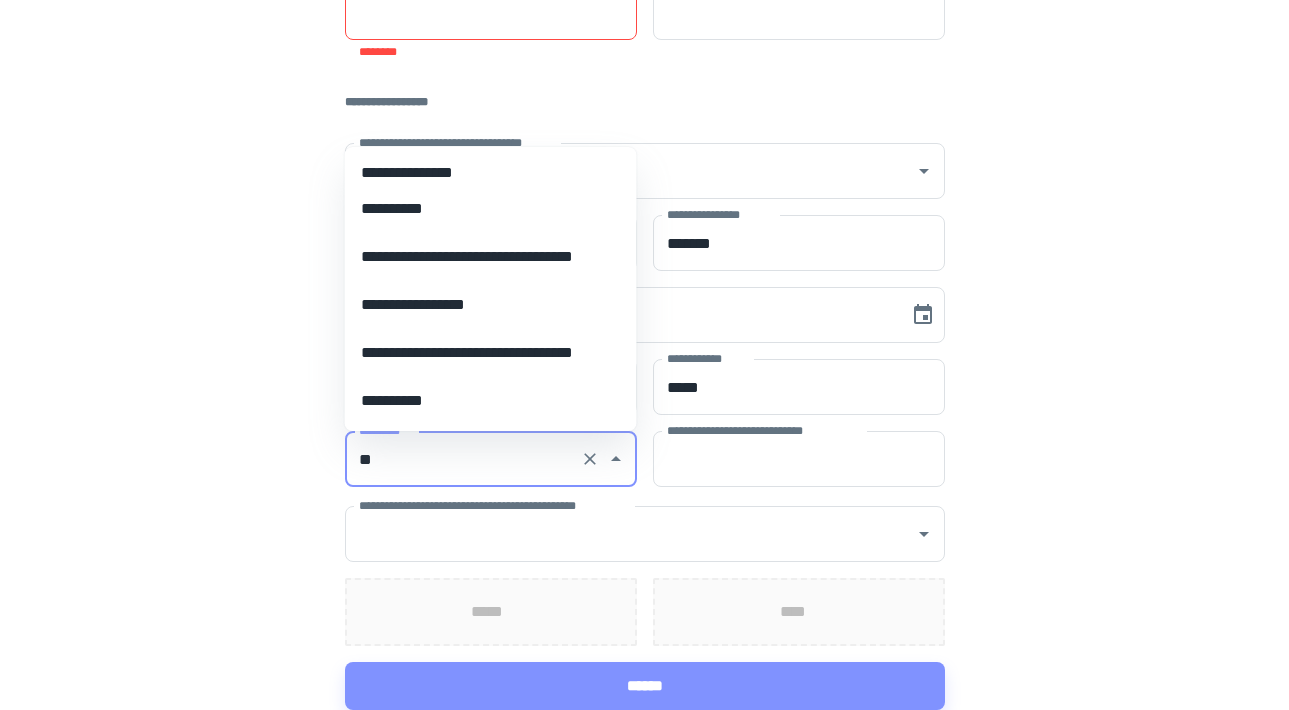 type on "*" 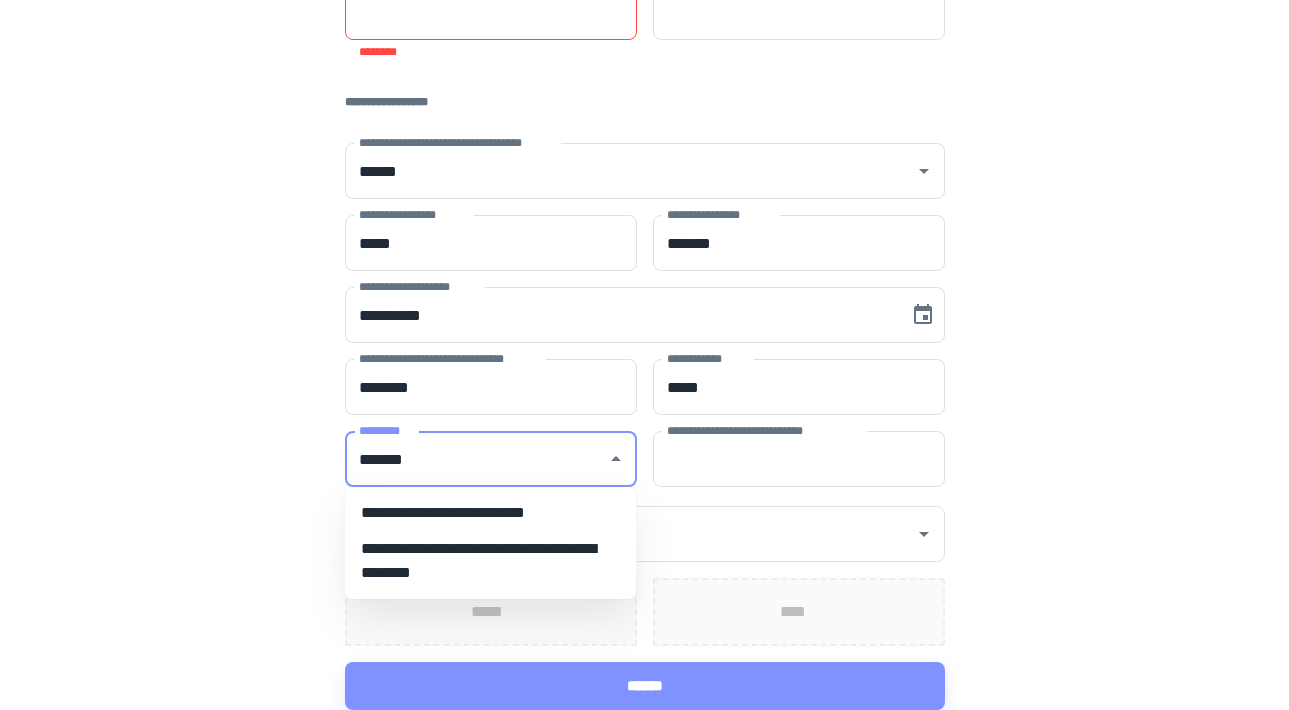 click on "**********" at bounding box center (491, 513) 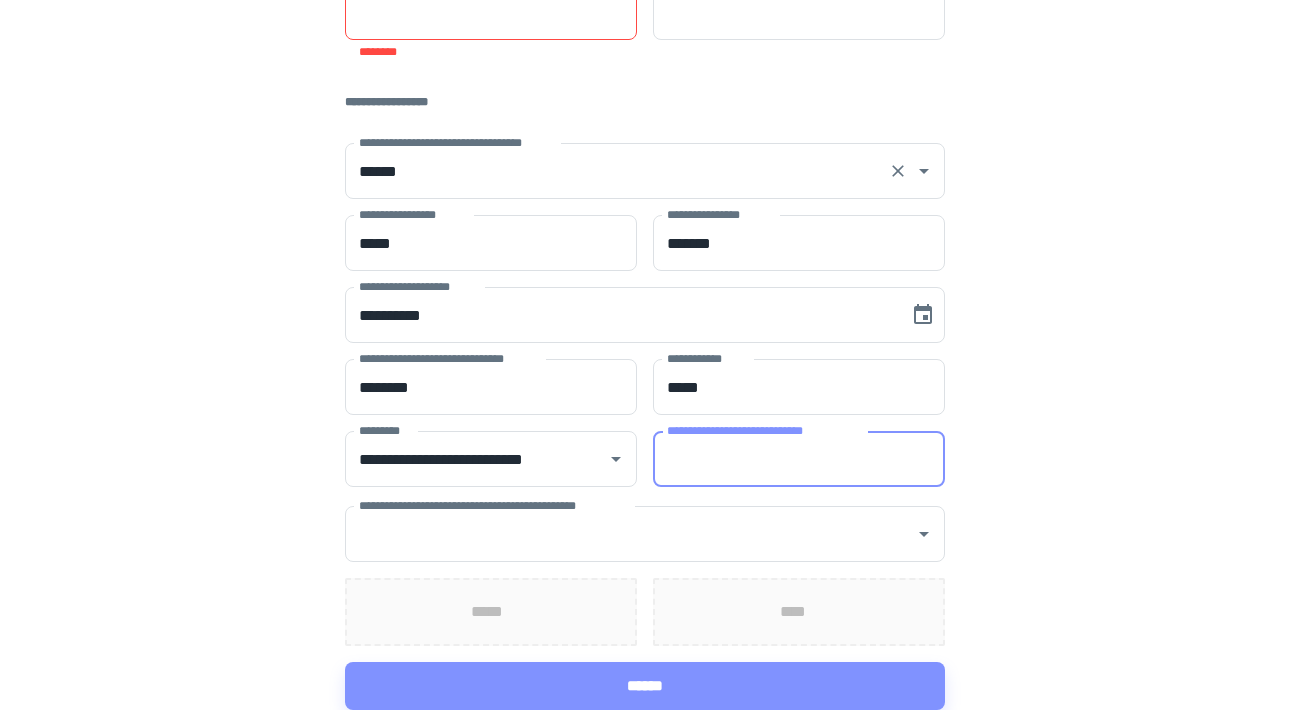paste on "**********" 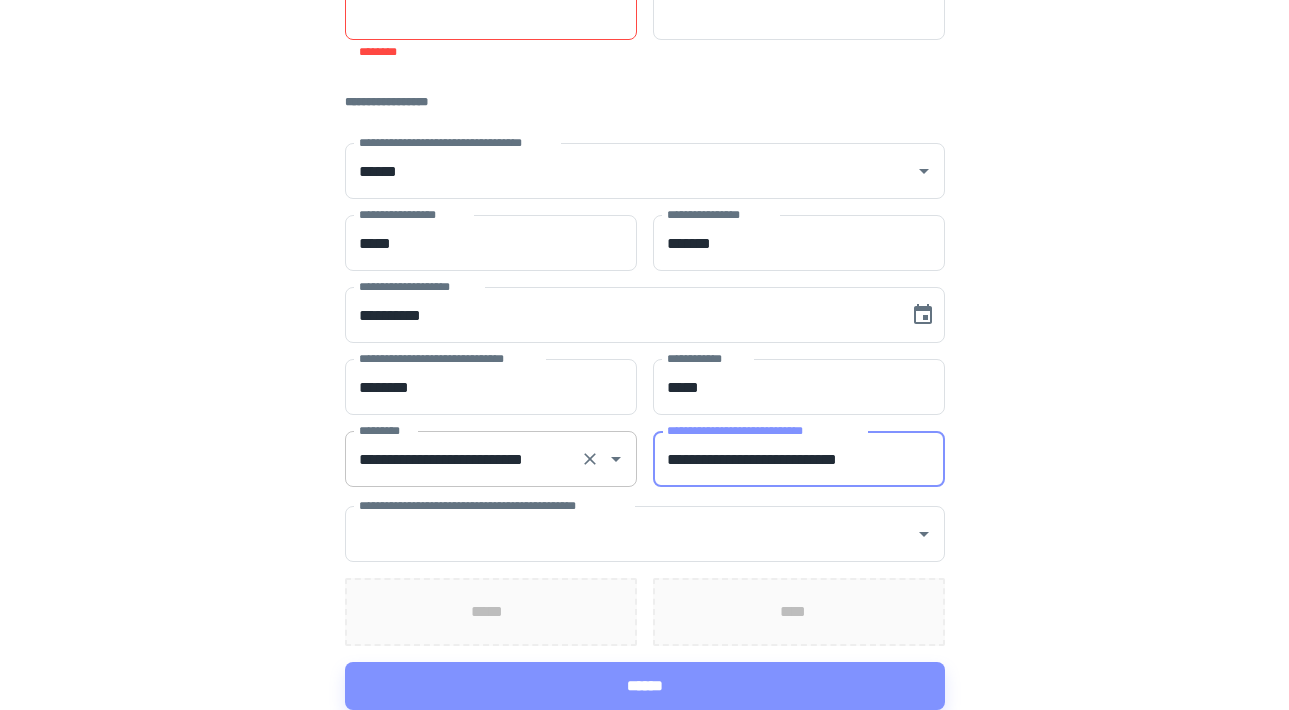 drag, startPoint x: 790, startPoint y: 458, endPoint x: 588, endPoint y: 445, distance: 202.41788 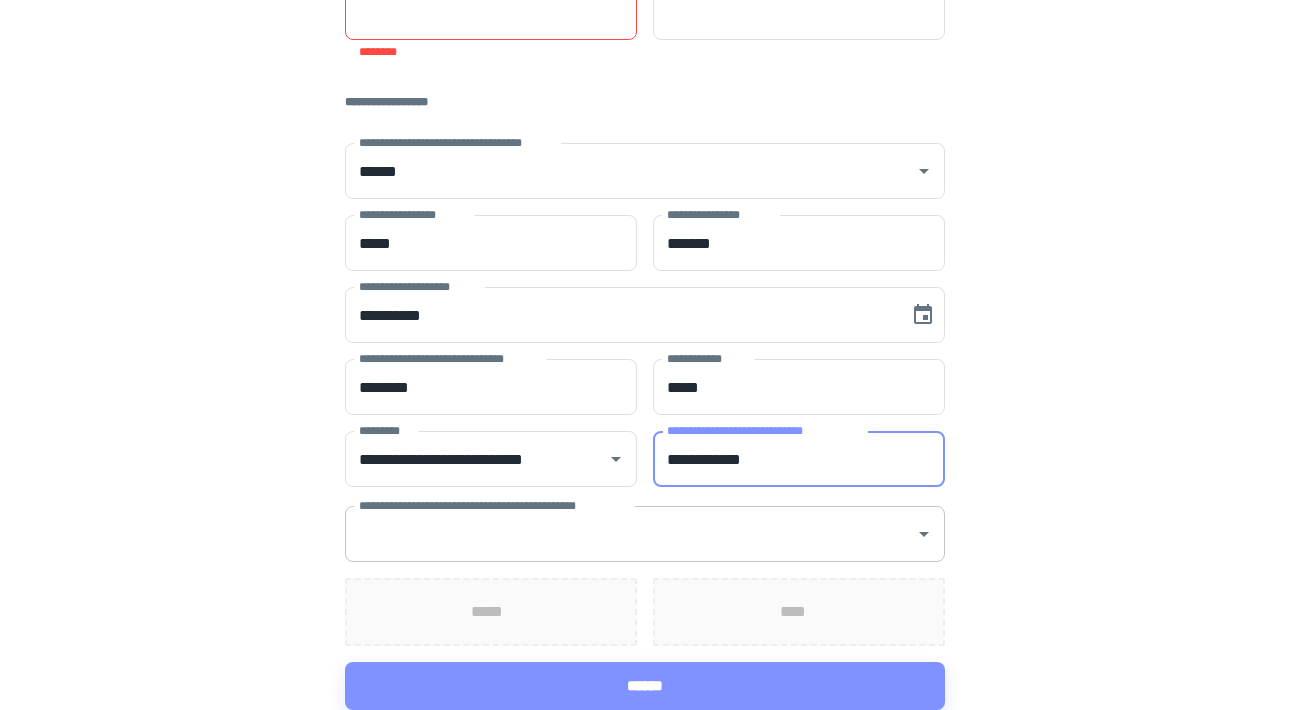type on "**********" 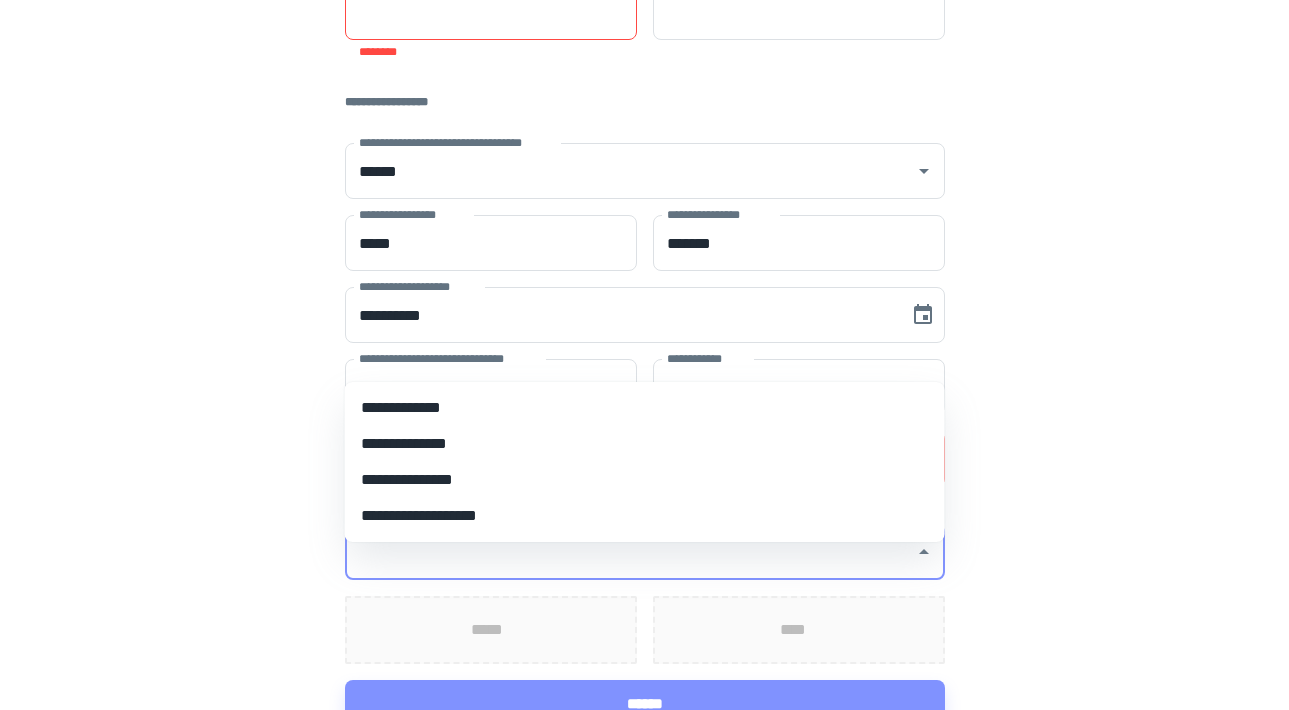 click on "**********" at bounding box center [645, 552] 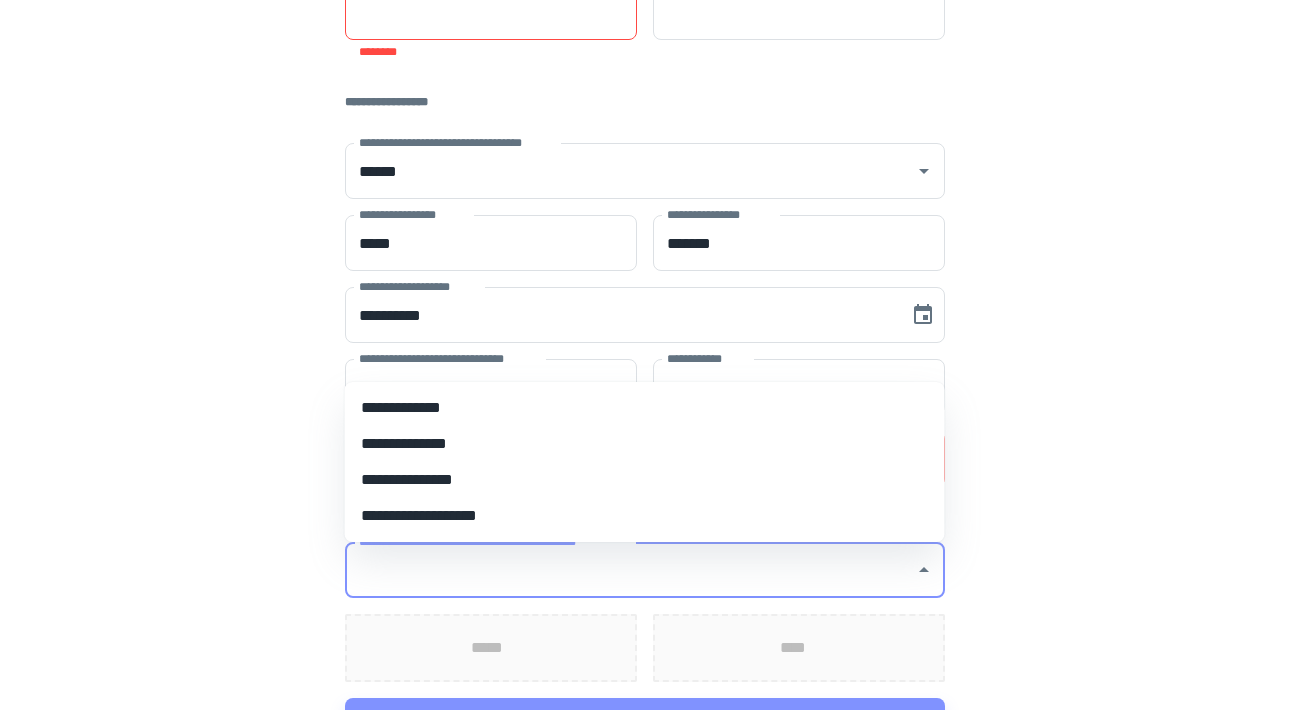 click on "**********" at bounding box center (645, 408) 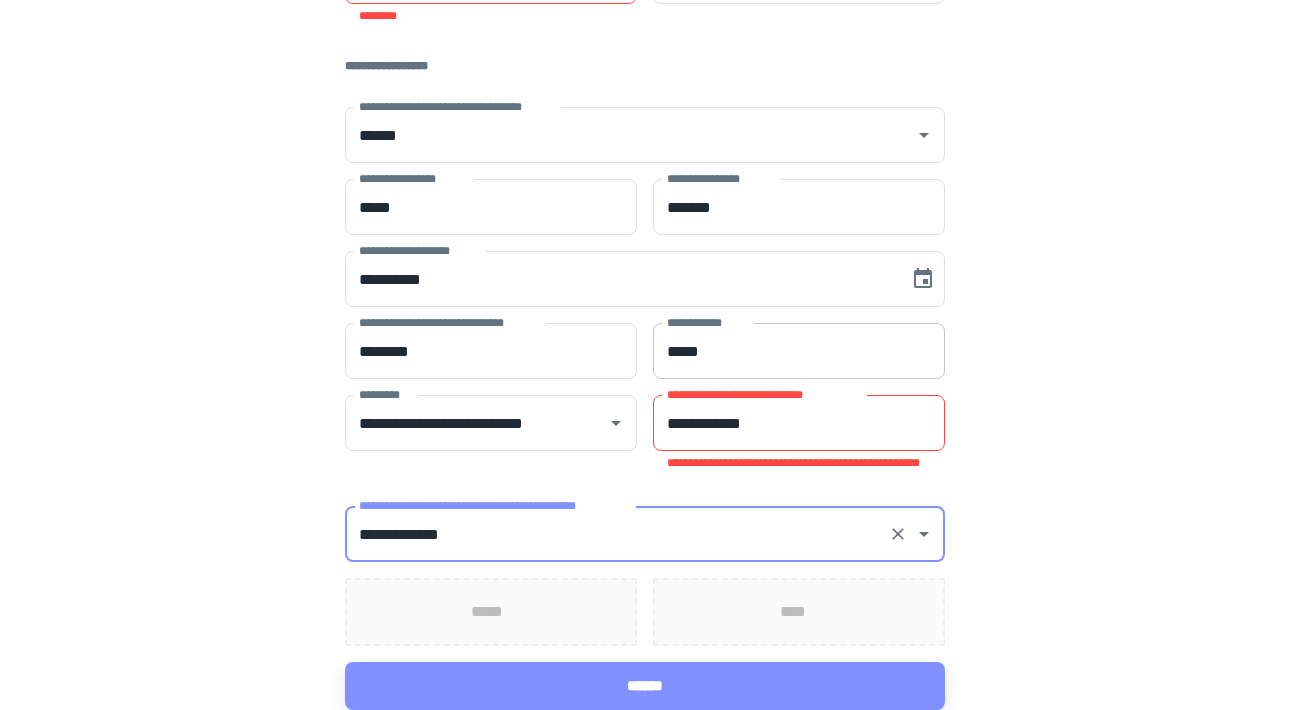 scroll, scrollTop: 592, scrollLeft: 0, axis: vertical 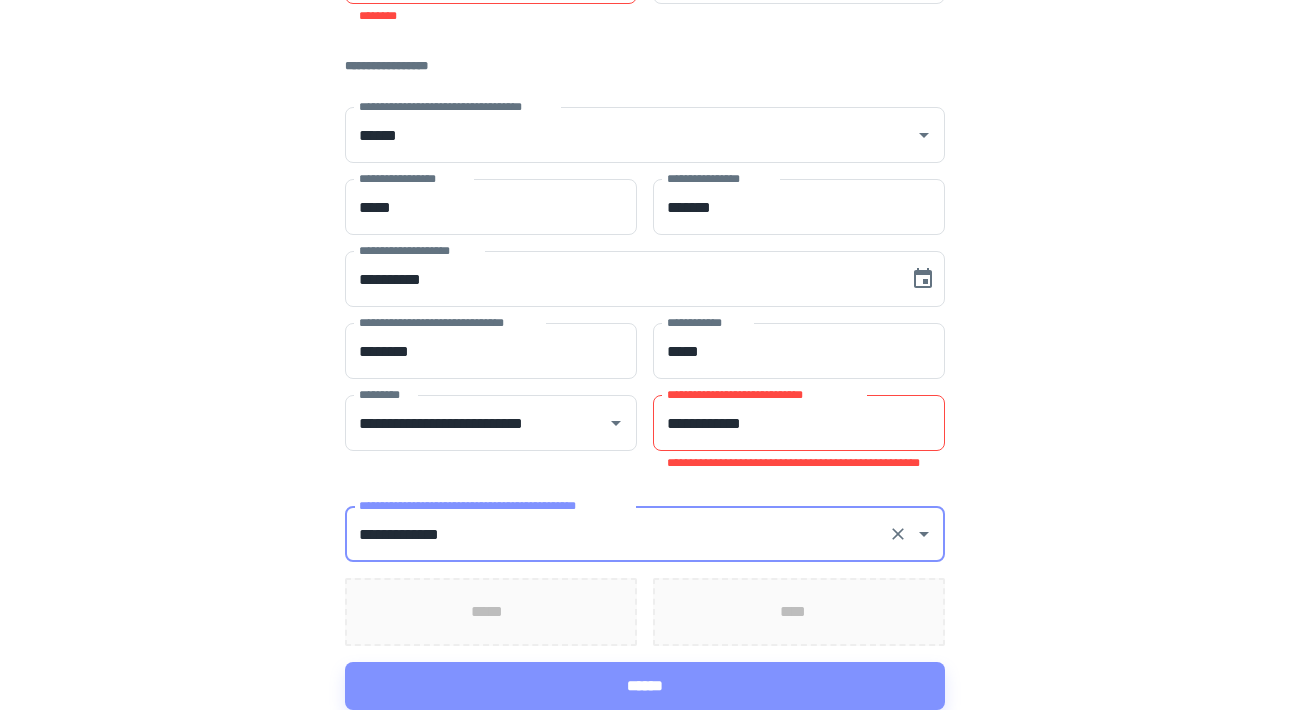 click on "**********" at bounding box center (645, 59) 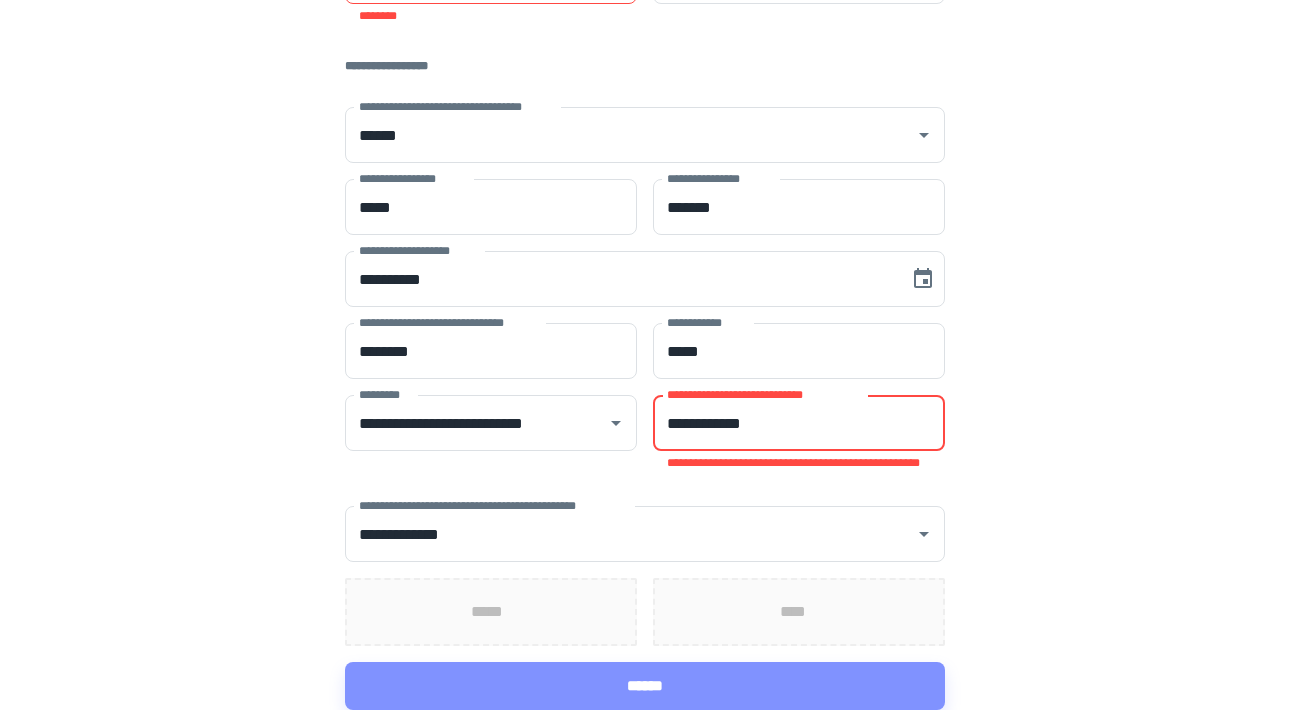 click on "**********" at bounding box center [799, 423] 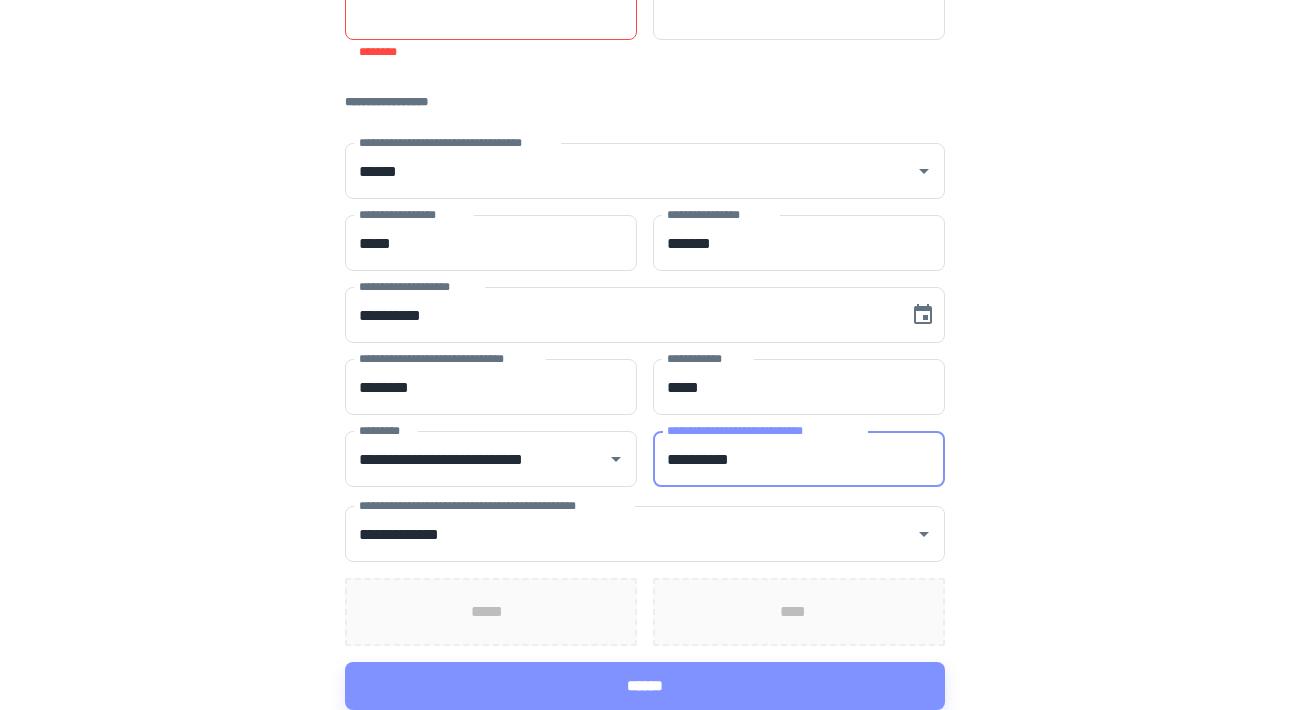 scroll, scrollTop: 556, scrollLeft: 0, axis: vertical 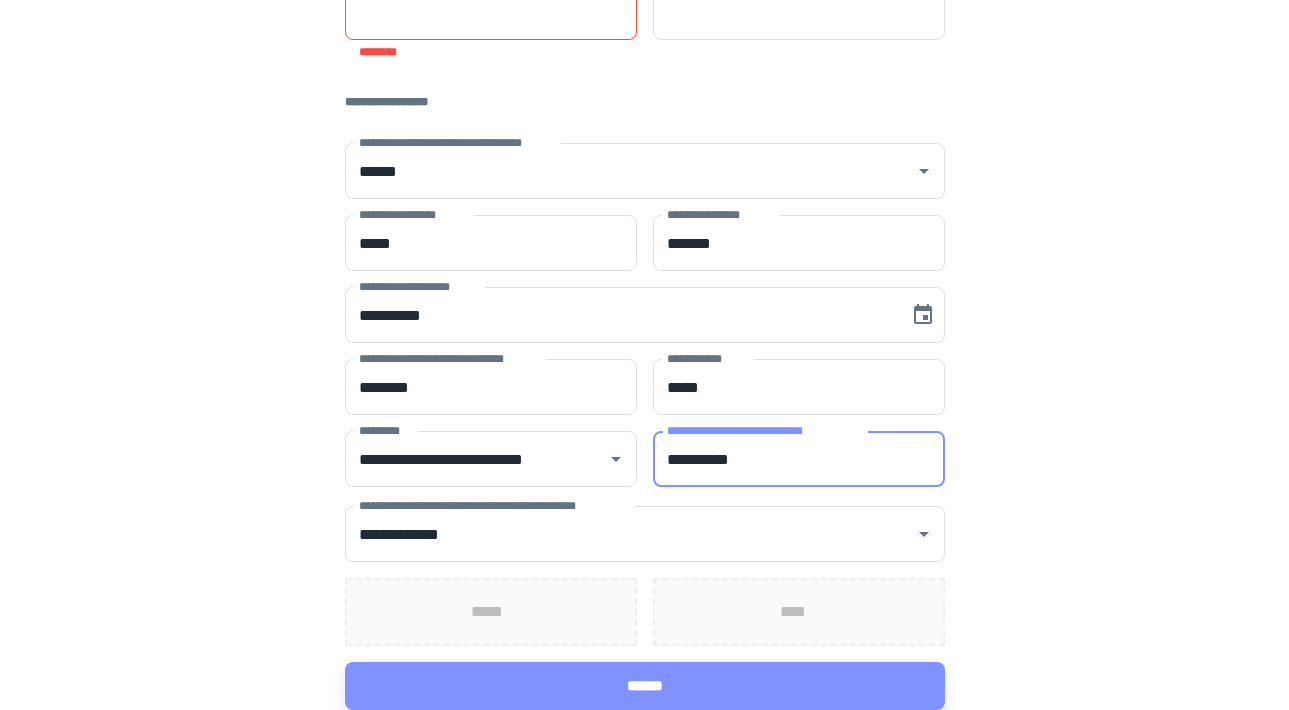 type on "**********" 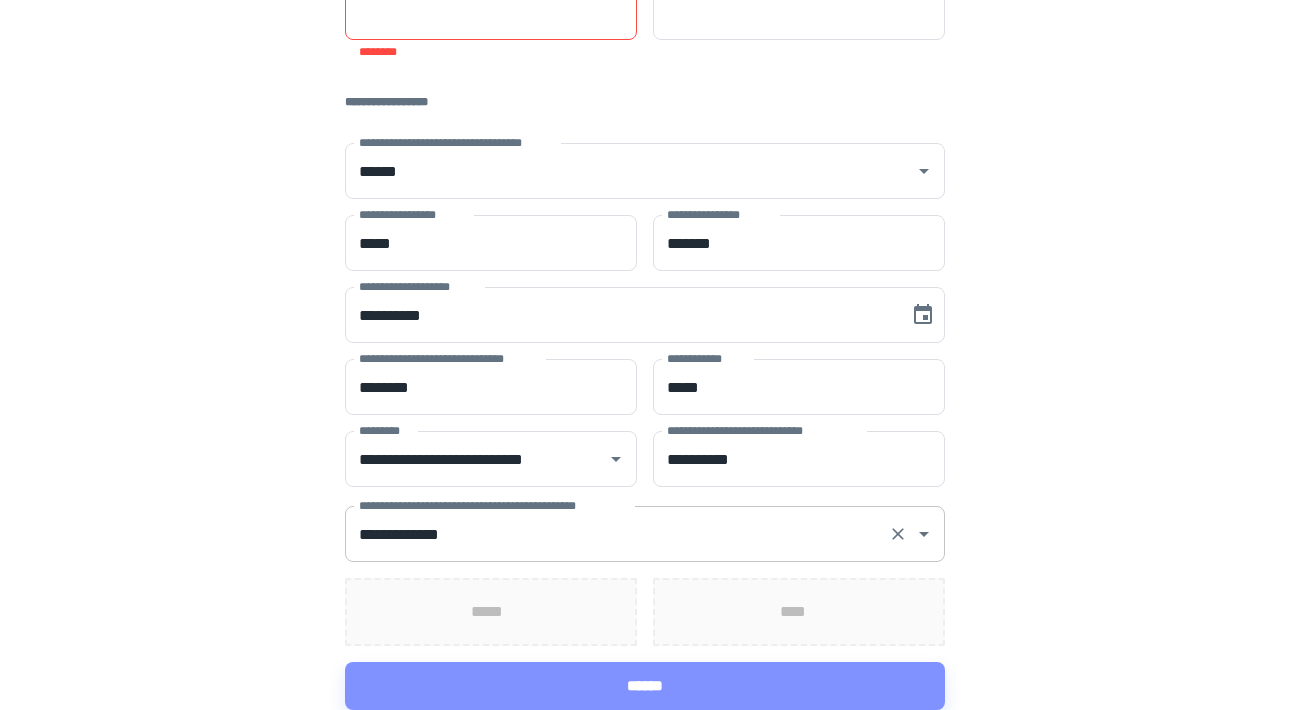 scroll, scrollTop: 556, scrollLeft: 0, axis: vertical 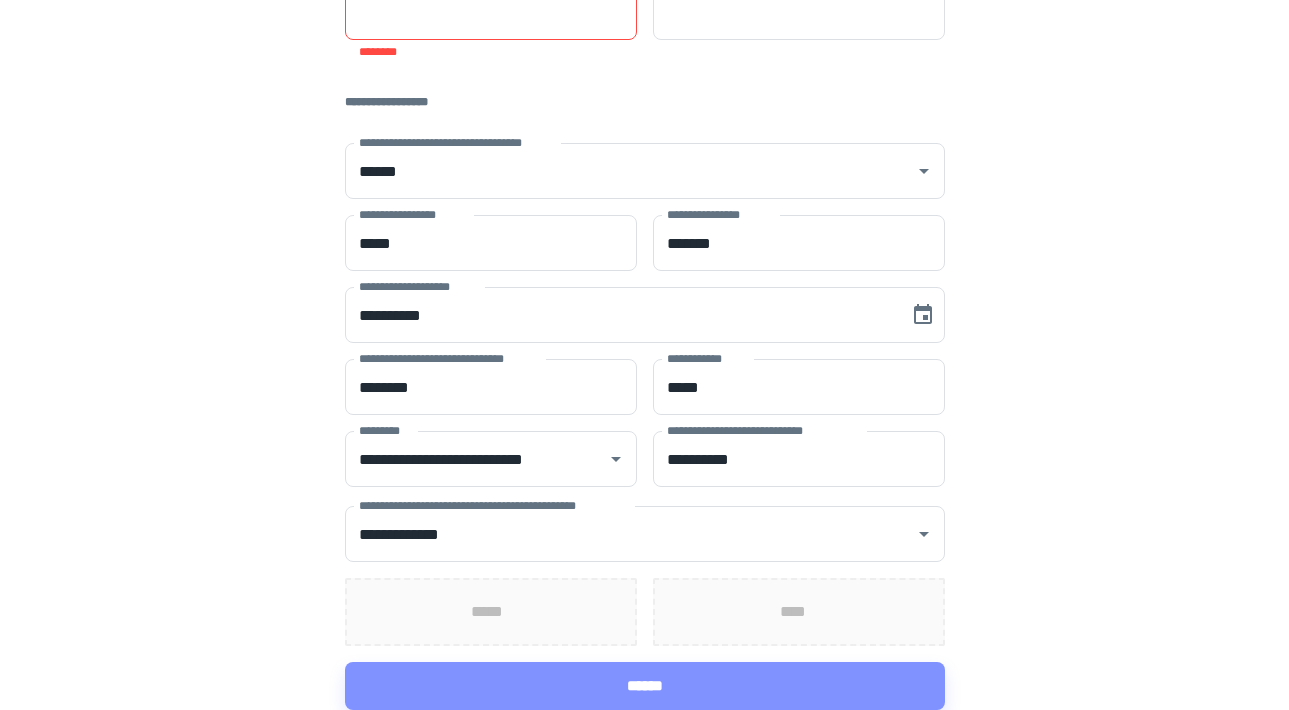 click on "*****" at bounding box center (491, 612) 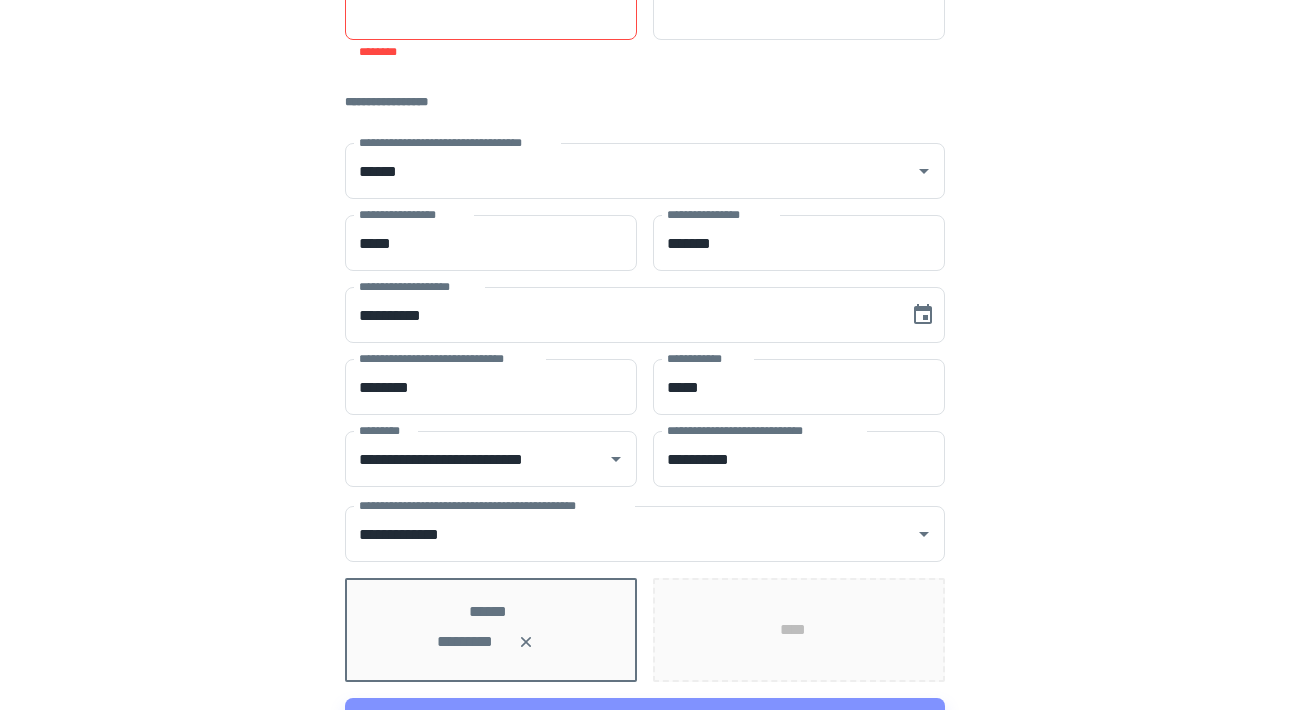 click on "****" at bounding box center [799, 630] 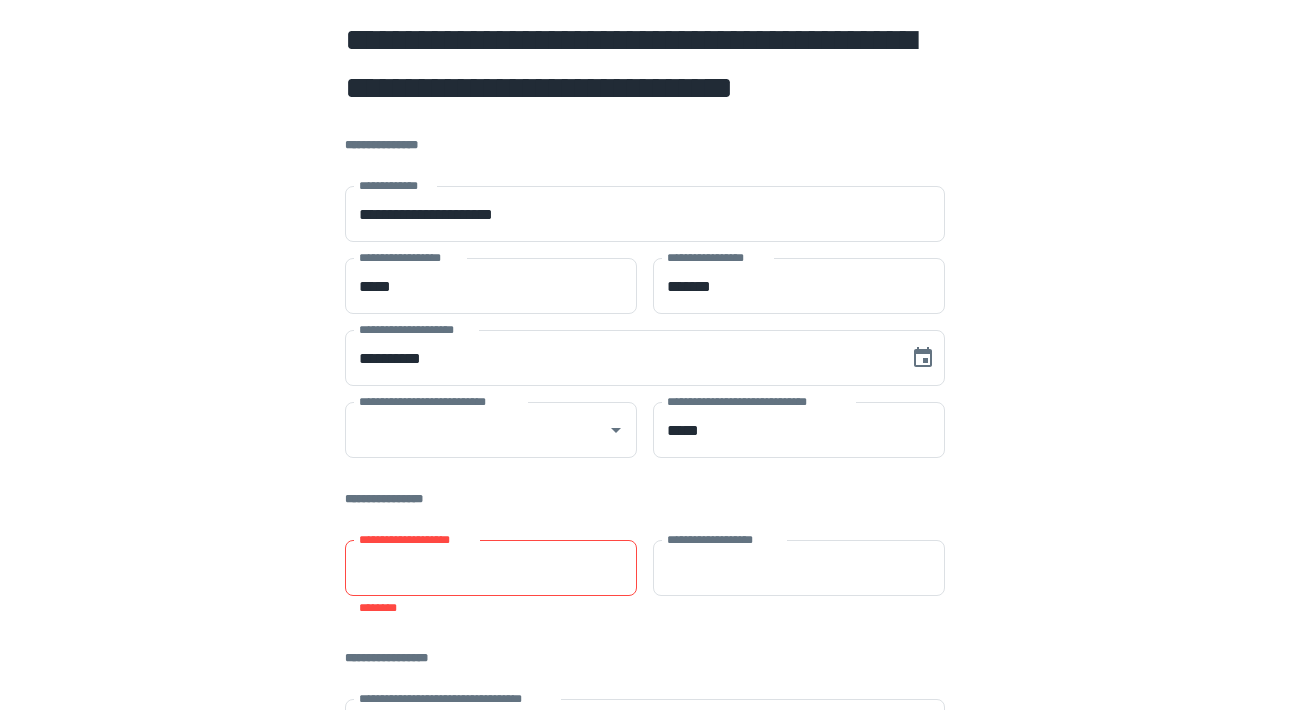 scroll, scrollTop: 0, scrollLeft: 0, axis: both 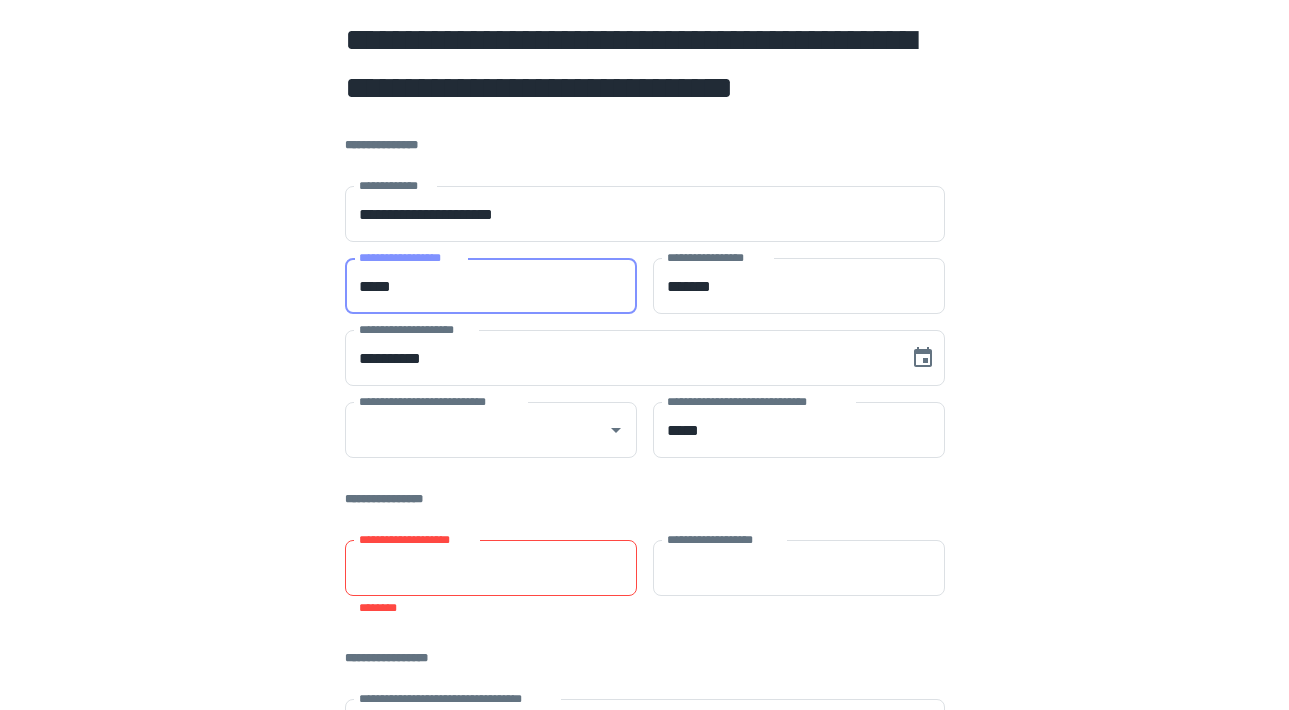 click on "*****" at bounding box center [491, 286] 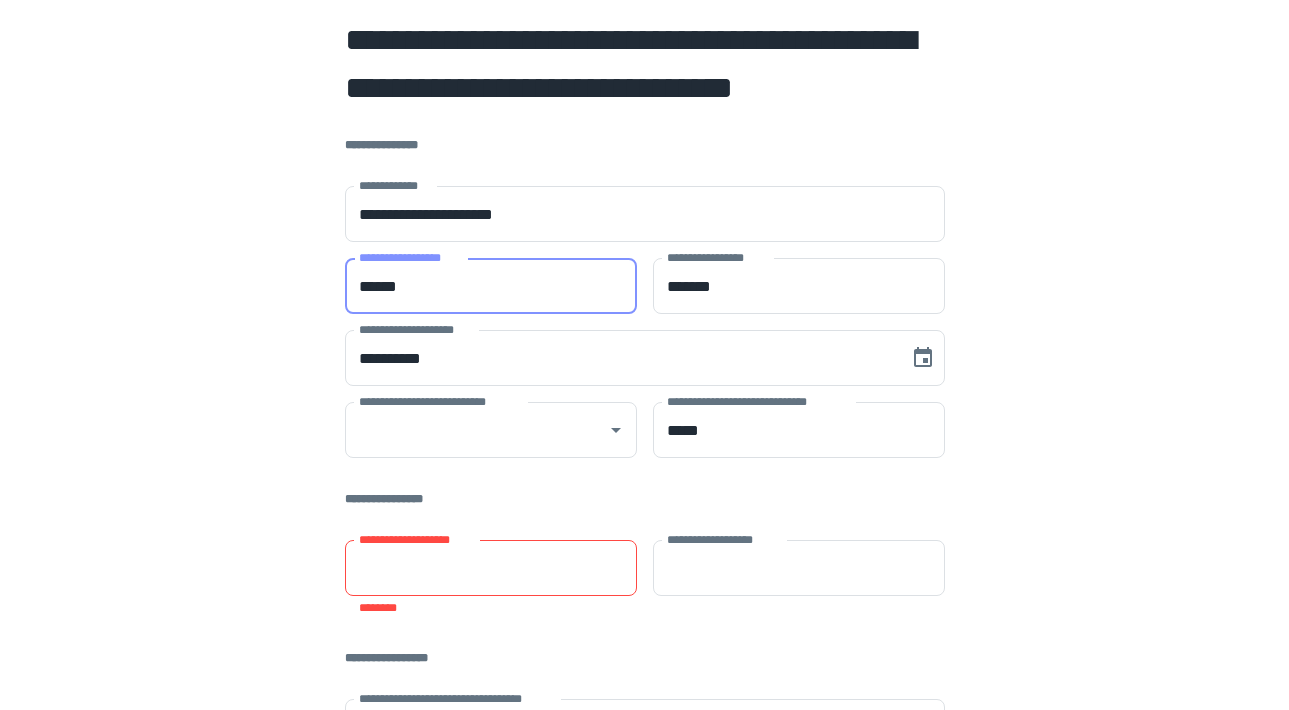 type on "******" 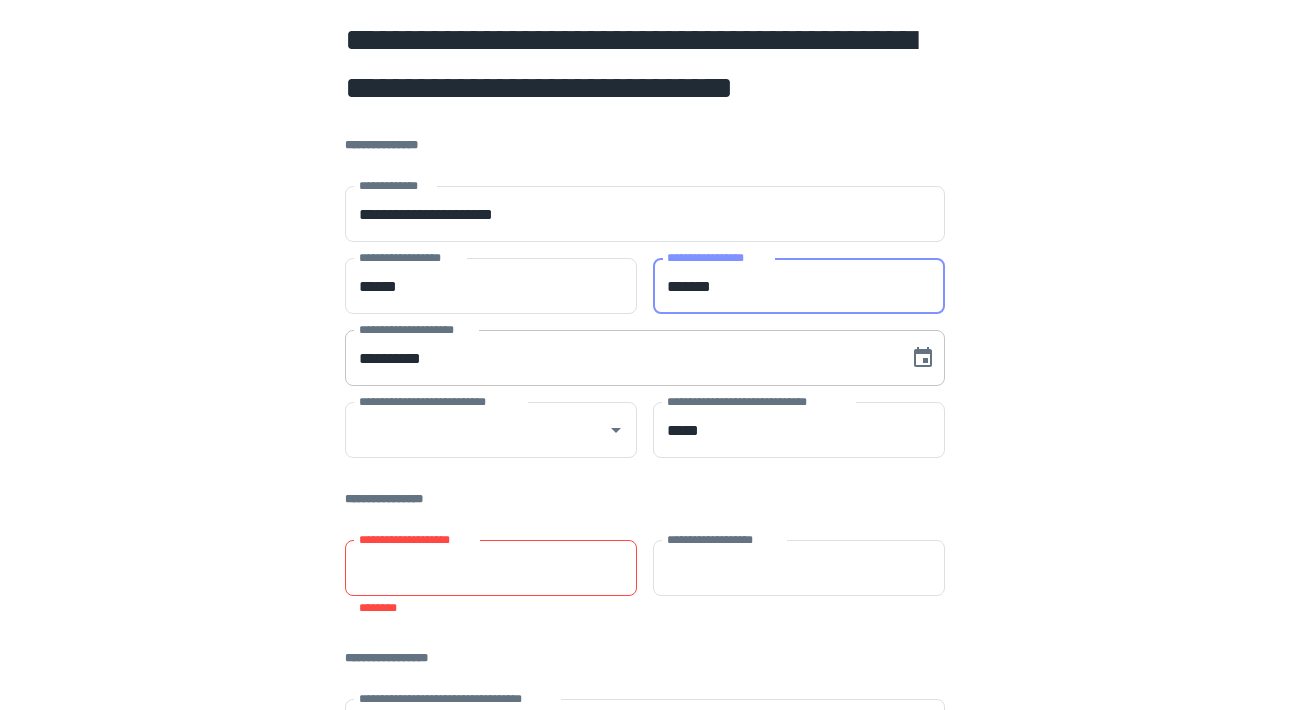 click on "**********" at bounding box center (620, 358) 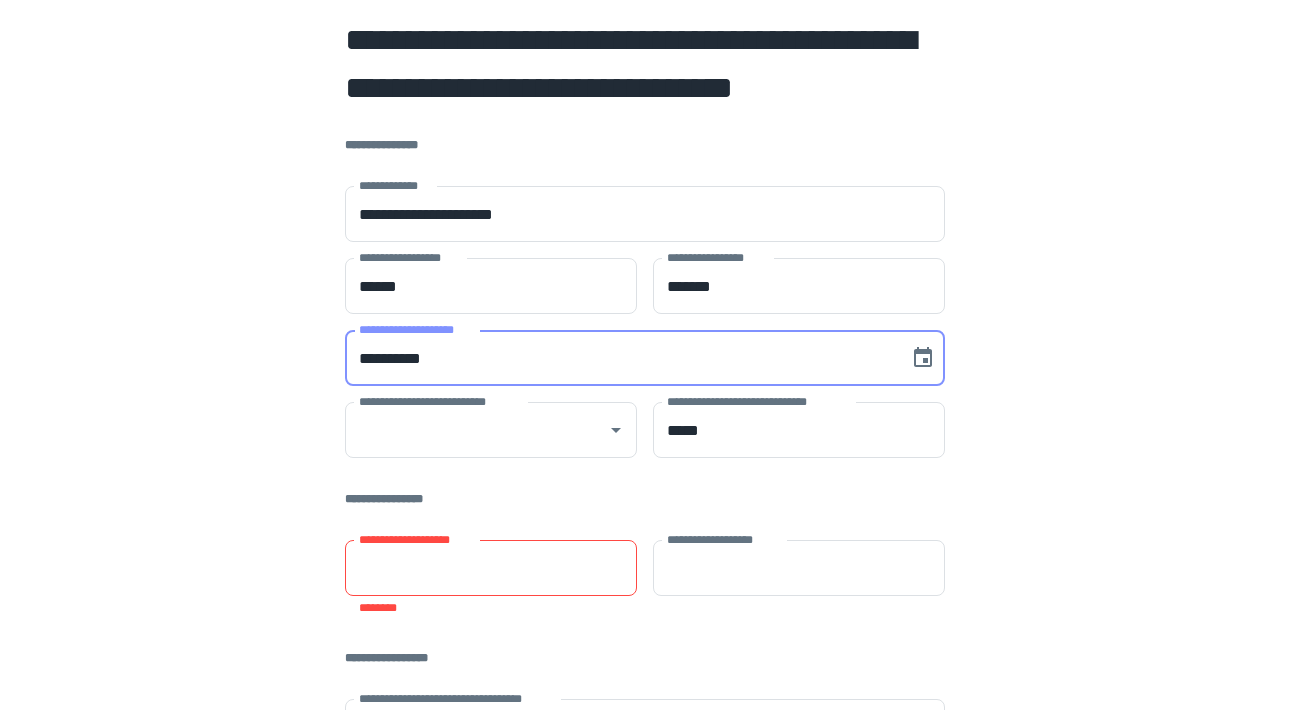 click on "**********" at bounding box center (620, 358) 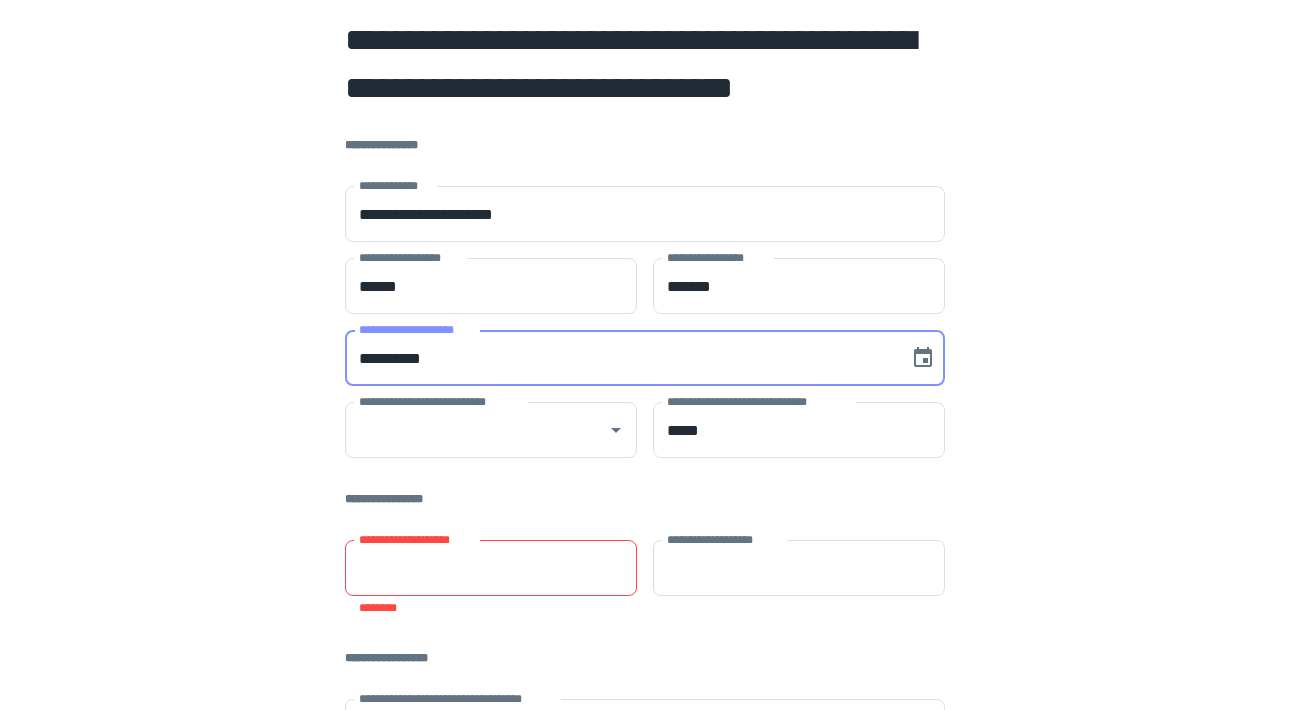 click on "**********" at bounding box center [620, 358] 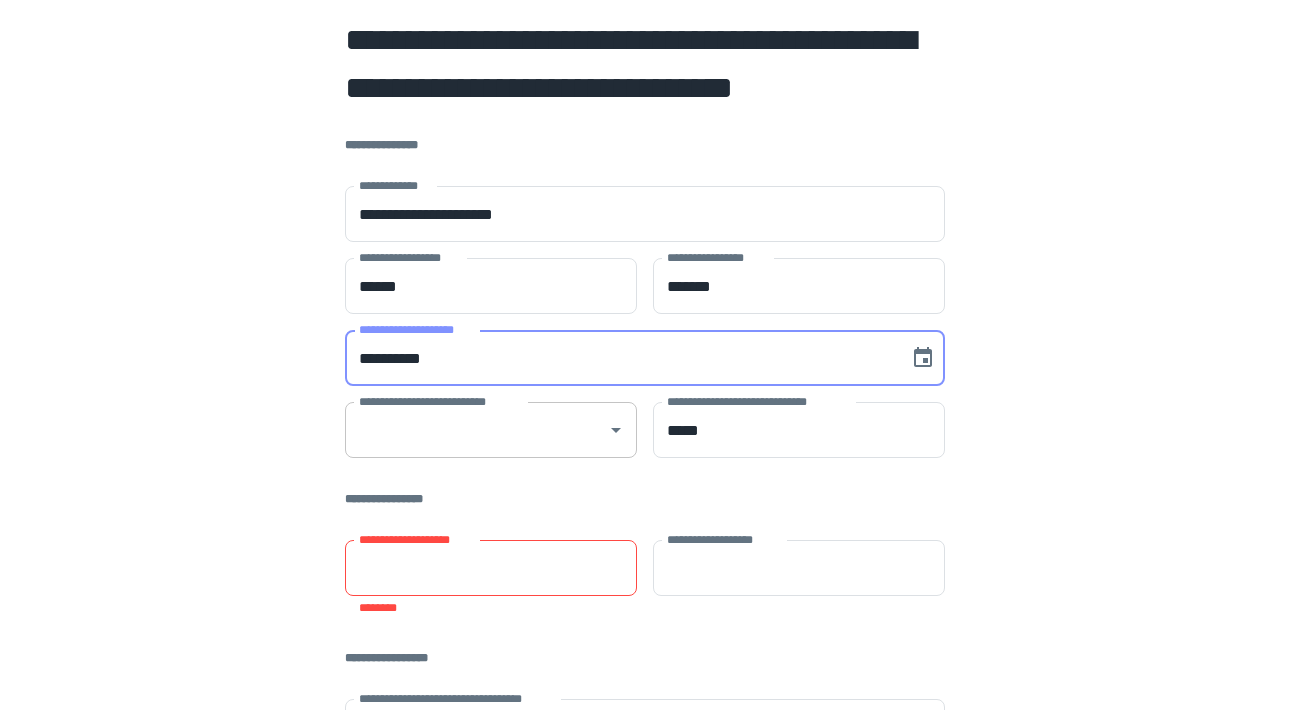 click on "**********" at bounding box center (476, 430) 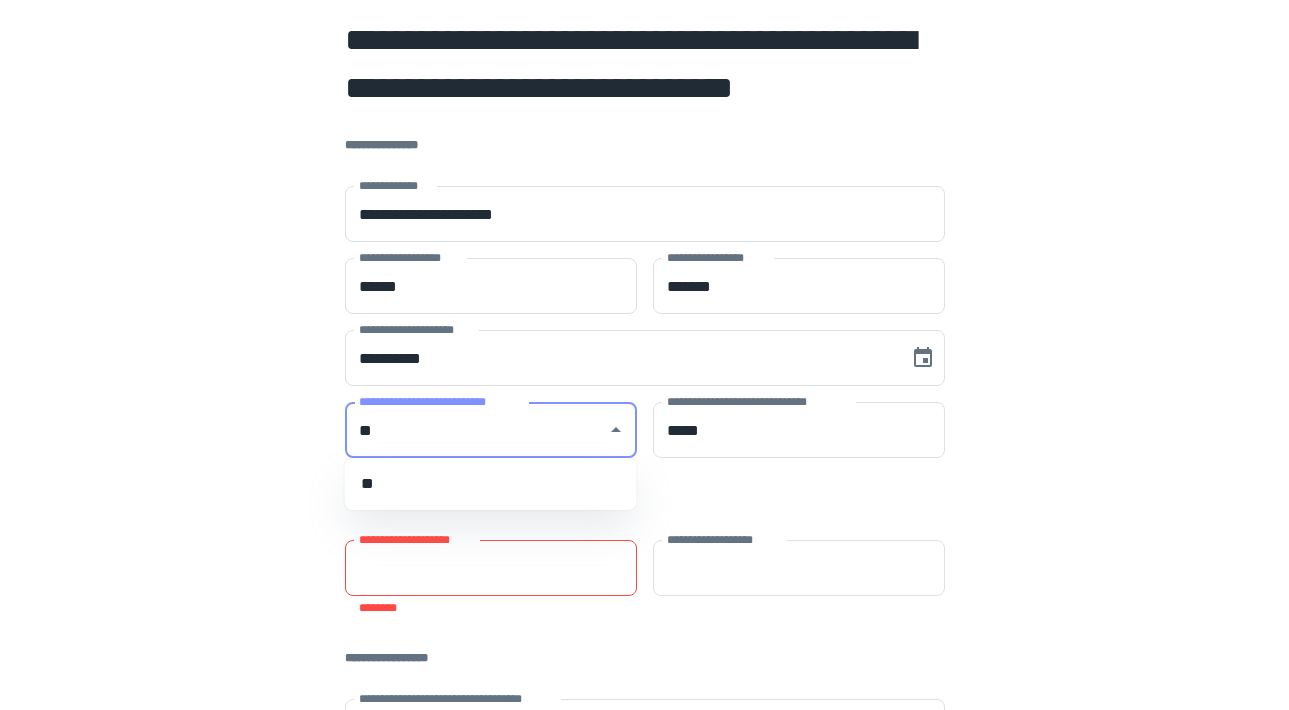 click on "**" at bounding box center (491, 484) 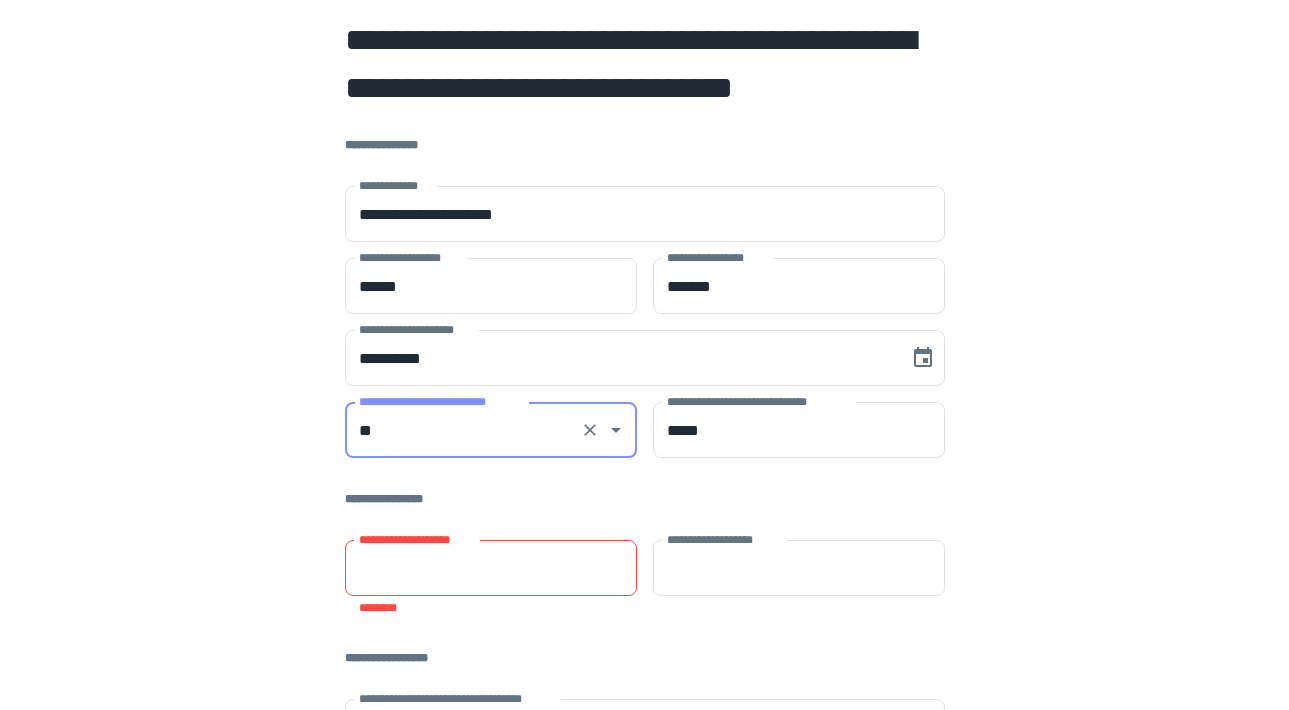 click on "**********" at bounding box center (645, 651) 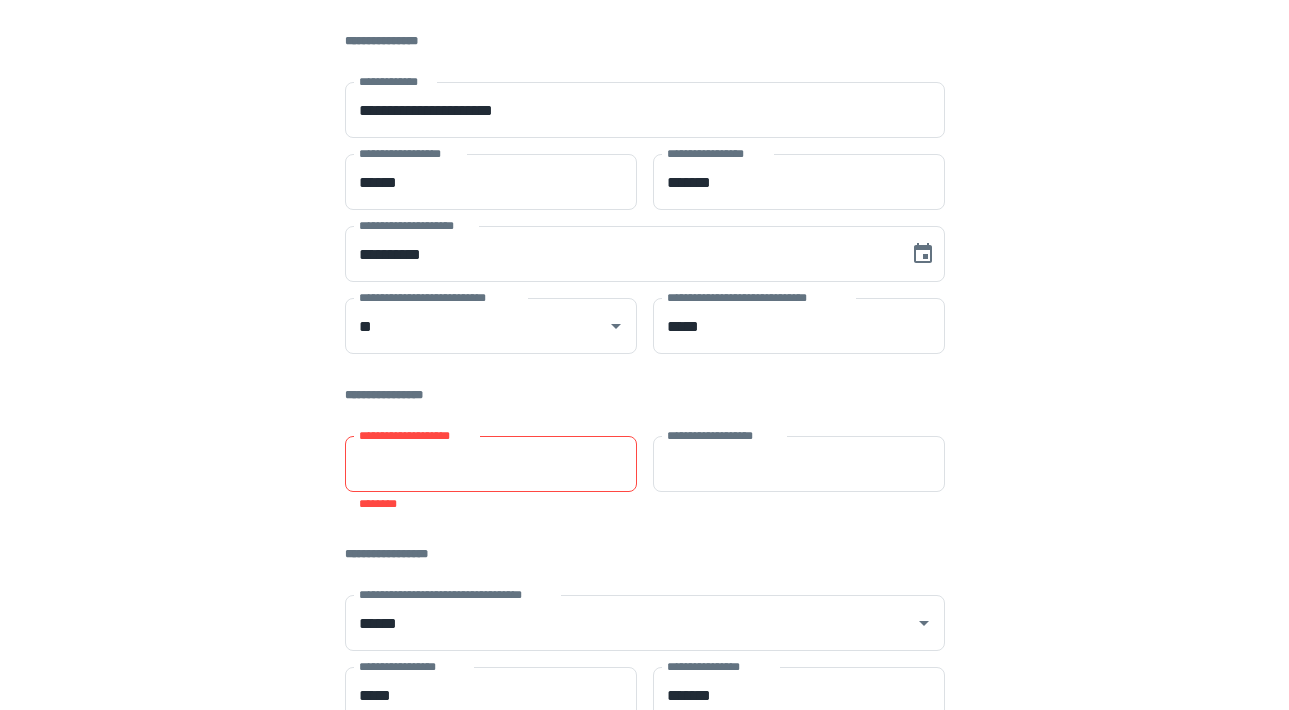 scroll, scrollTop: 105, scrollLeft: 0, axis: vertical 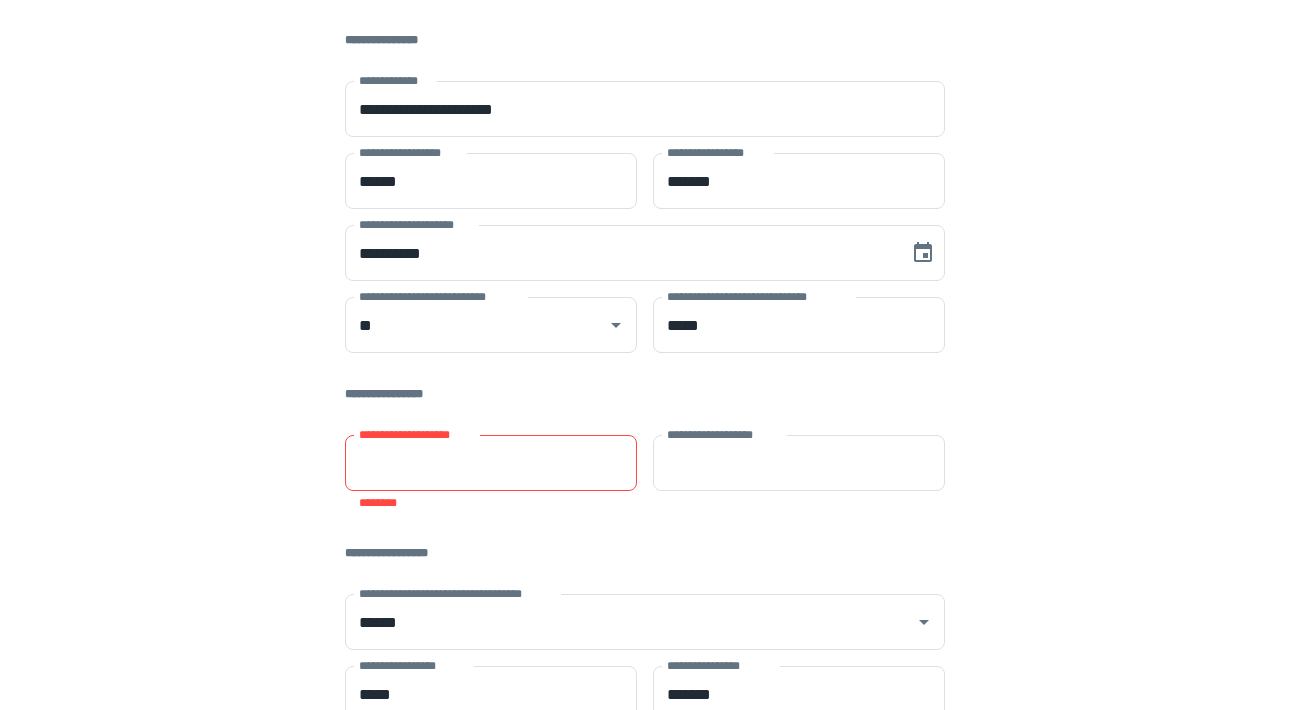 click on "**********" at bounding box center (491, 463) 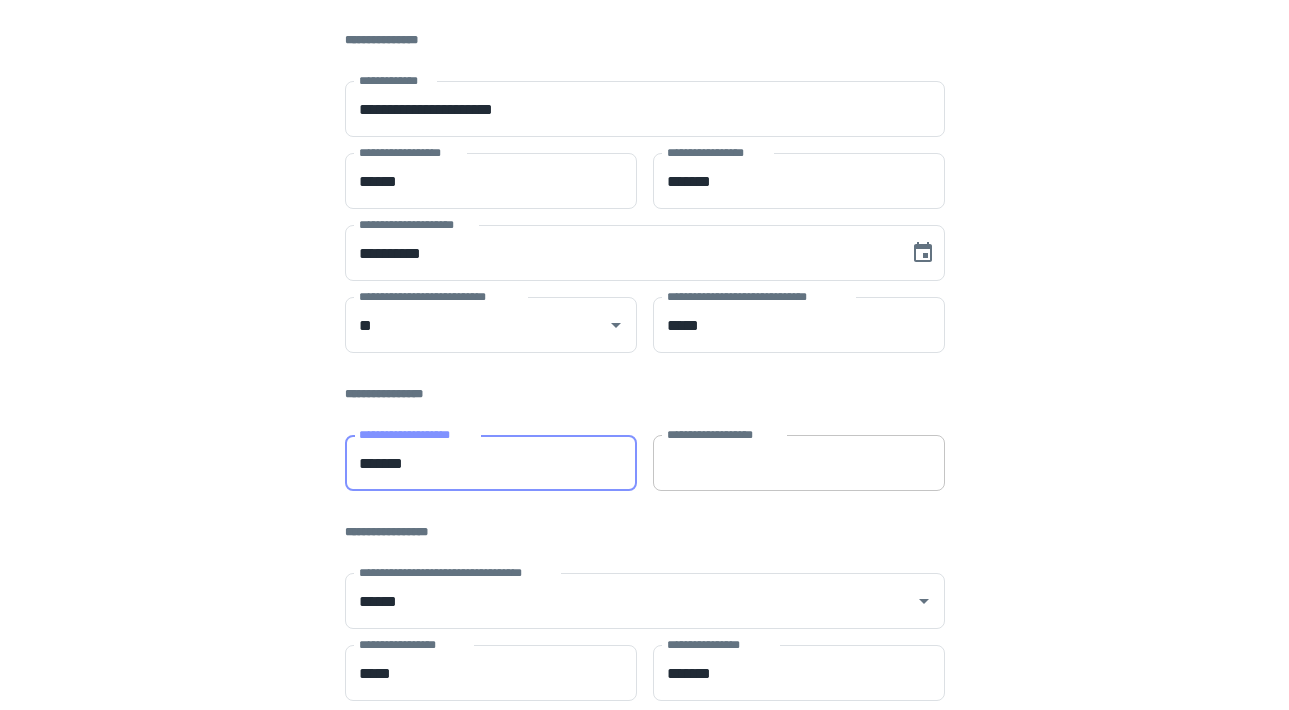 type on "*******" 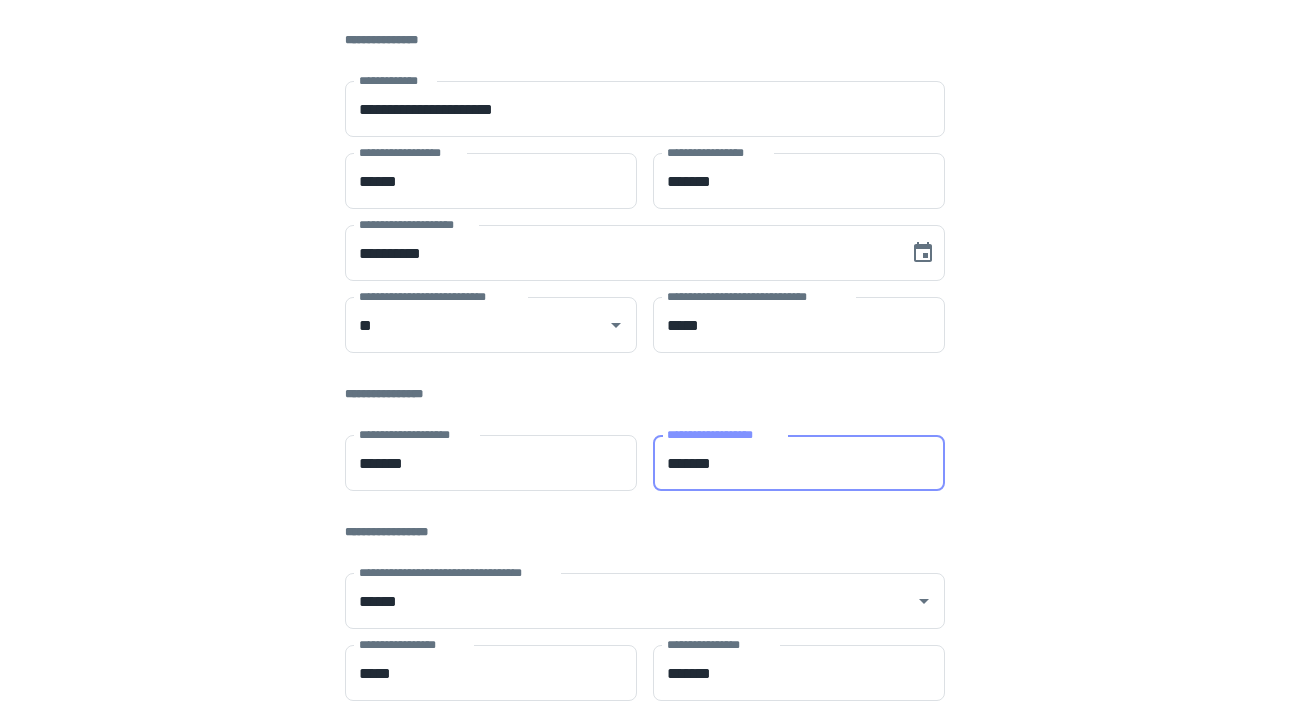type on "*******" 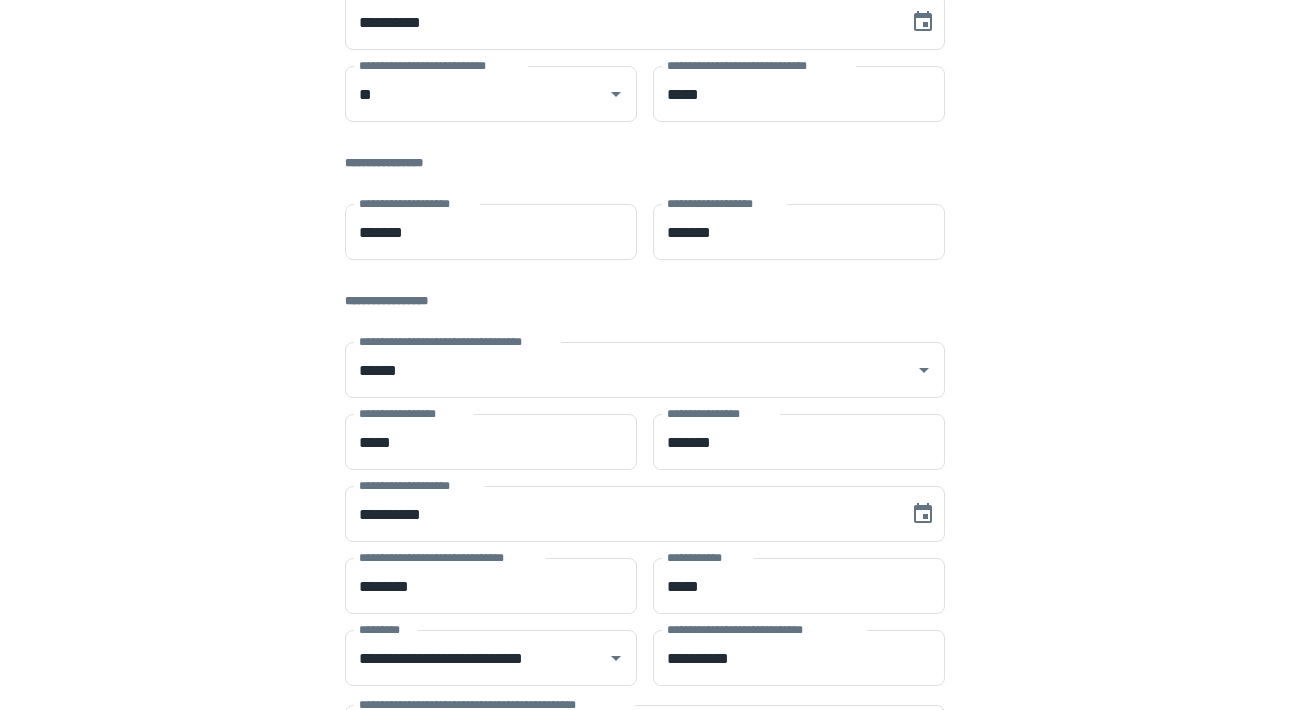 scroll, scrollTop: 356, scrollLeft: 0, axis: vertical 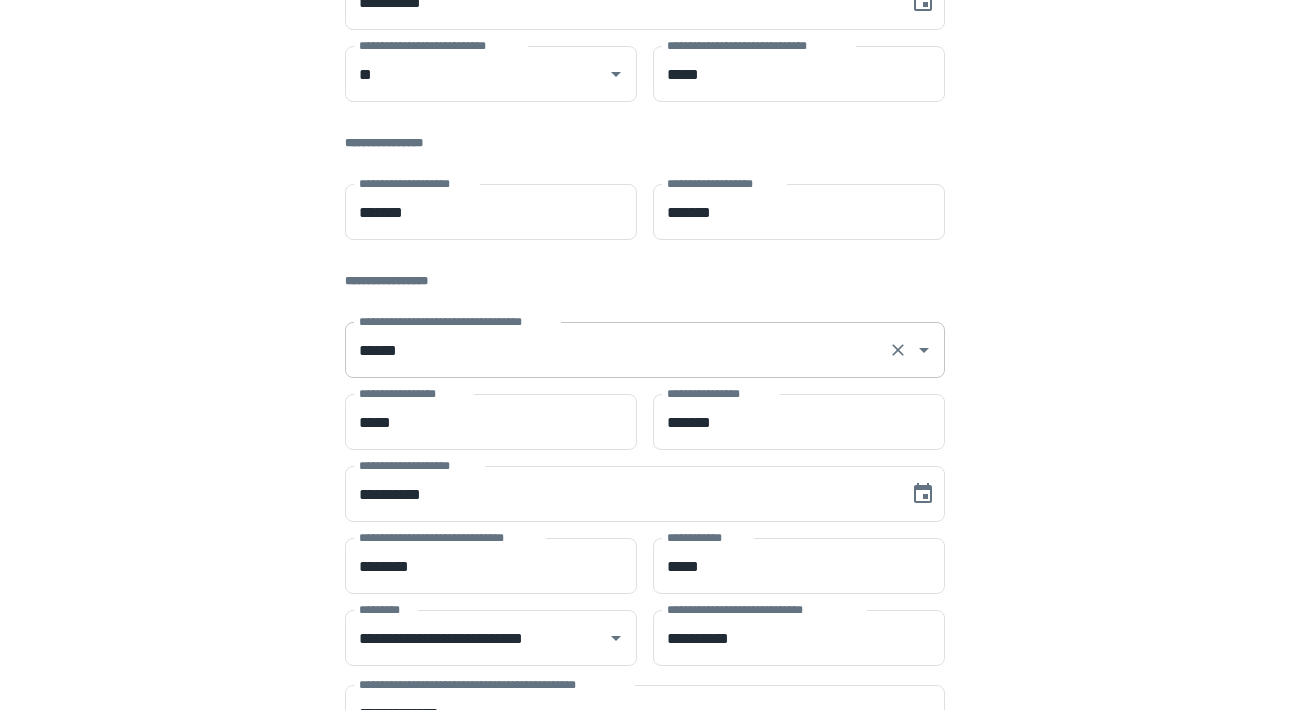 click on "******" at bounding box center (617, 350) 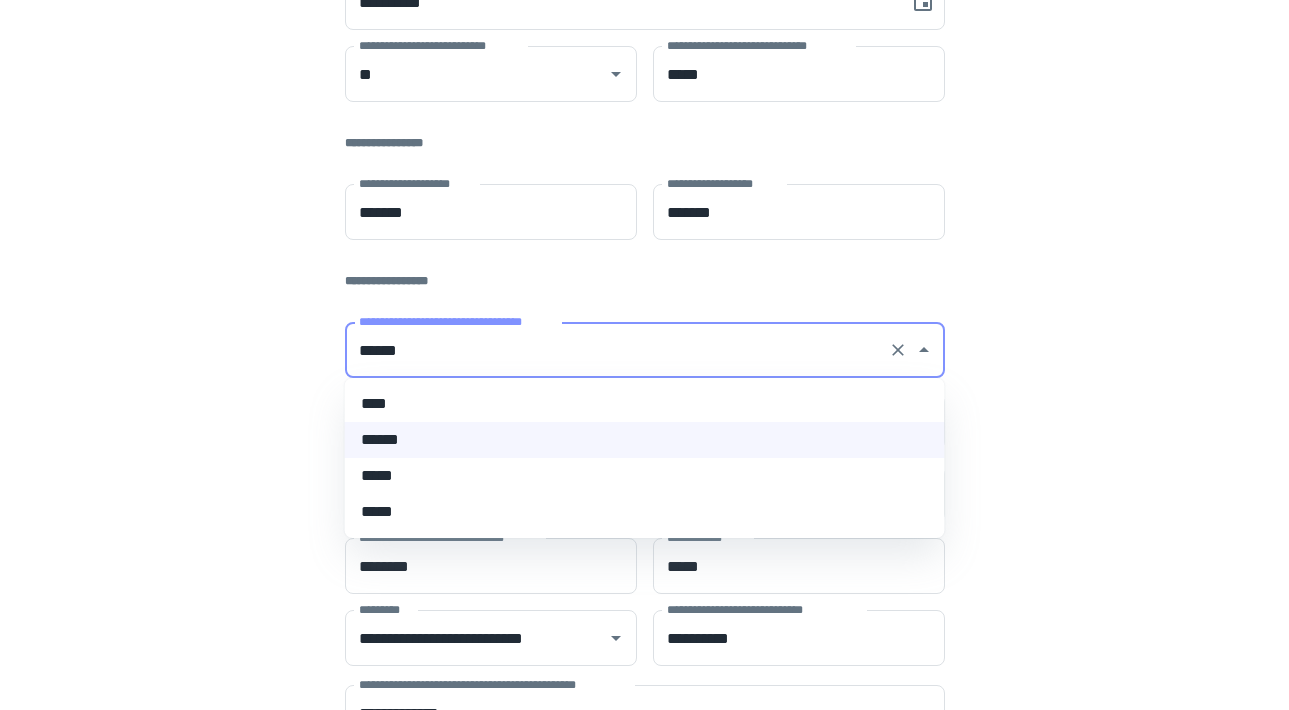 click on "*****" at bounding box center (645, 476) 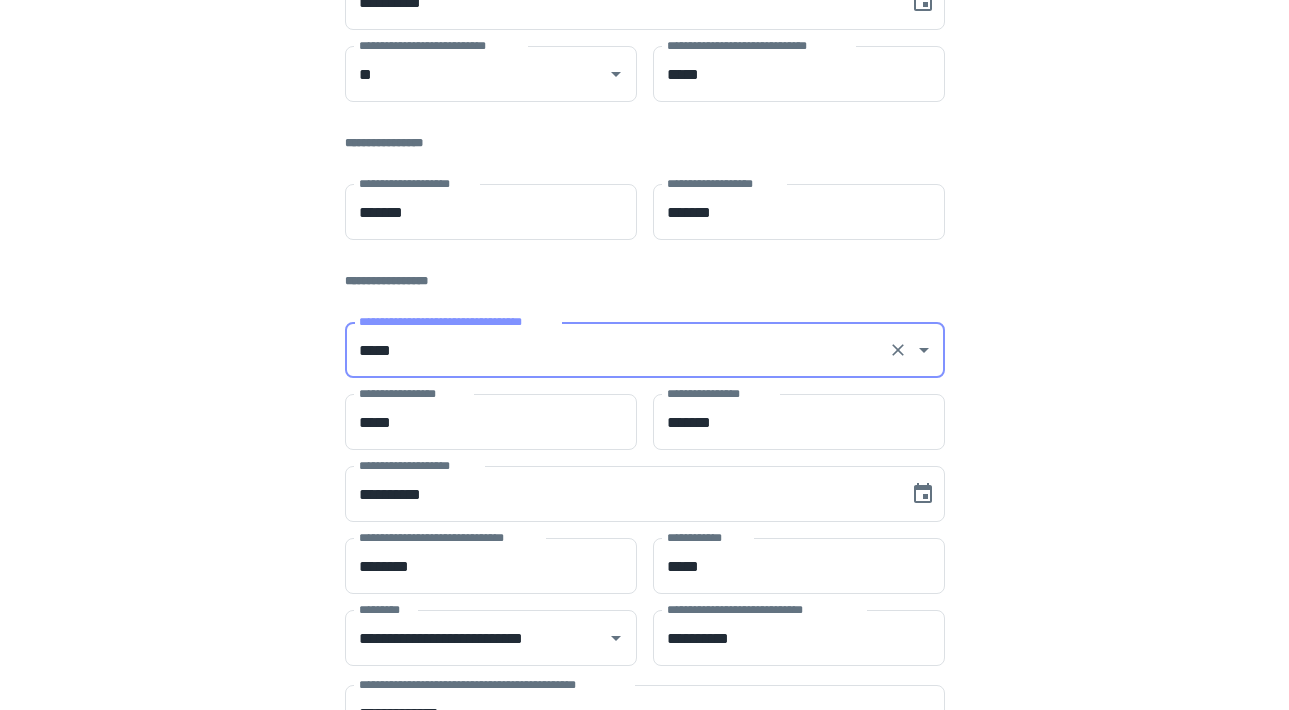 click on "**********" at bounding box center (645, 284) 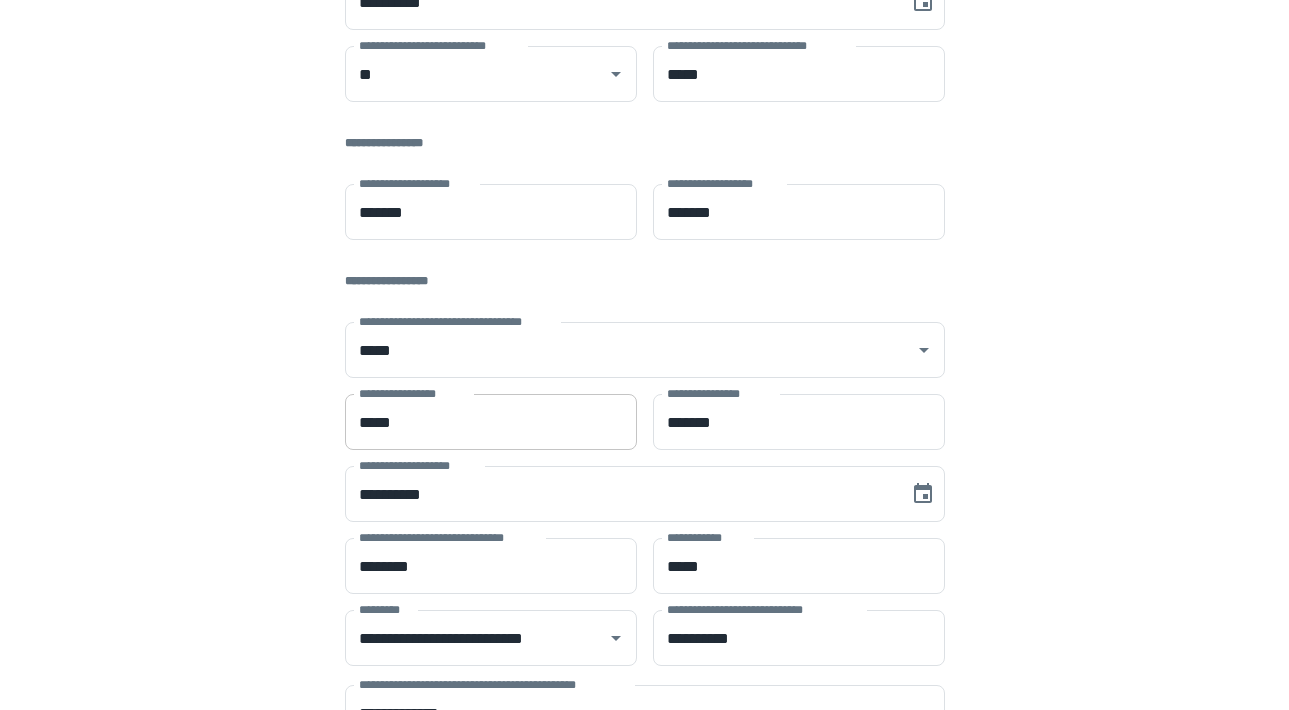 click on "*****" at bounding box center (491, 422) 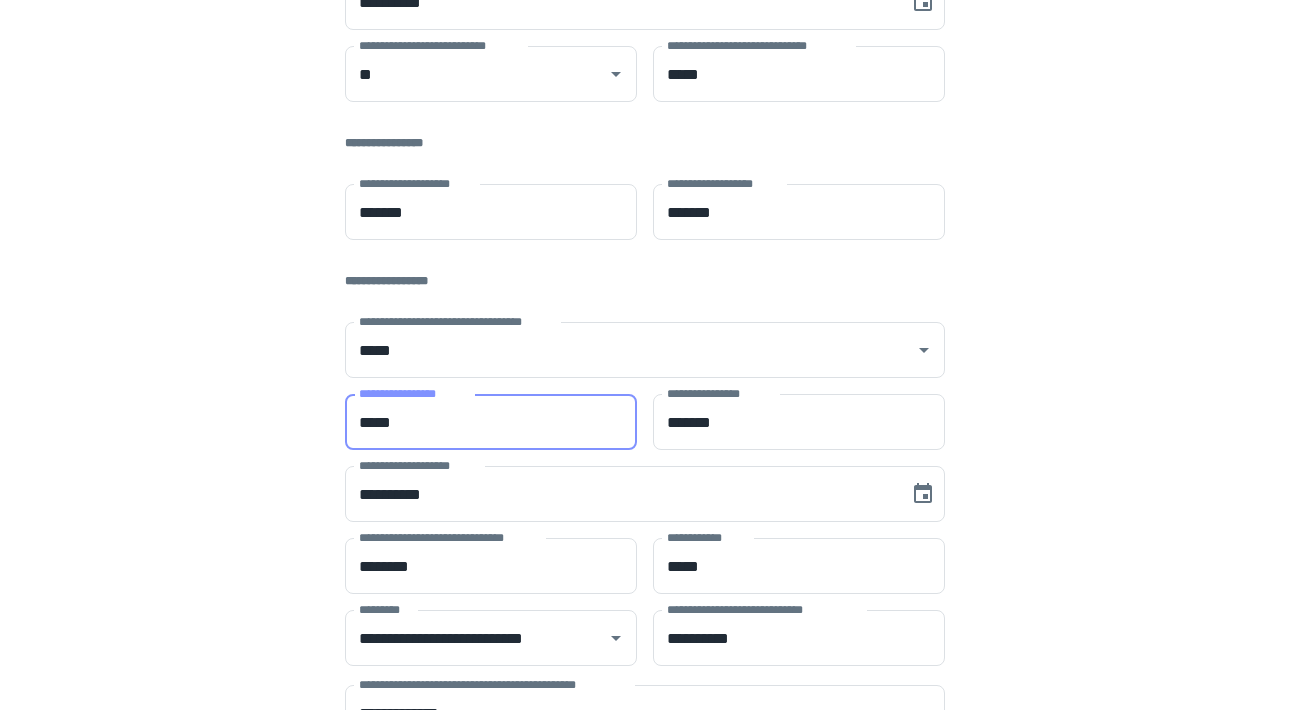click on "*****" at bounding box center (491, 422) 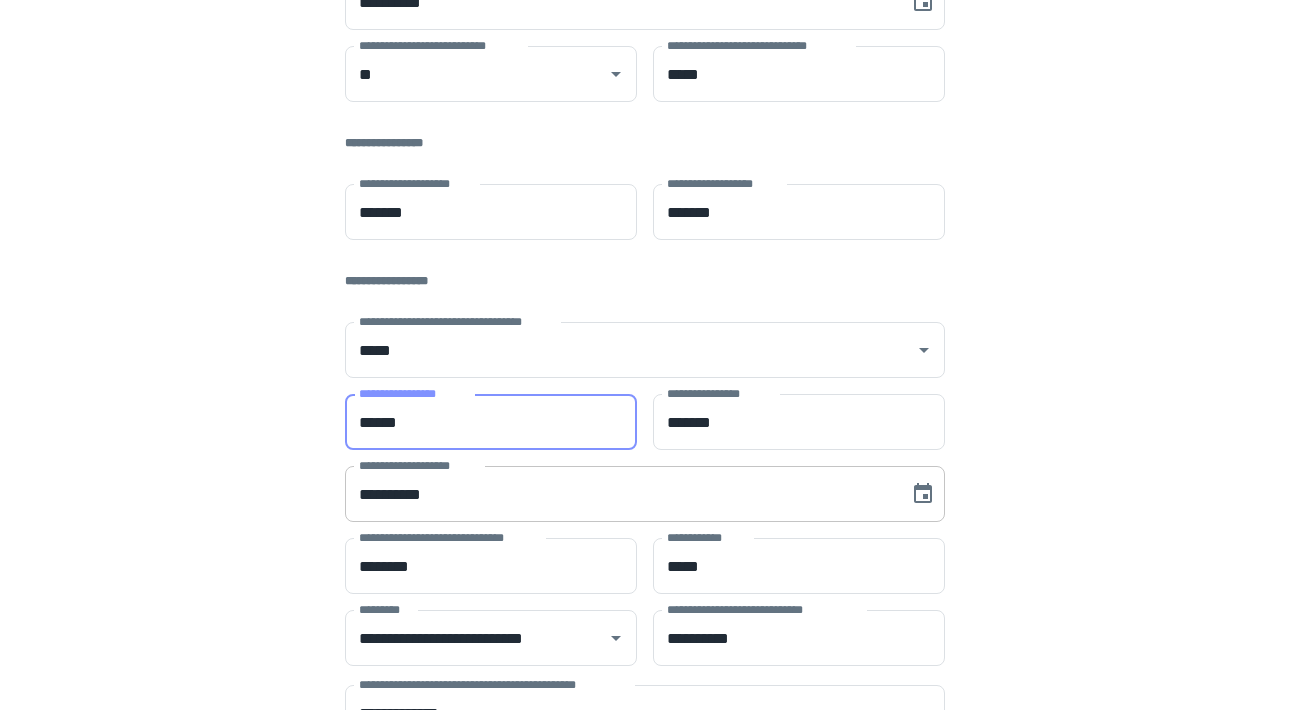 type on "******" 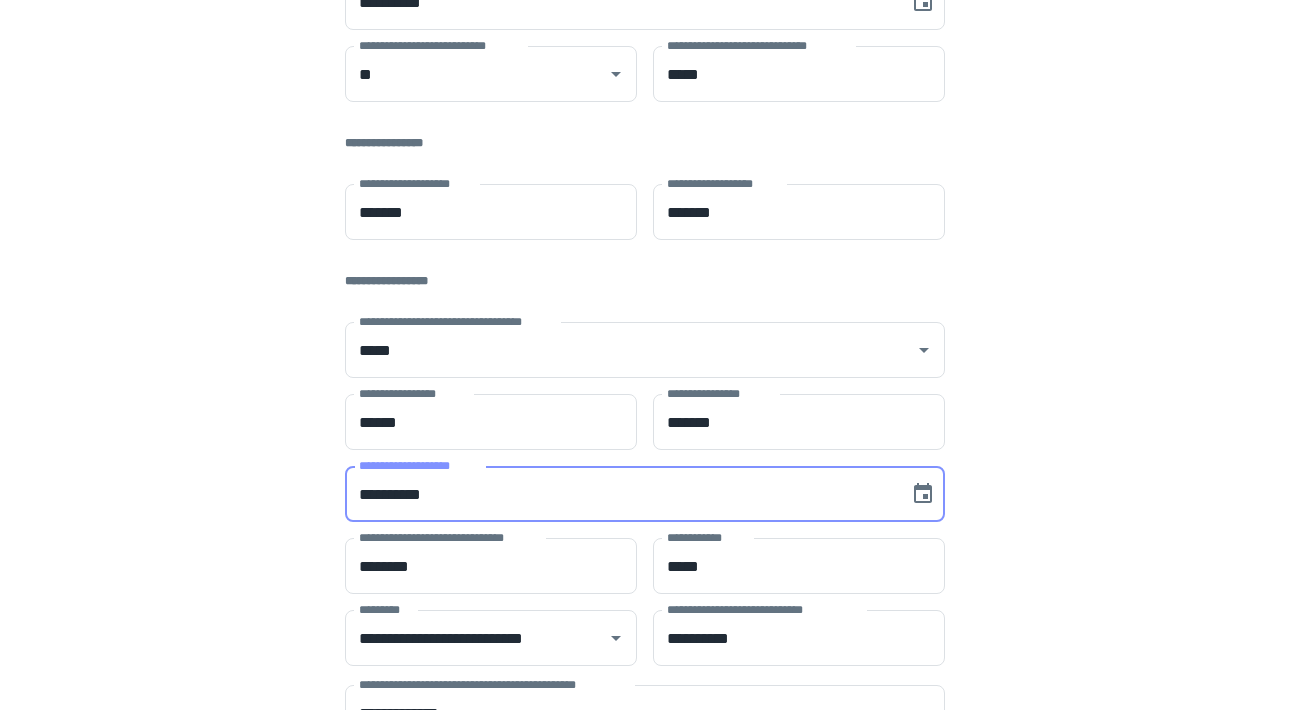 click on "**********" at bounding box center (620, 494) 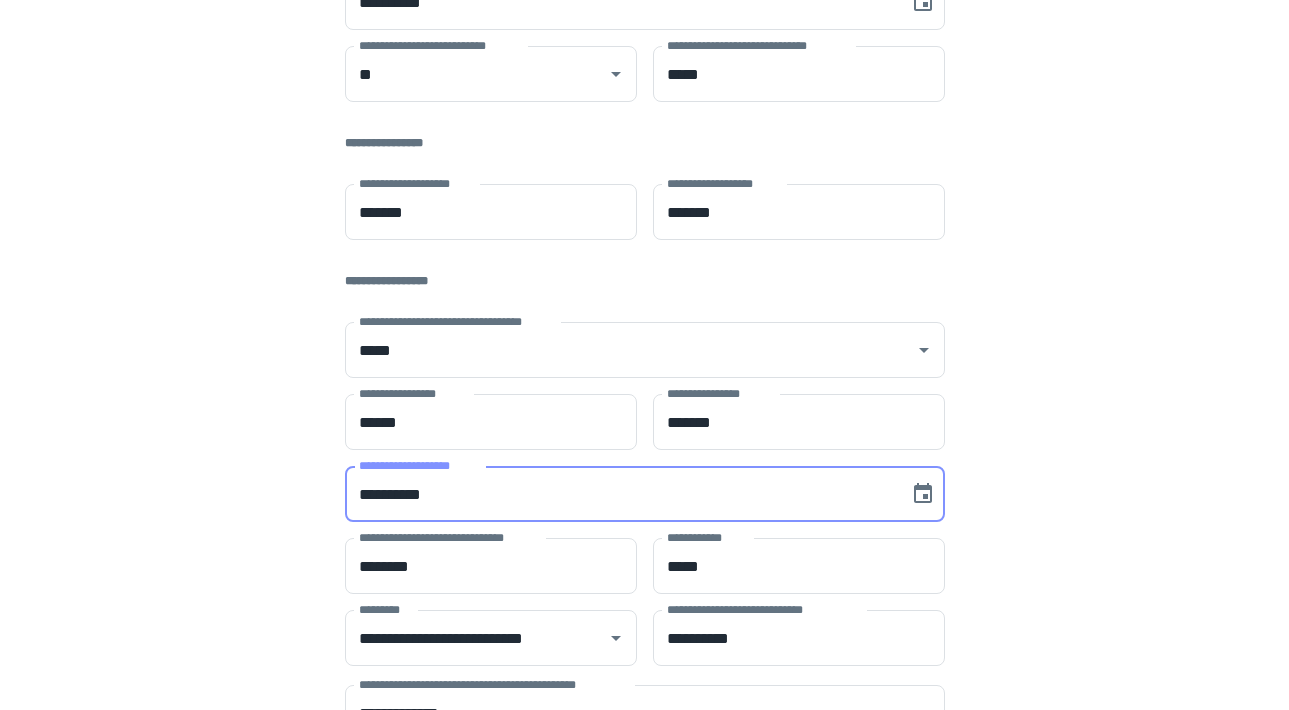 type on "**********" 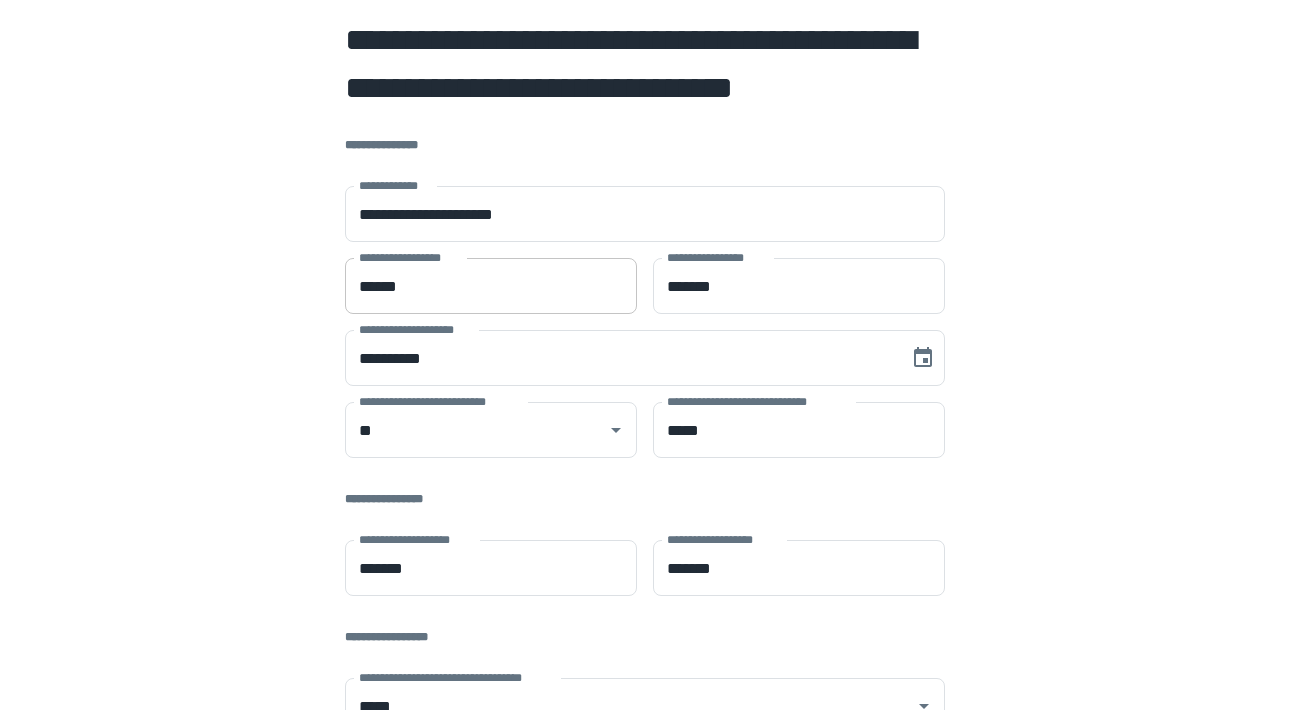scroll, scrollTop: 0, scrollLeft: 0, axis: both 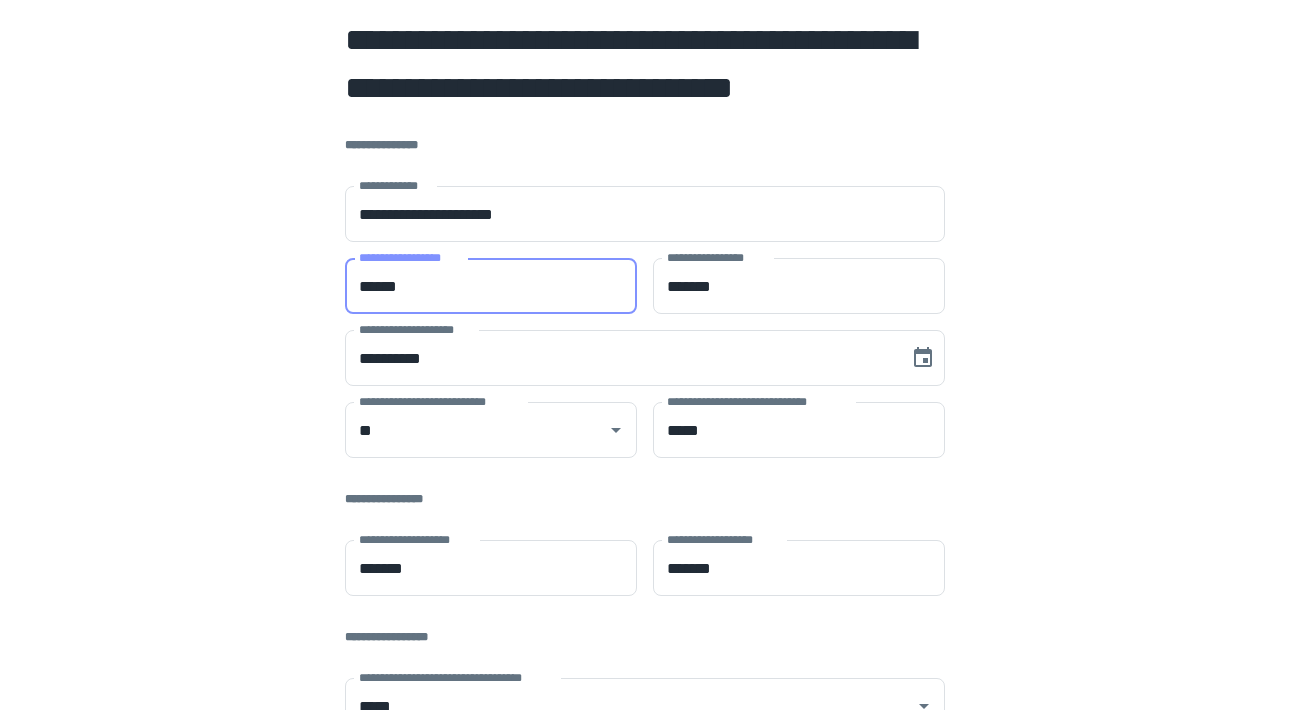 click on "******" at bounding box center [491, 286] 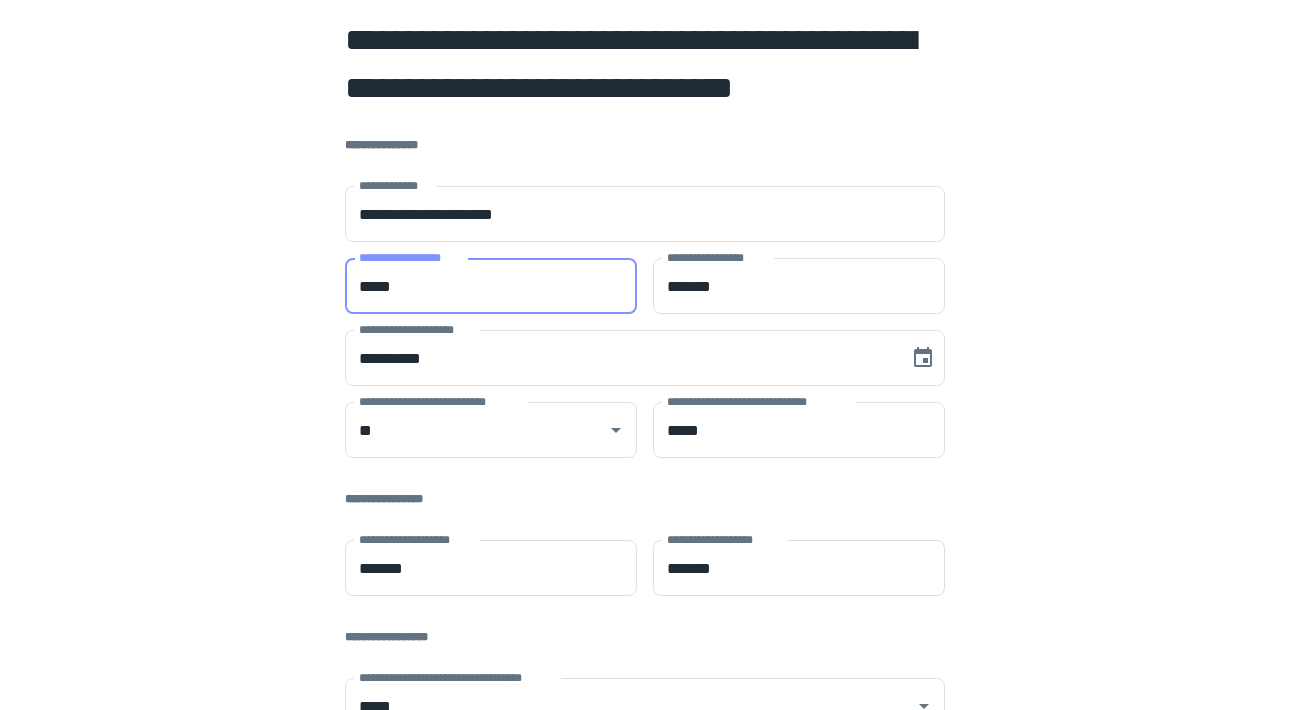 type on "*****" 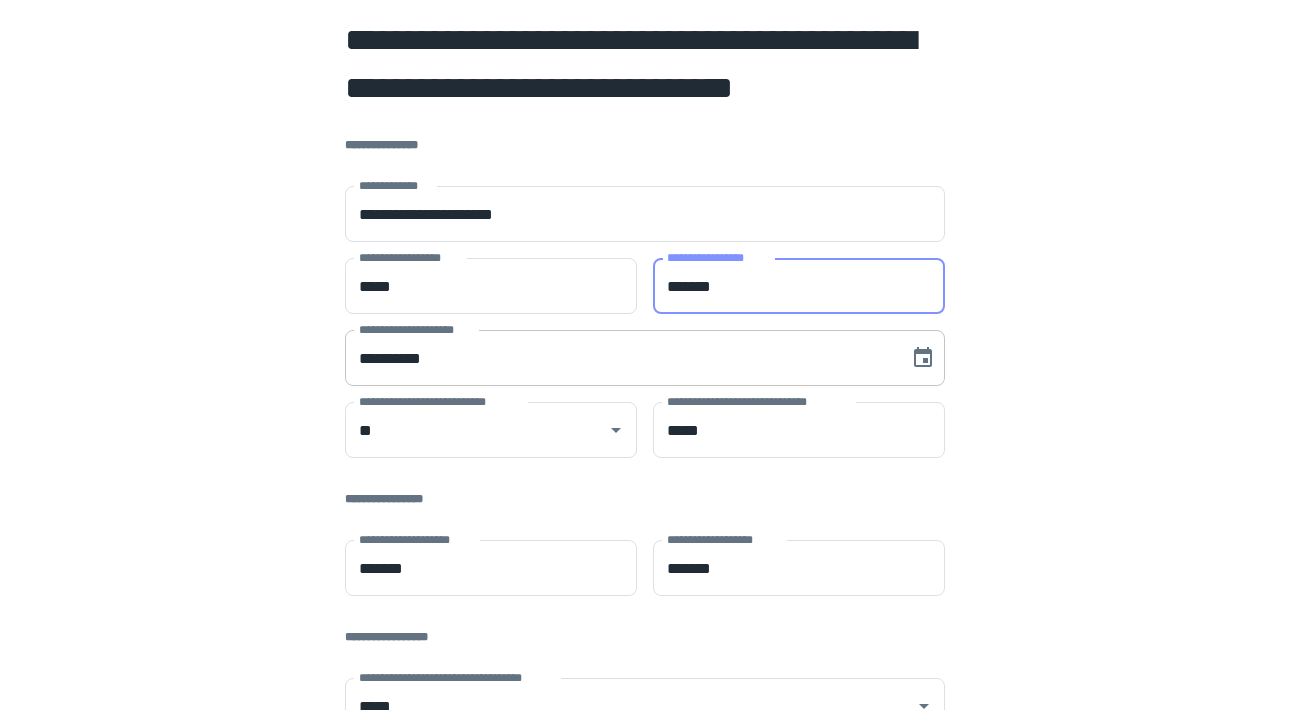 click on "**********" at bounding box center (620, 358) 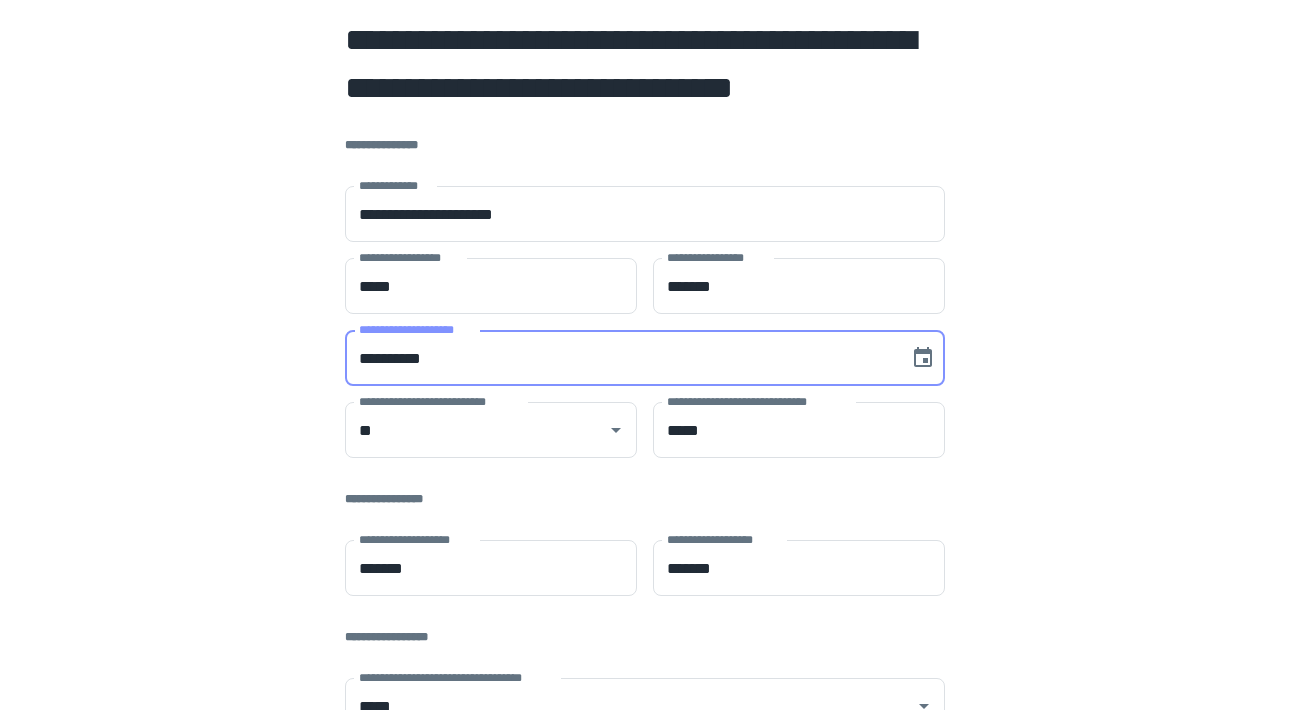 type on "**********" 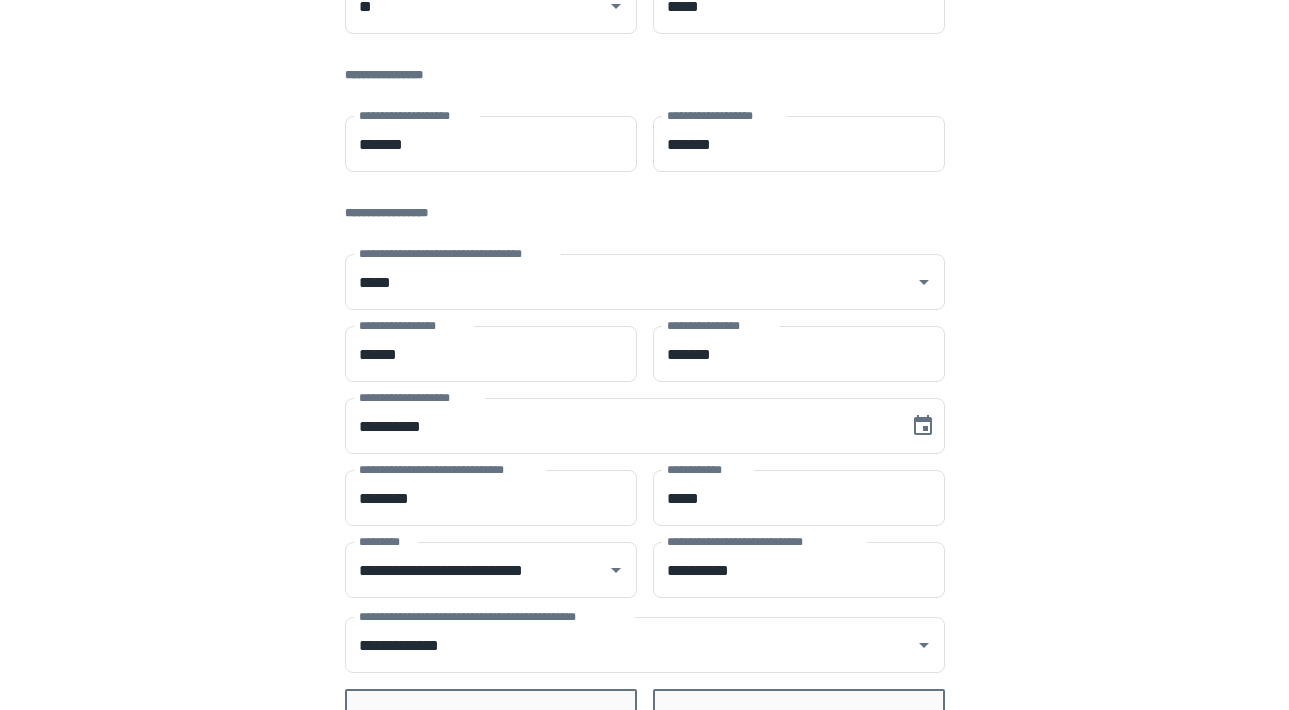 scroll, scrollTop: 454, scrollLeft: 0, axis: vertical 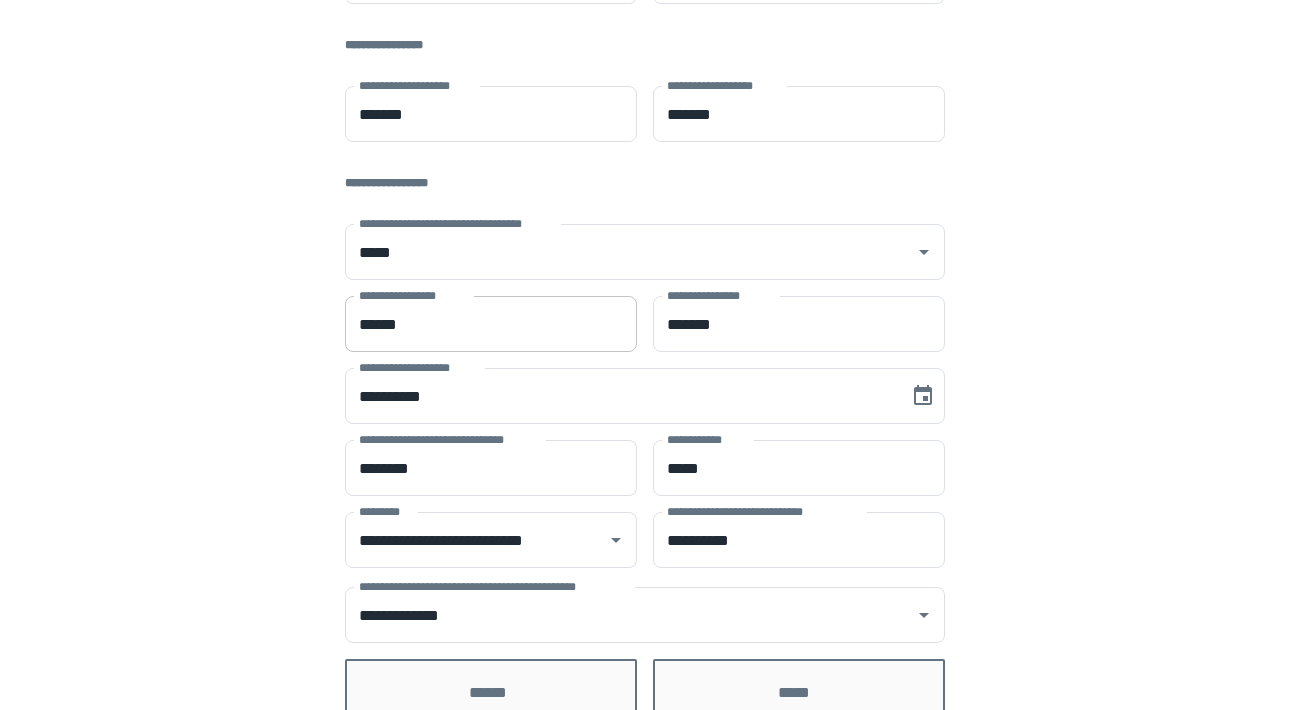click on "******" at bounding box center (491, 324) 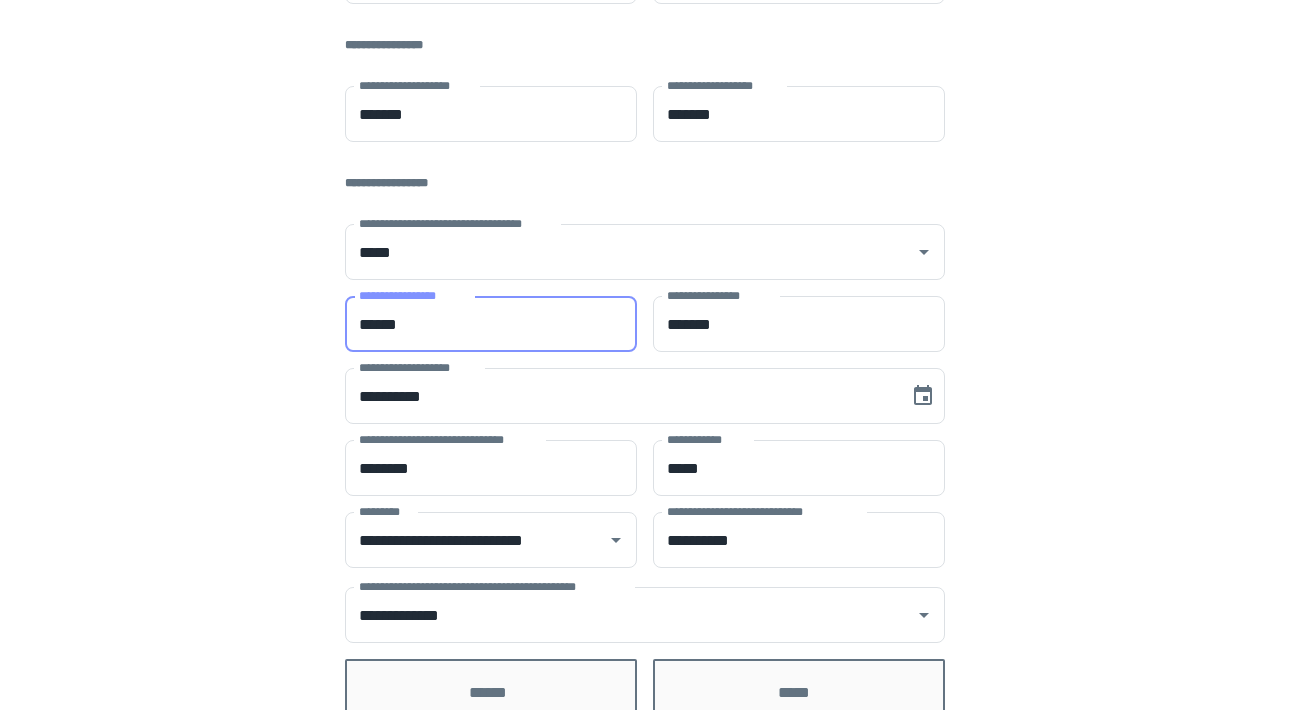 click on "******" at bounding box center (491, 324) 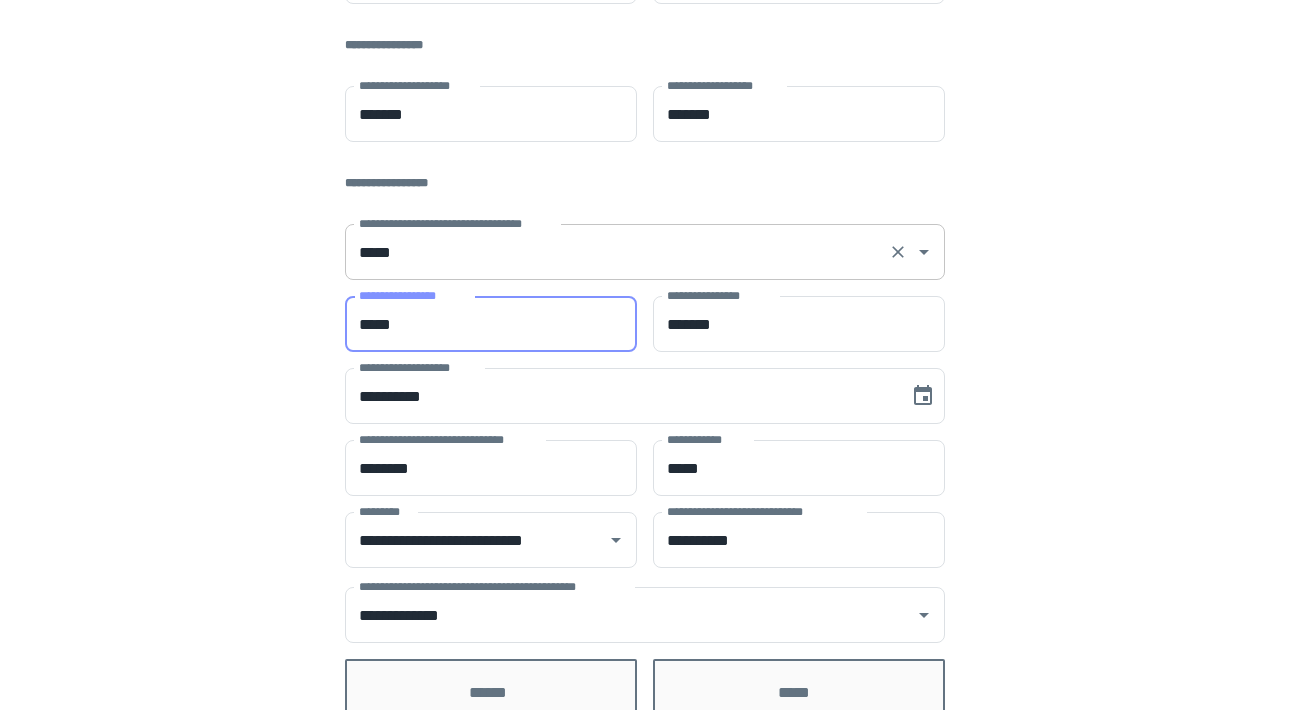 type on "*****" 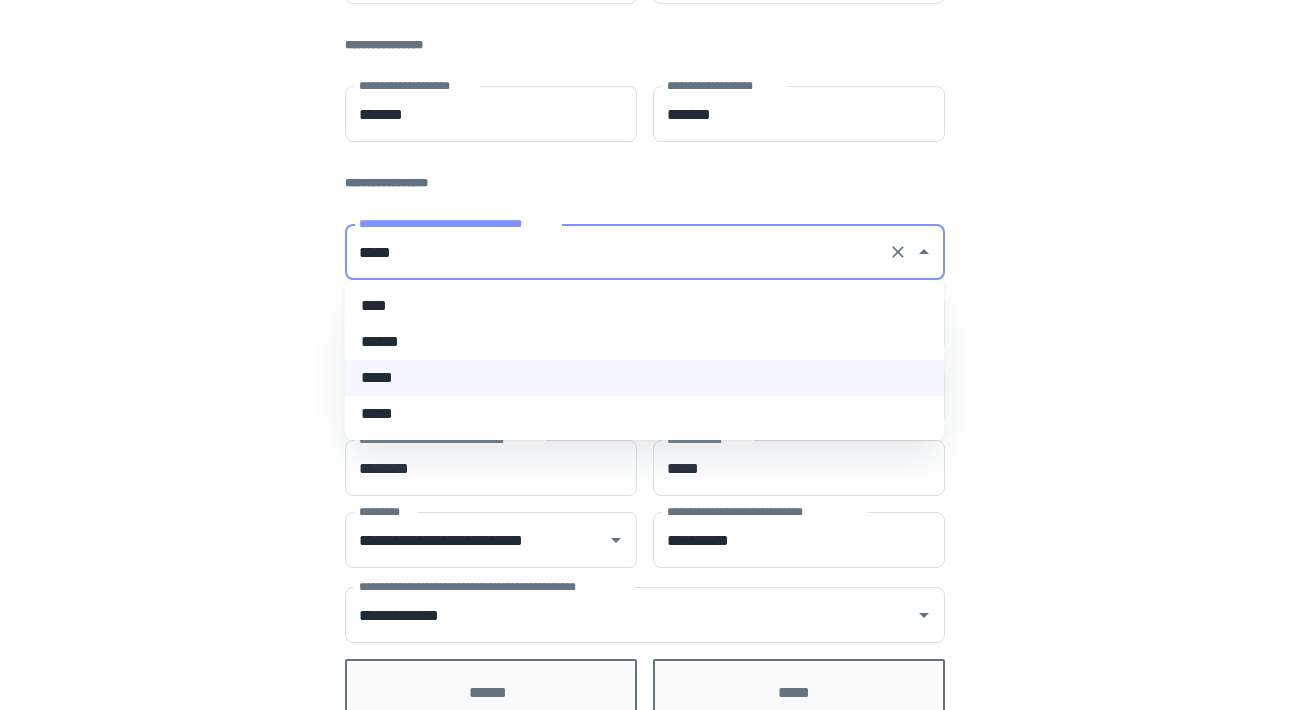 click on "******" at bounding box center (645, 342) 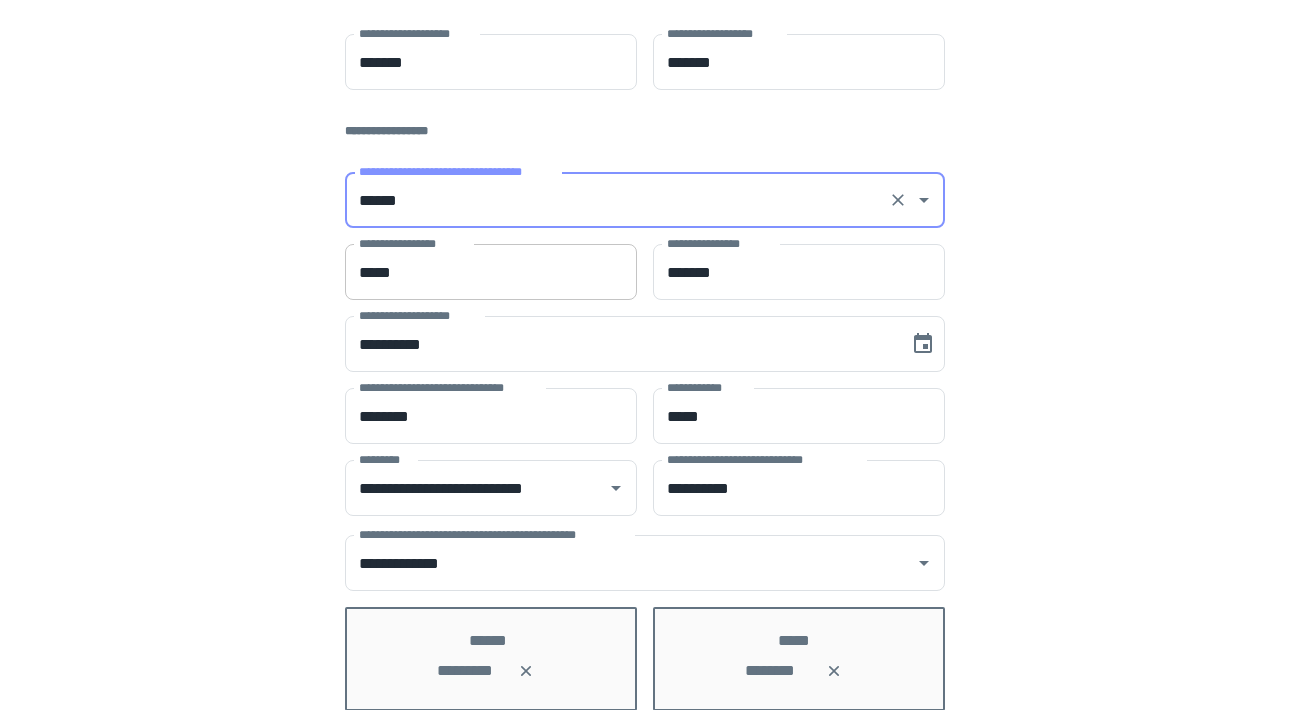 scroll, scrollTop: 517, scrollLeft: 0, axis: vertical 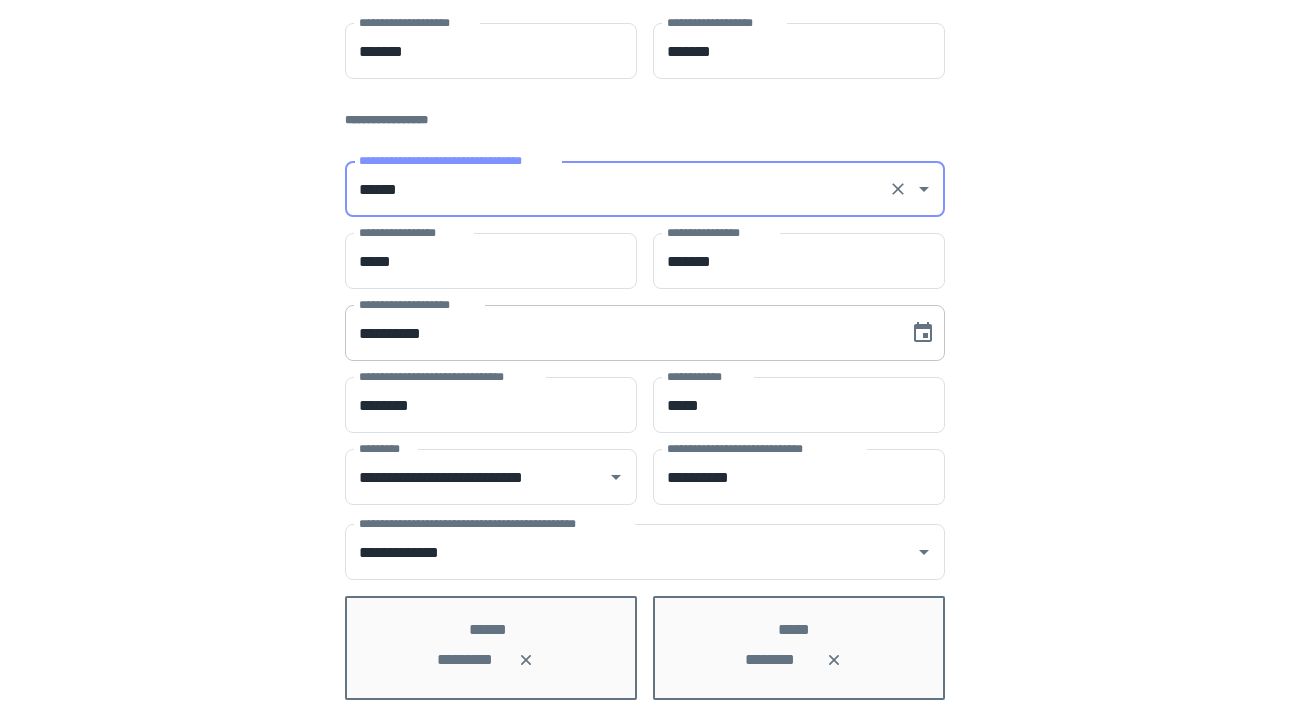 click on "**********" at bounding box center (620, 333) 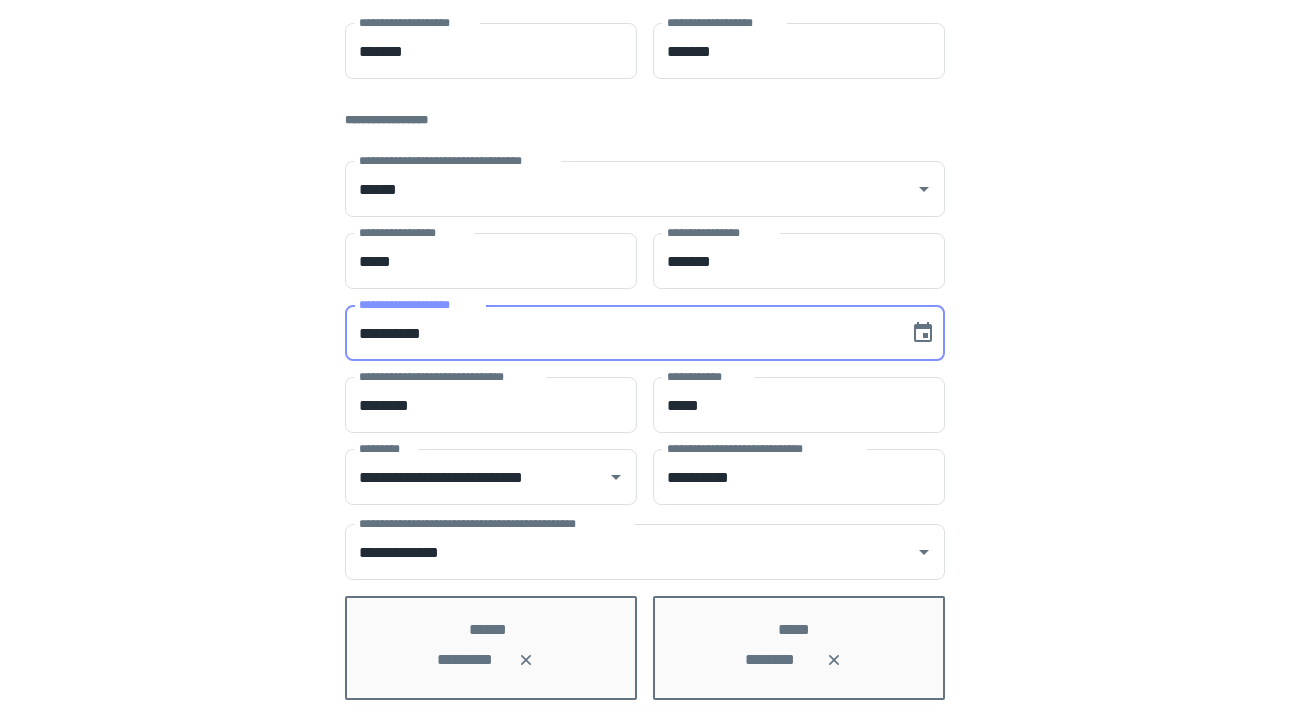 type on "**********" 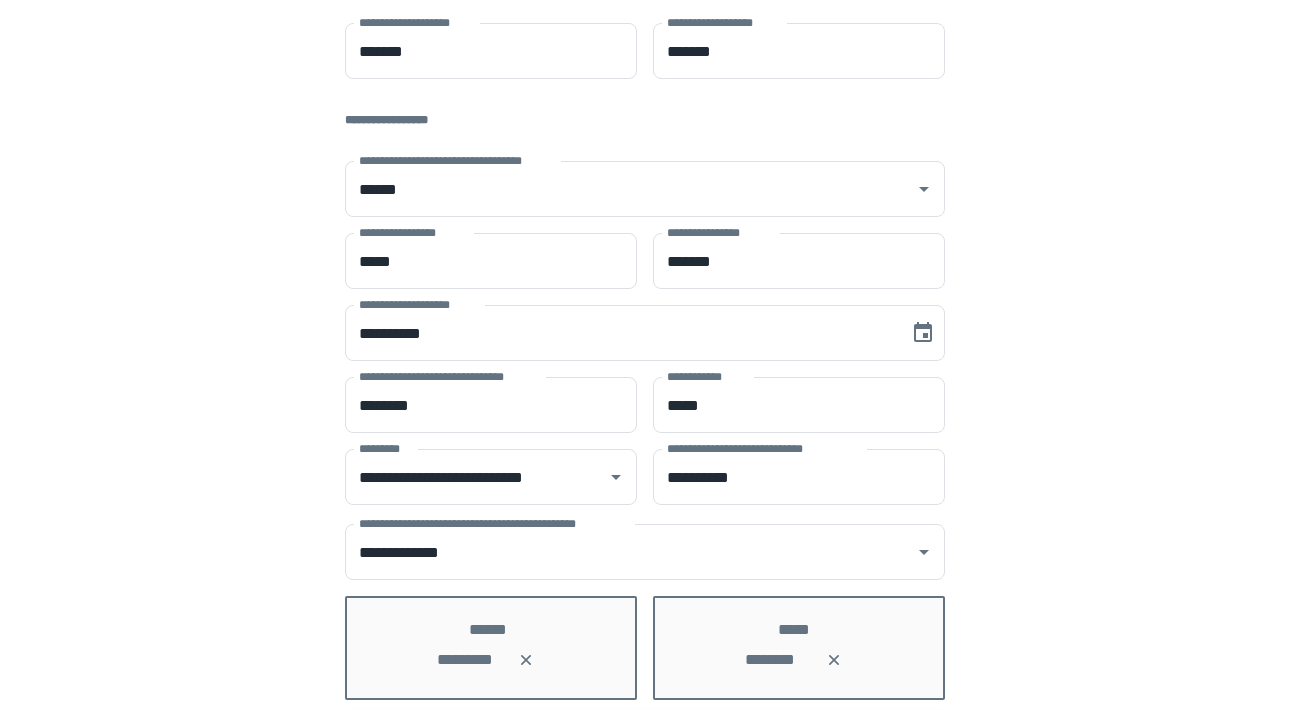 click on "**********" at bounding box center (645, 123) 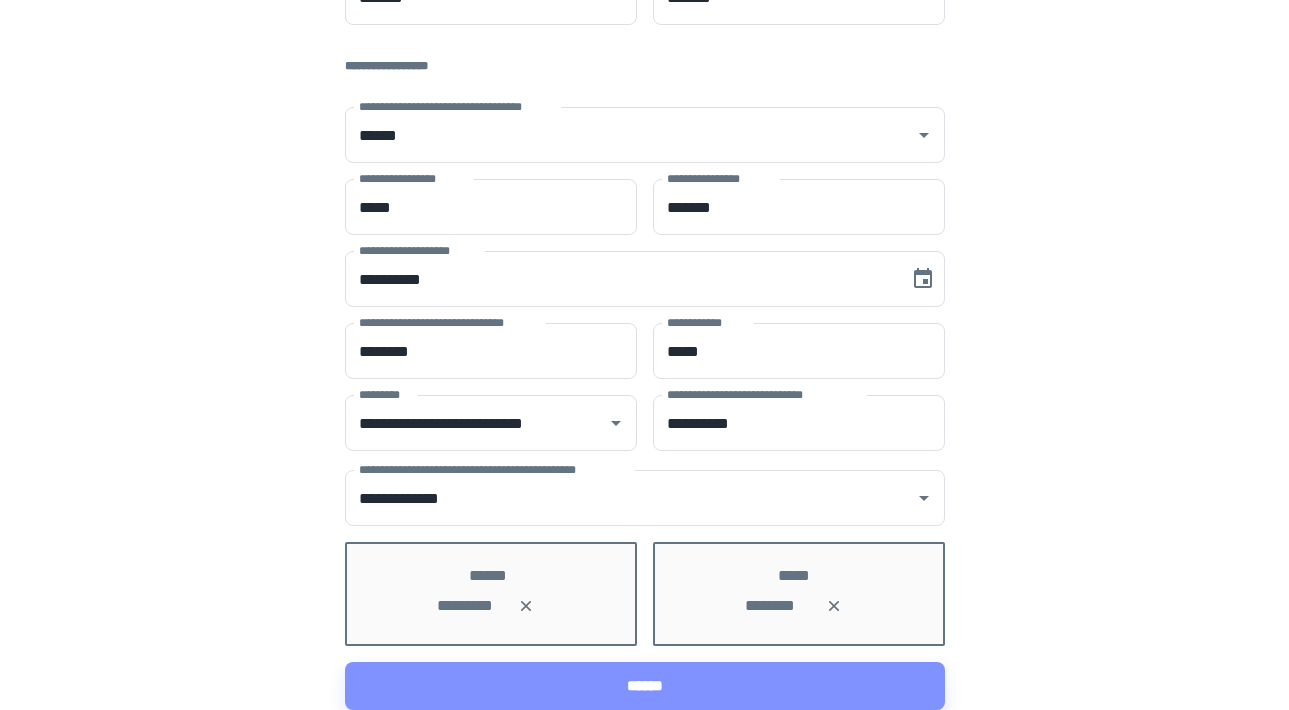 scroll, scrollTop: 571, scrollLeft: 0, axis: vertical 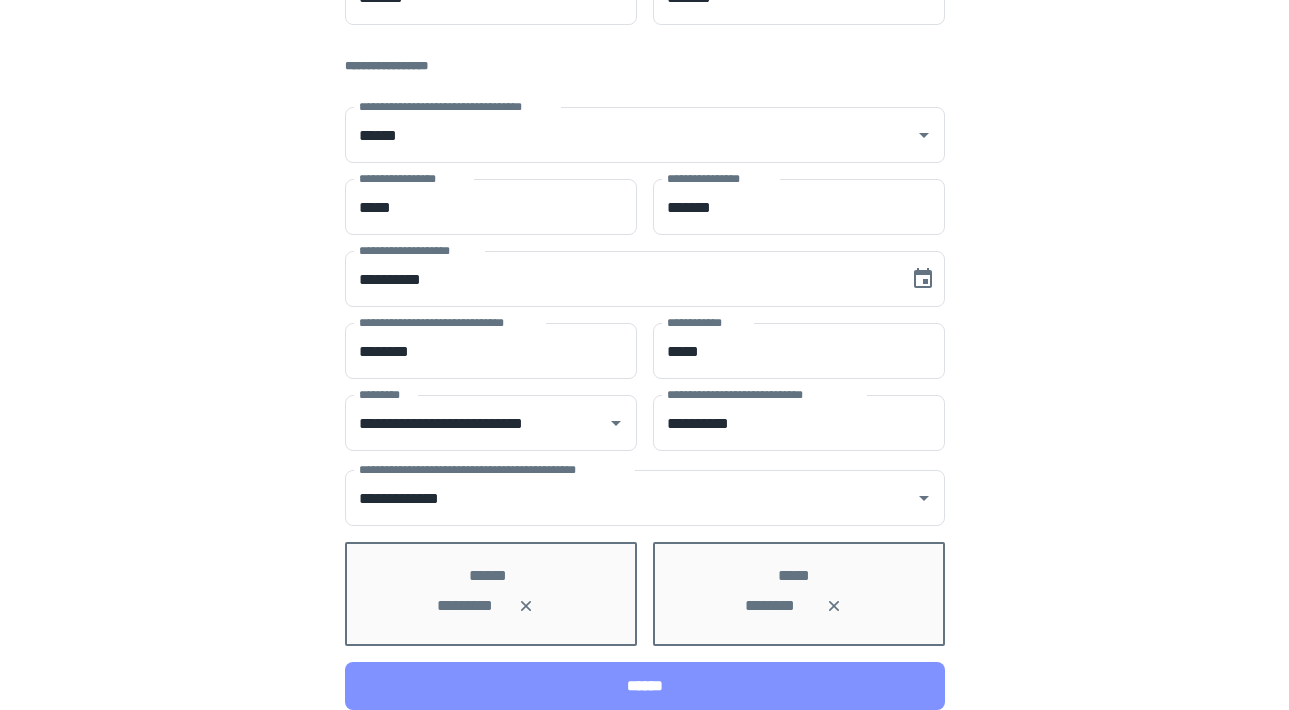 click on "******" at bounding box center (645, 686) 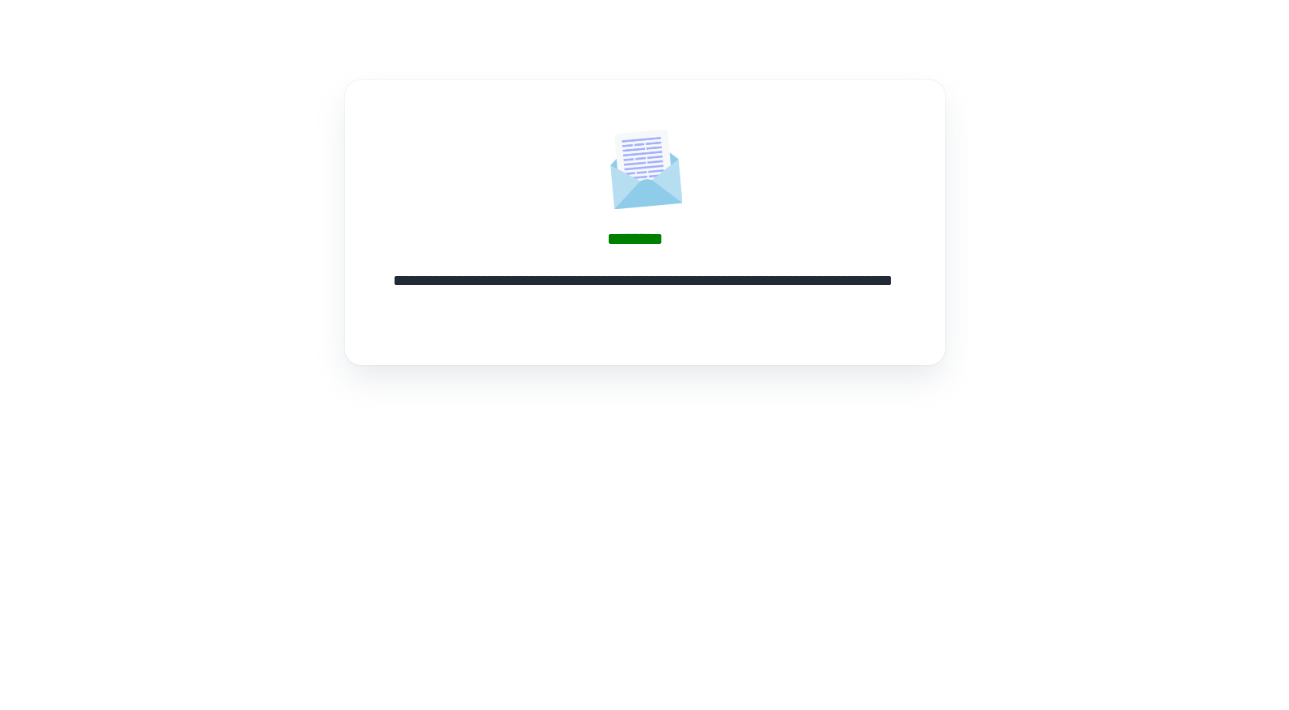 scroll, scrollTop: 0, scrollLeft: 0, axis: both 